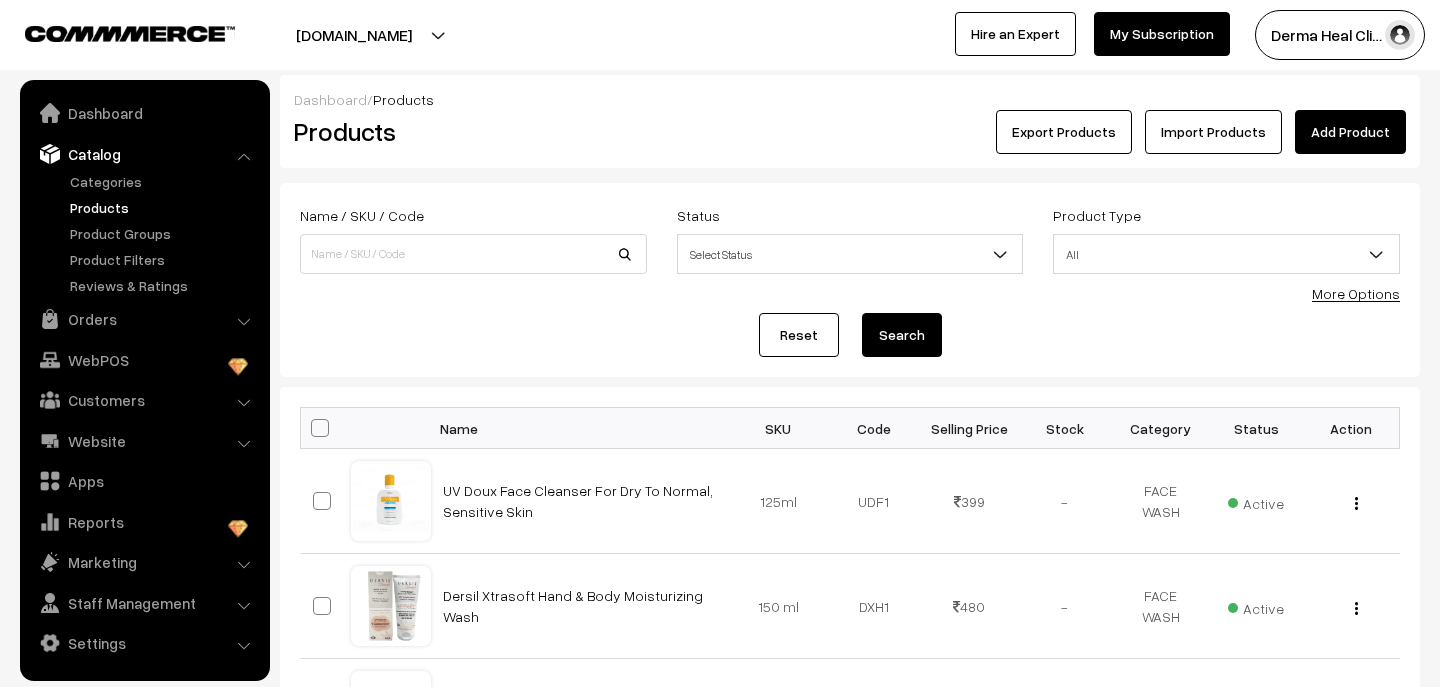 scroll, scrollTop: 0, scrollLeft: 0, axis: both 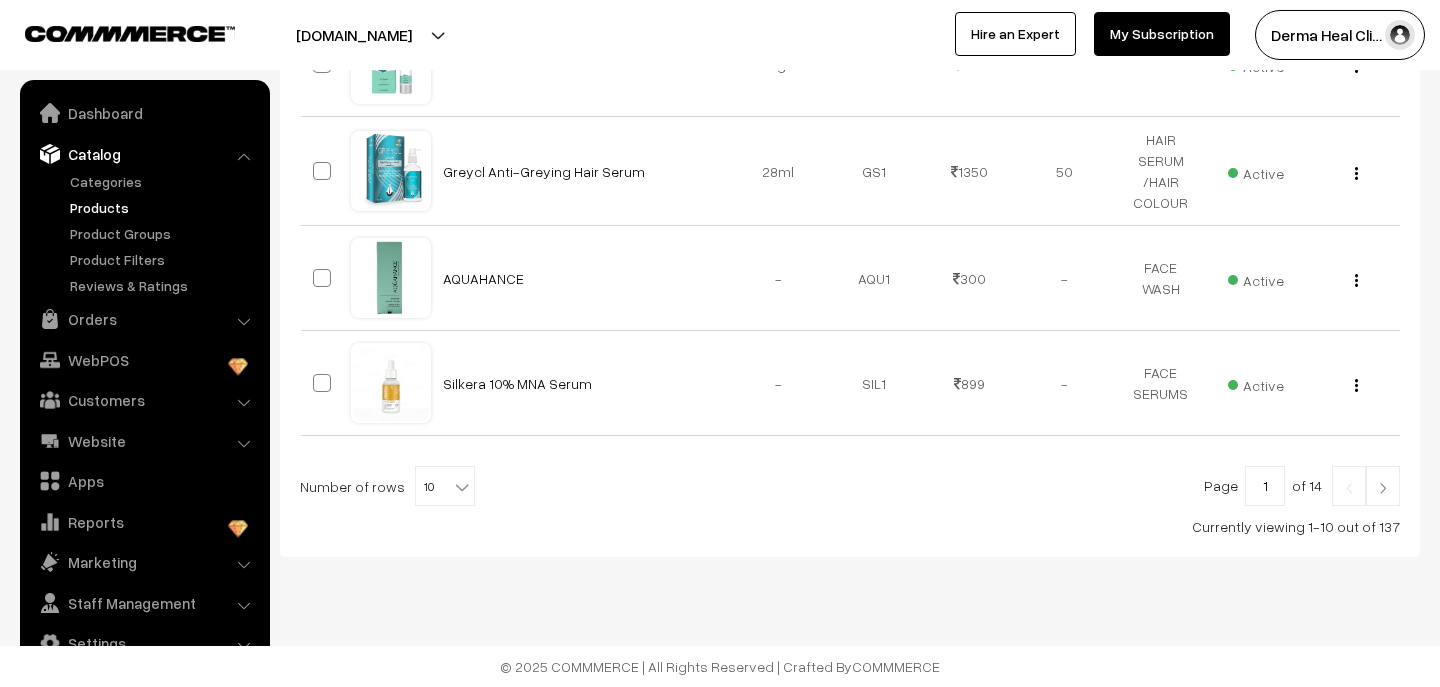 click at bounding box center [1383, 488] 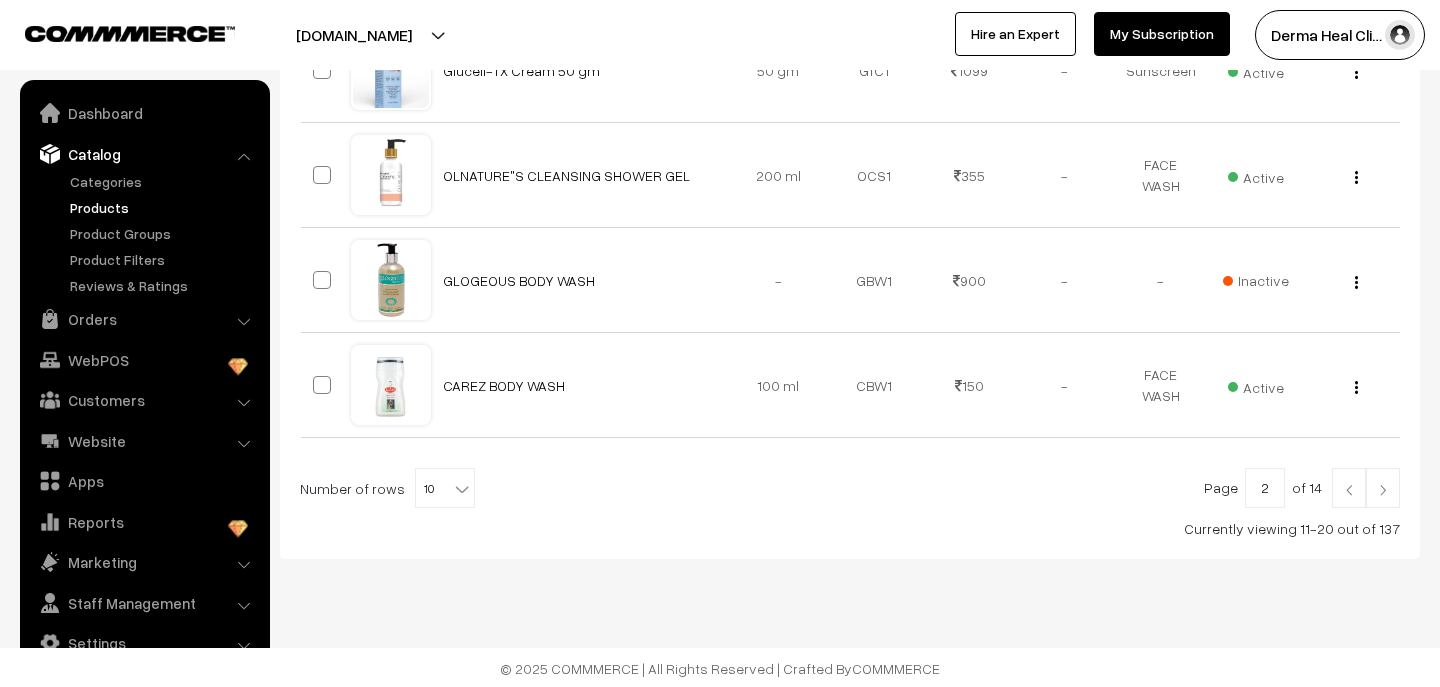 scroll, scrollTop: 1067, scrollLeft: 0, axis: vertical 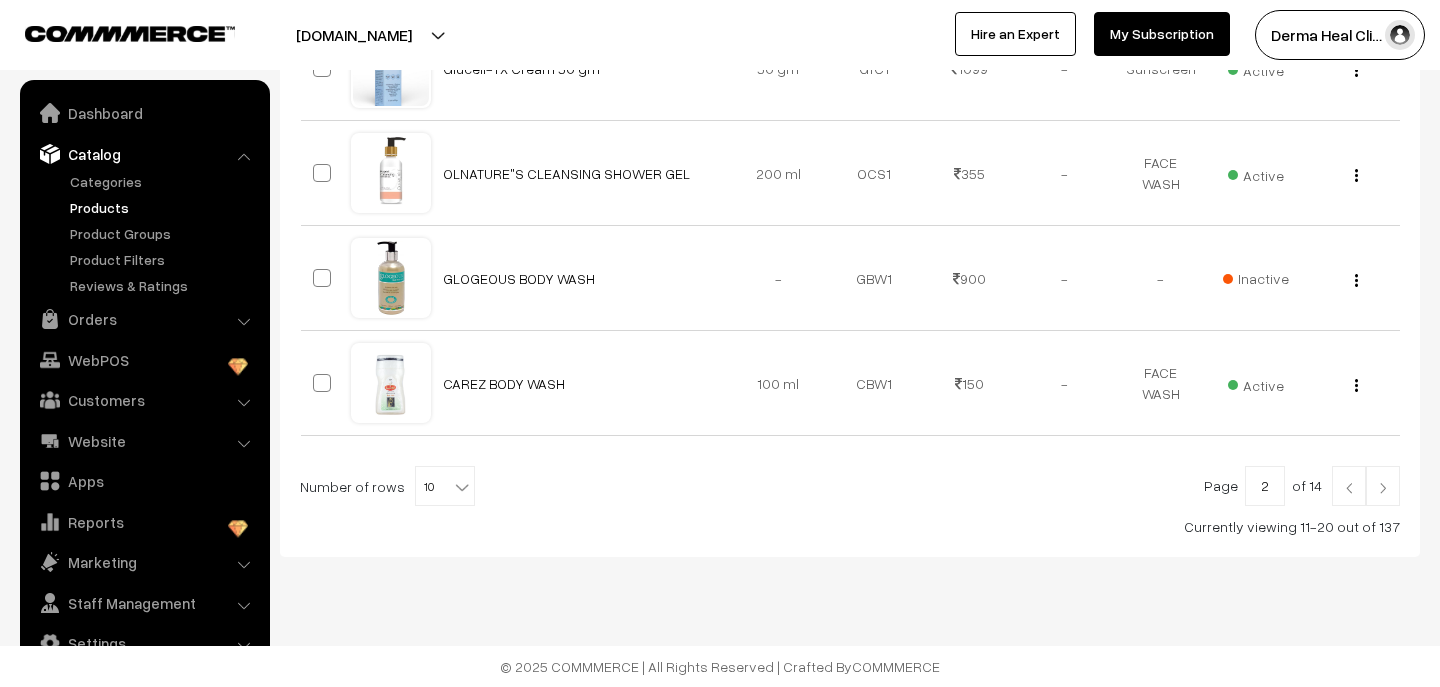 click at bounding box center [1383, 488] 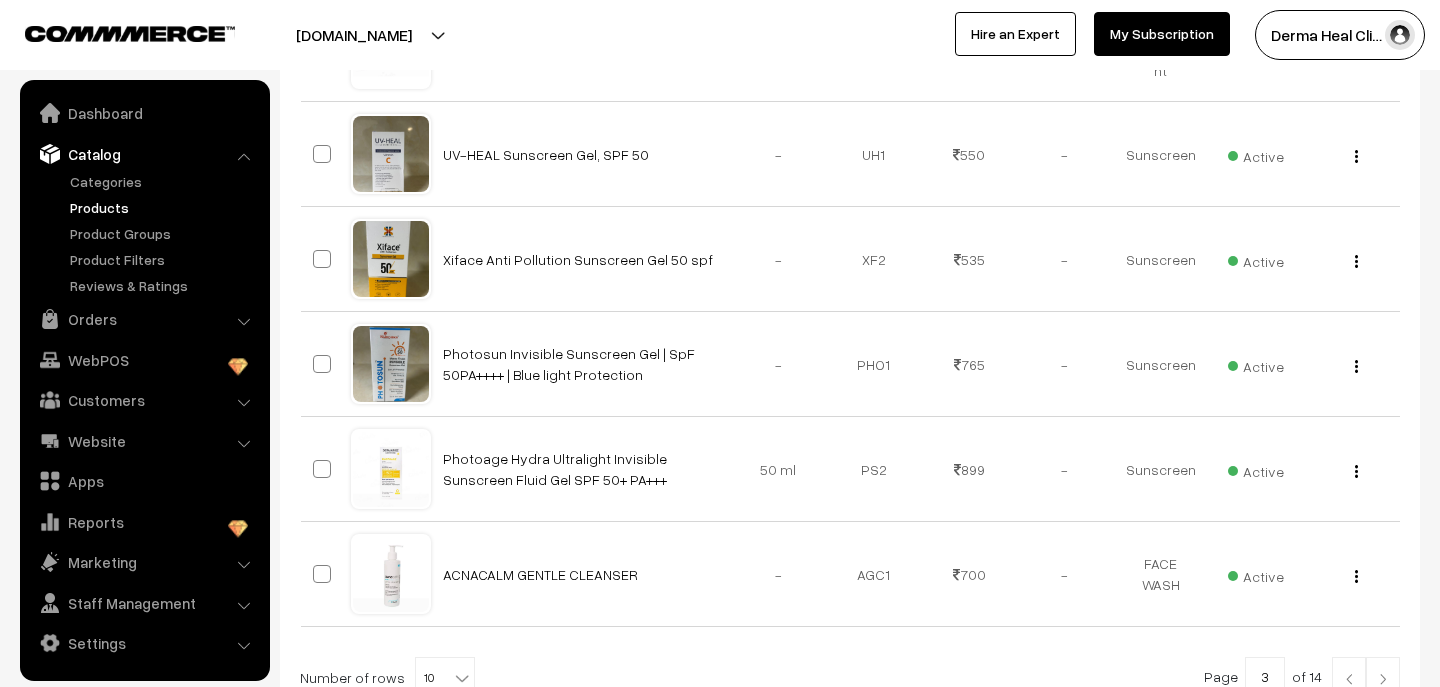 scroll, scrollTop: 880, scrollLeft: 0, axis: vertical 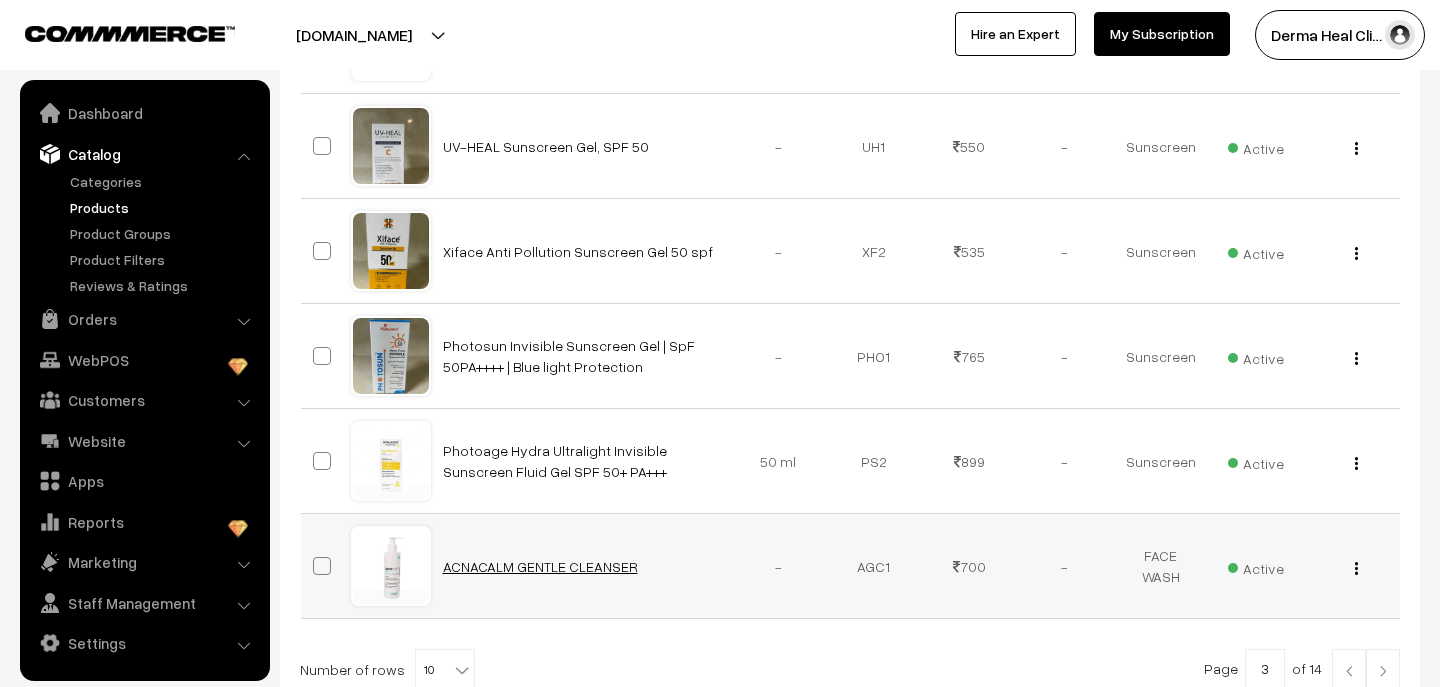 click on "ACNACALM  GENTLE CLEANSER" at bounding box center (540, 566) 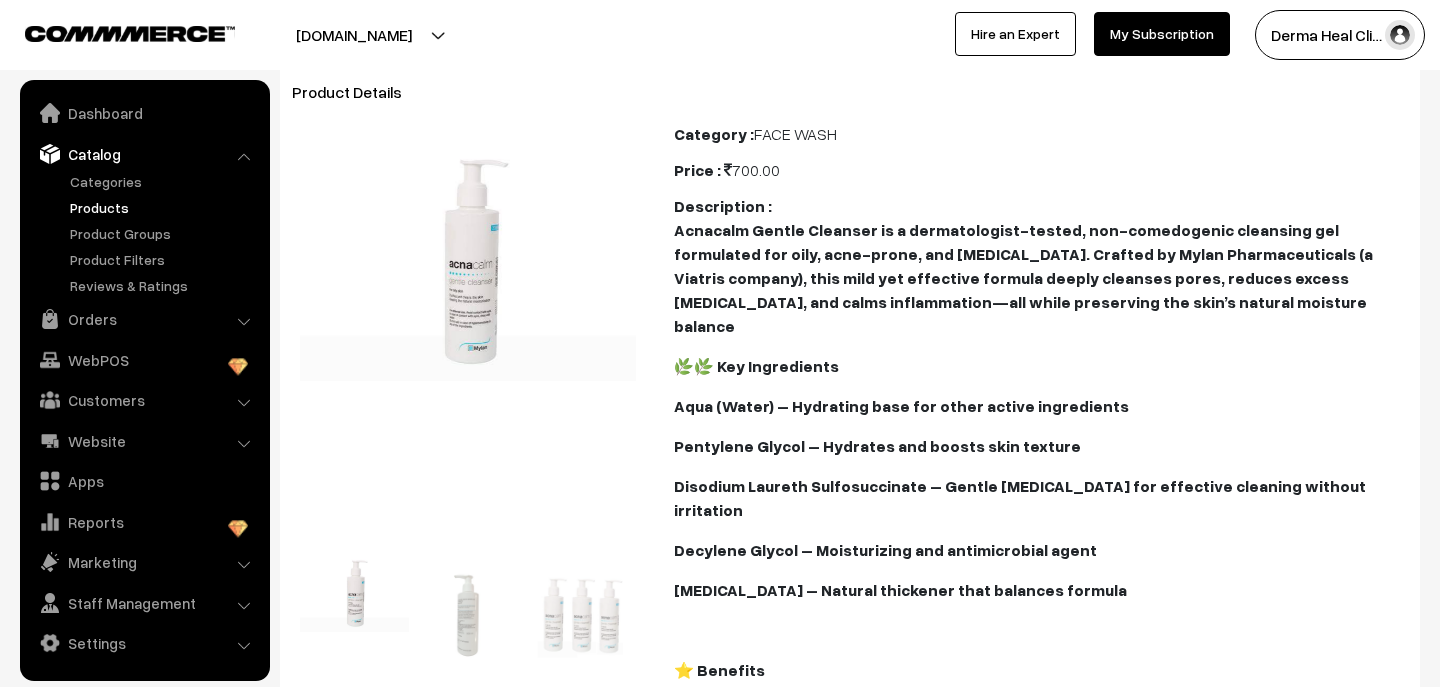 scroll, scrollTop: 160, scrollLeft: 0, axis: vertical 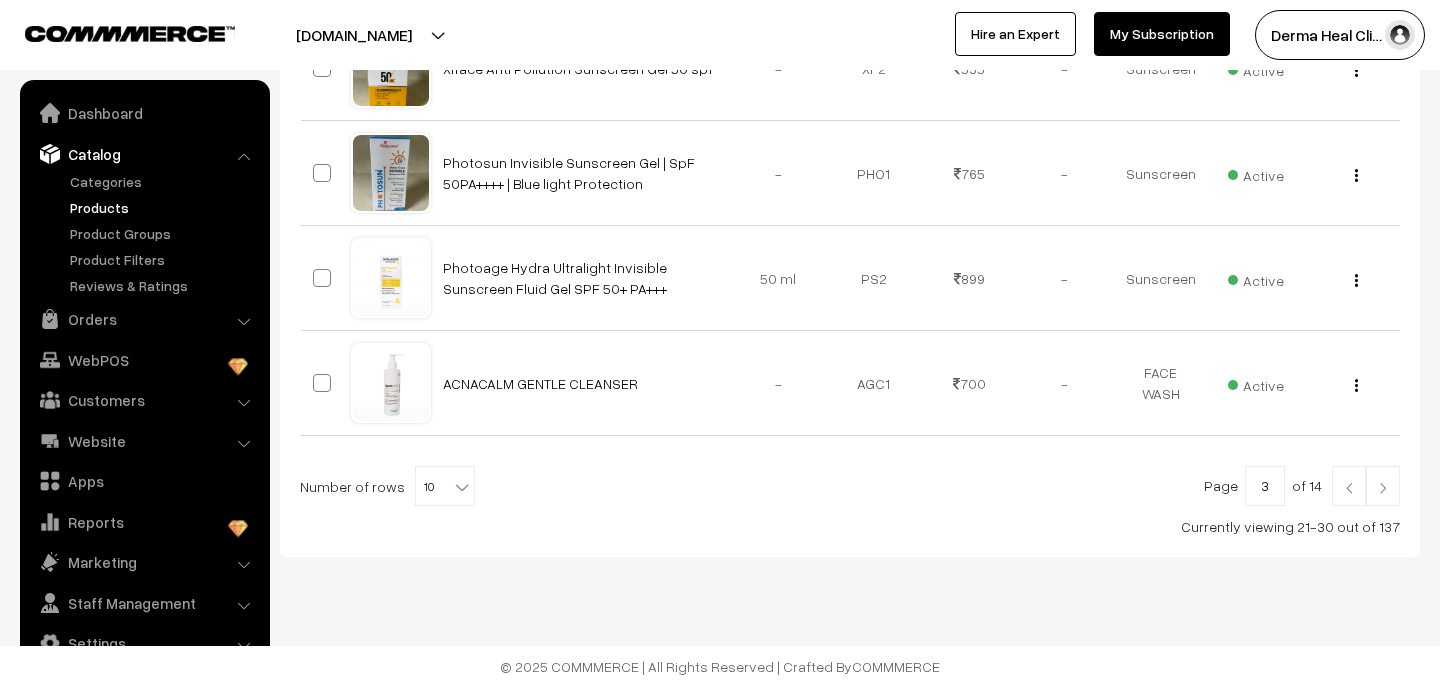 click at bounding box center (1383, 486) 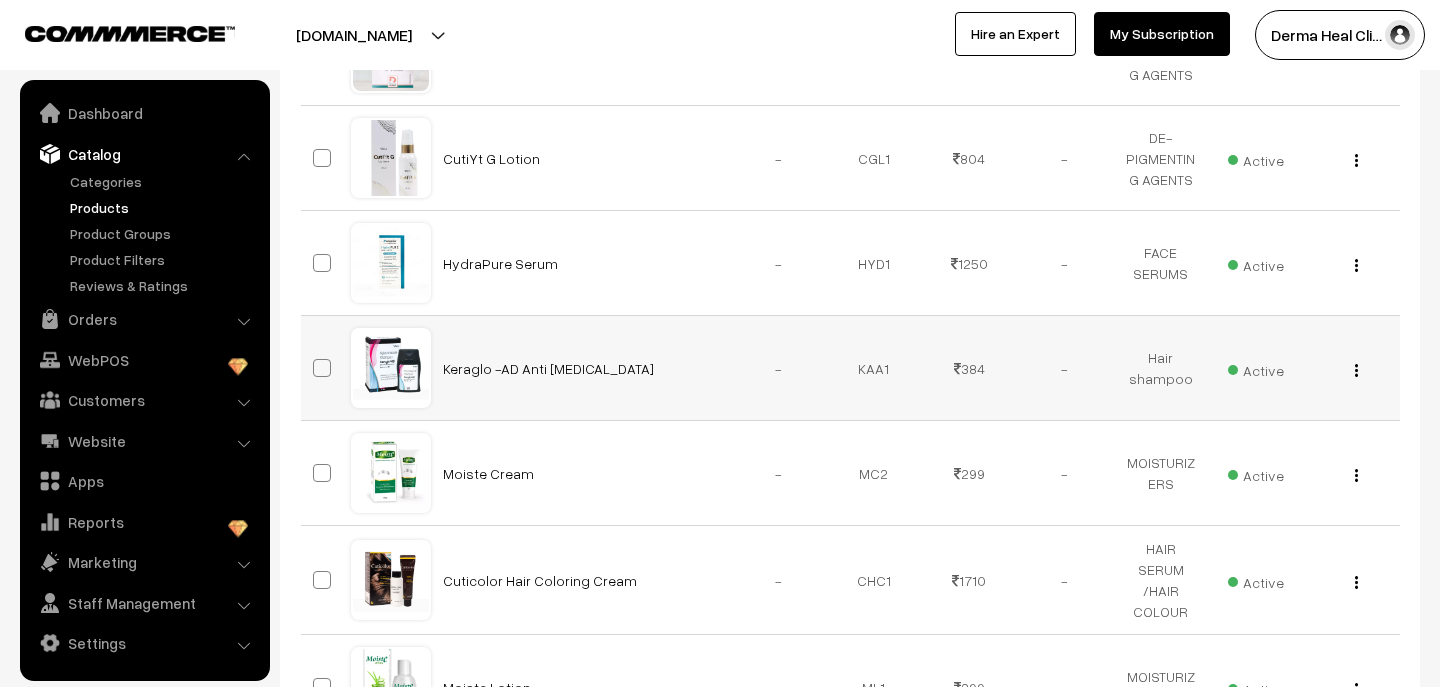 scroll, scrollTop: 789, scrollLeft: 0, axis: vertical 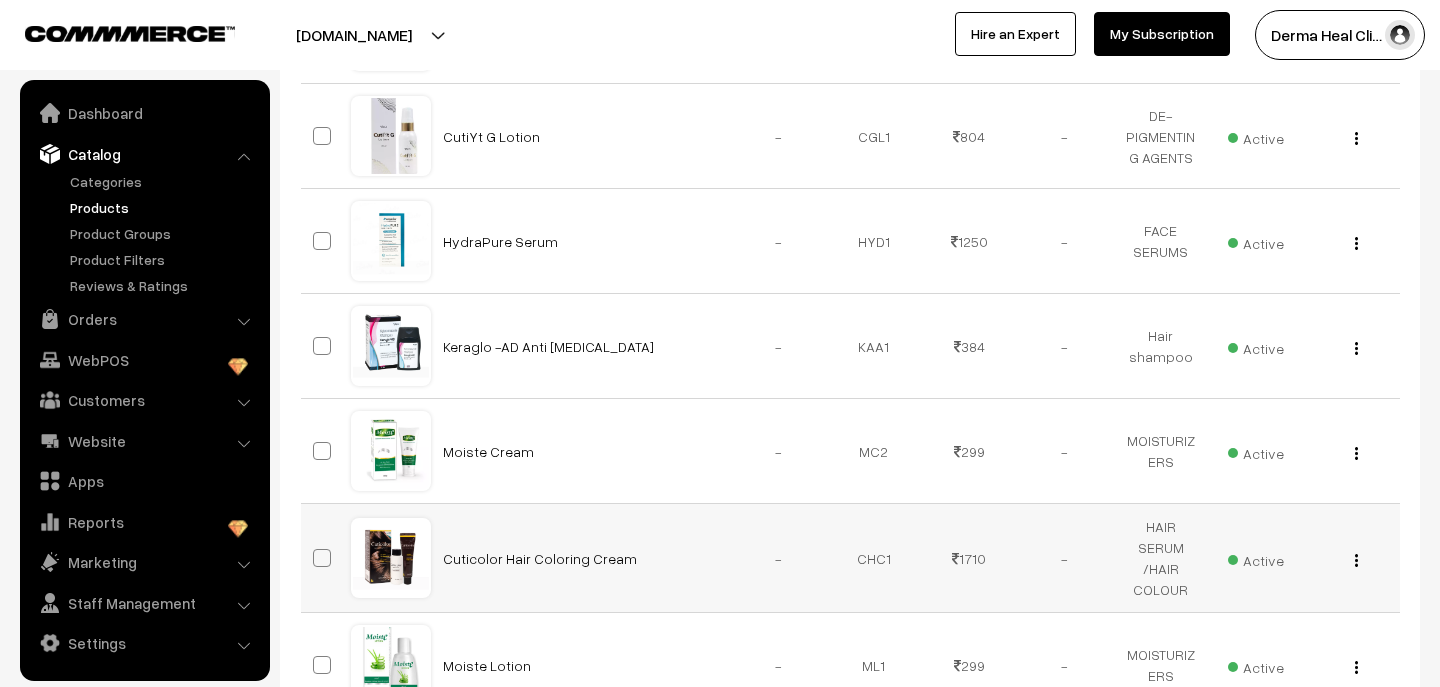 click on "View
Edit
Delete" at bounding box center (1352, 558) 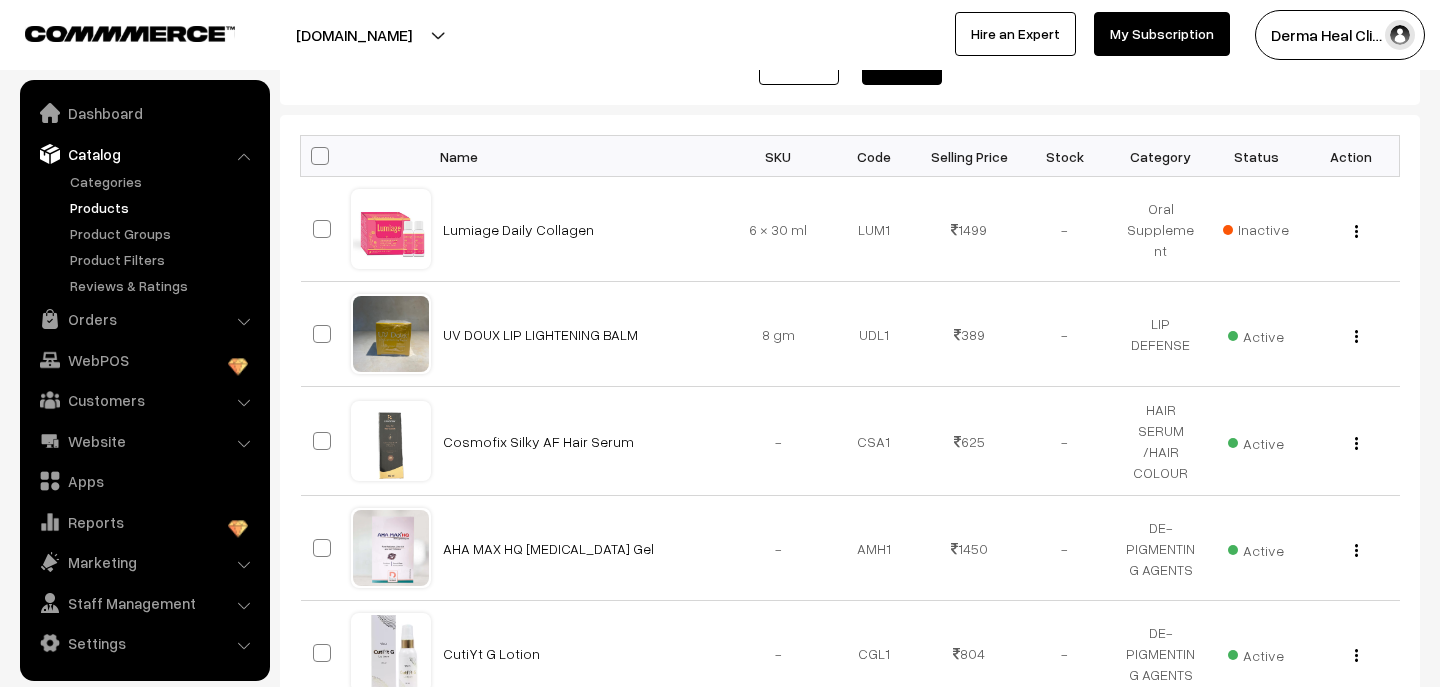 scroll, scrollTop: 269, scrollLeft: 0, axis: vertical 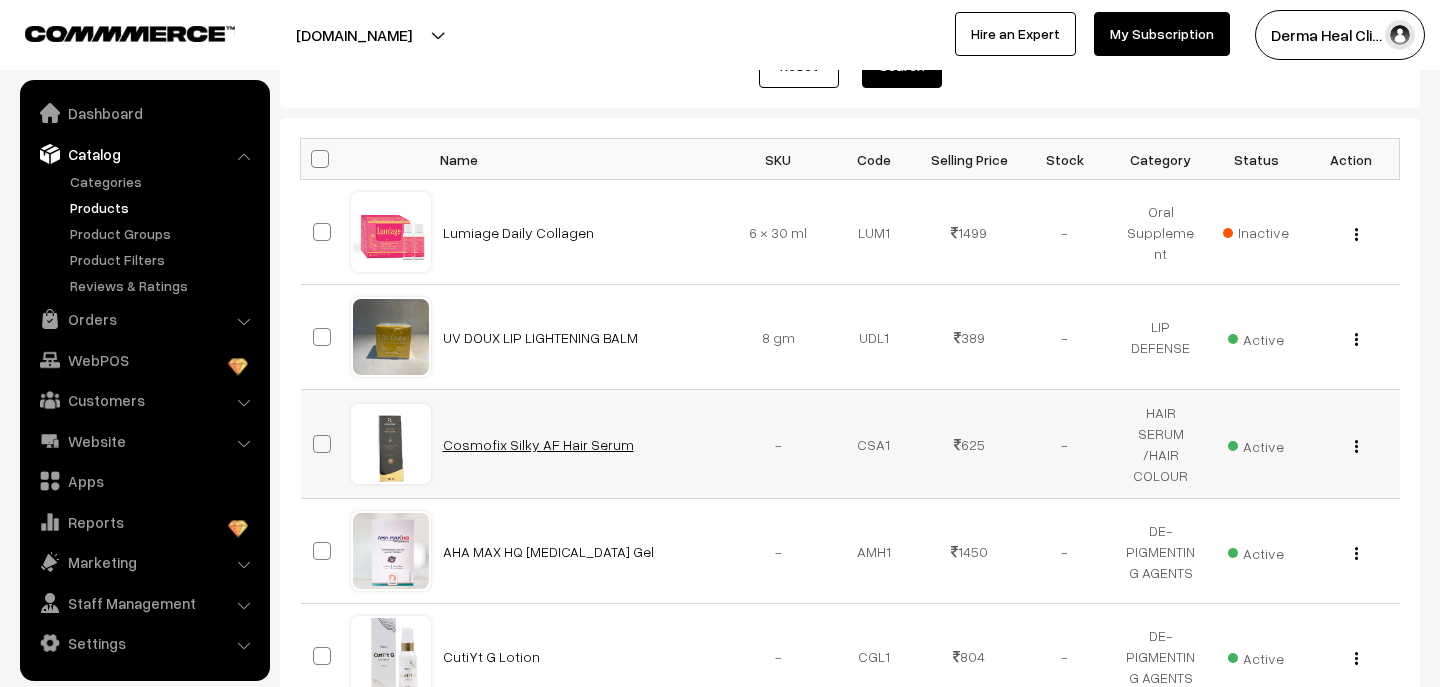 click on "Cosmofix Silky AF Hair Serum" at bounding box center (538, 444) 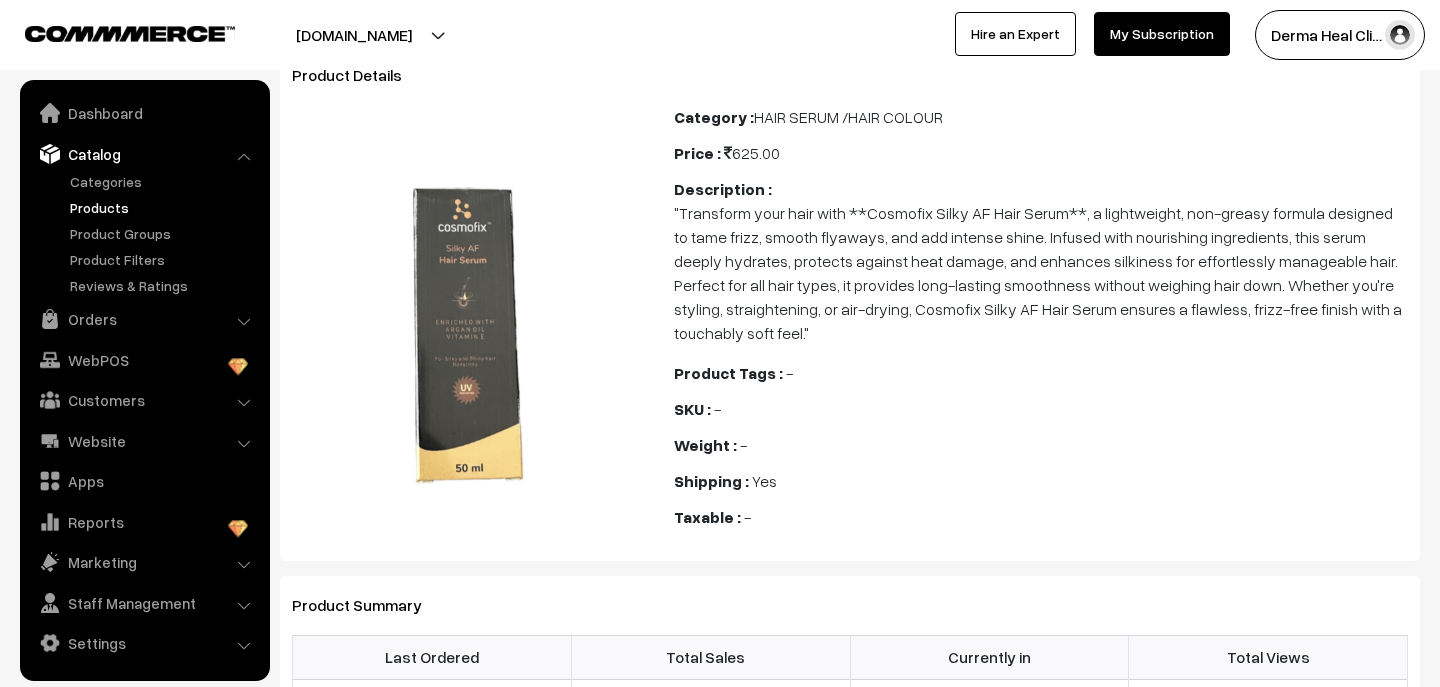 scroll, scrollTop: 200, scrollLeft: 0, axis: vertical 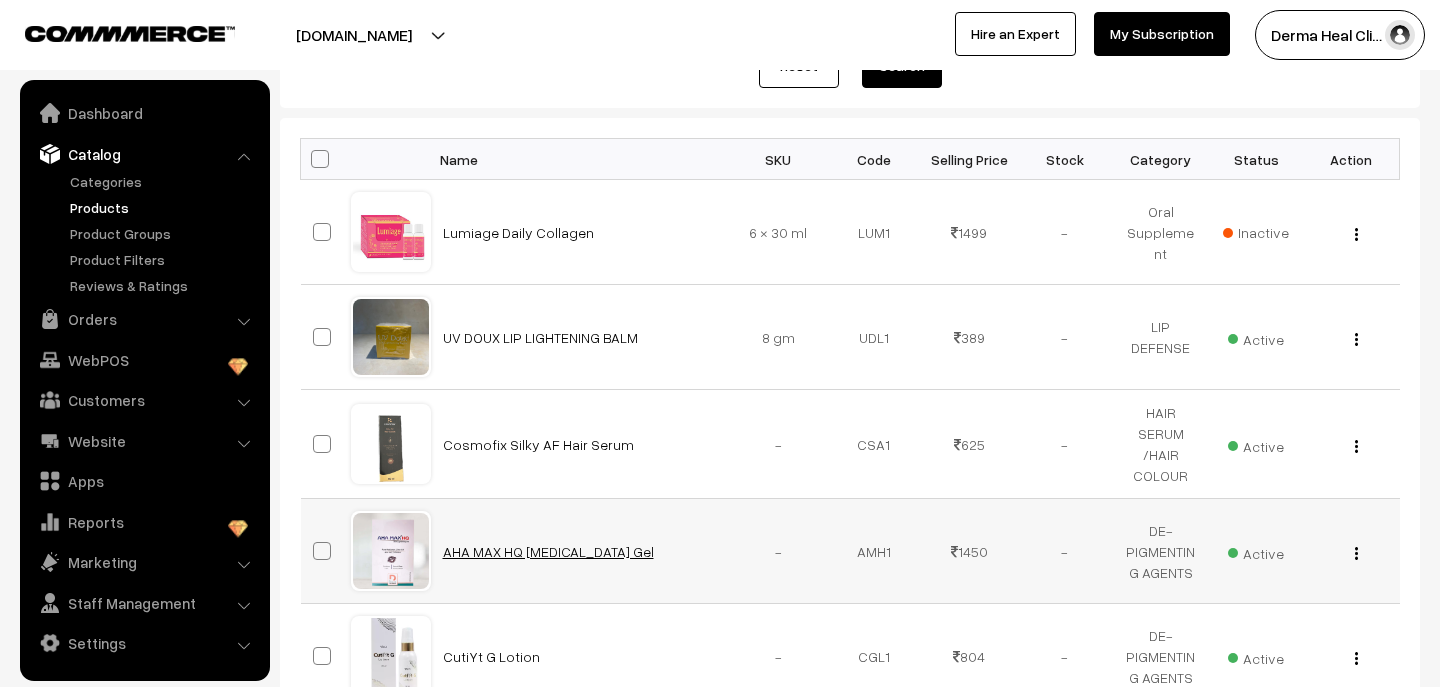 click on "AHA MAX HQ [MEDICAL_DATA] Gel" at bounding box center [548, 551] 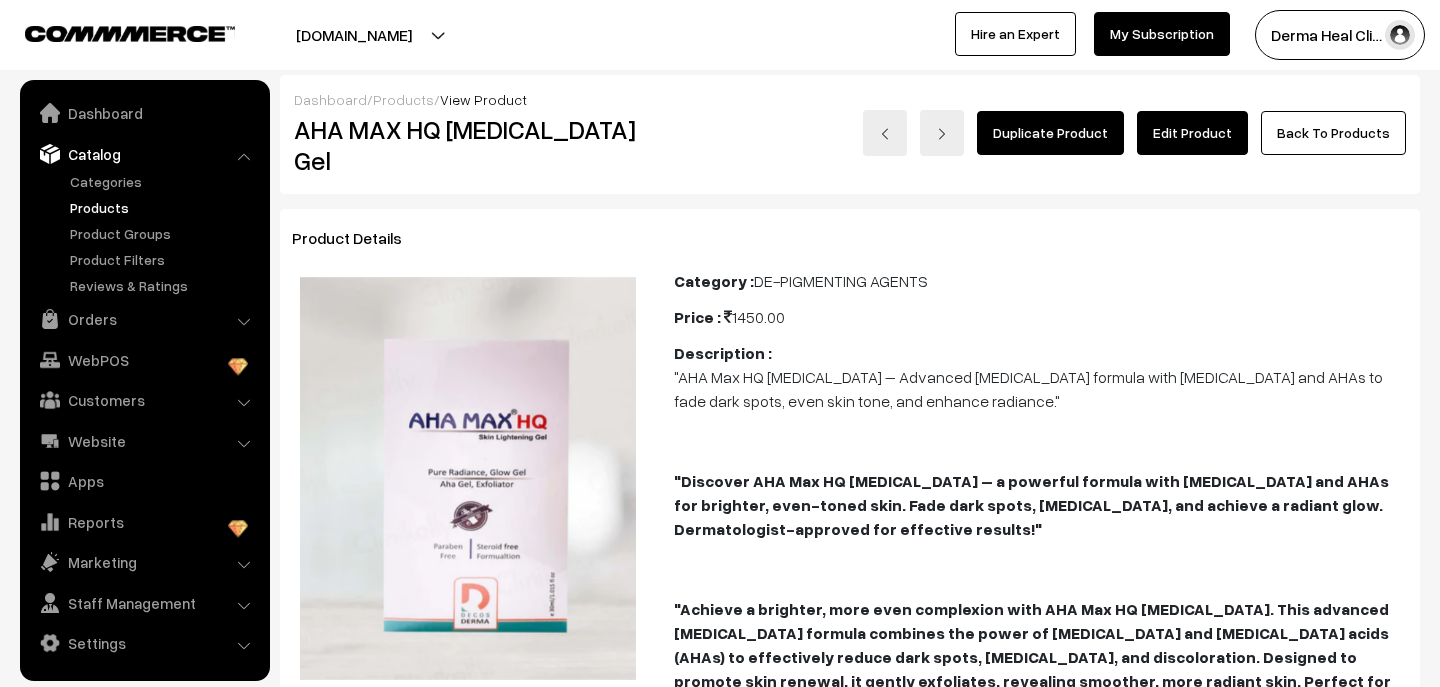 scroll, scrollTop: 0, scrollLeft: 0, axis: both 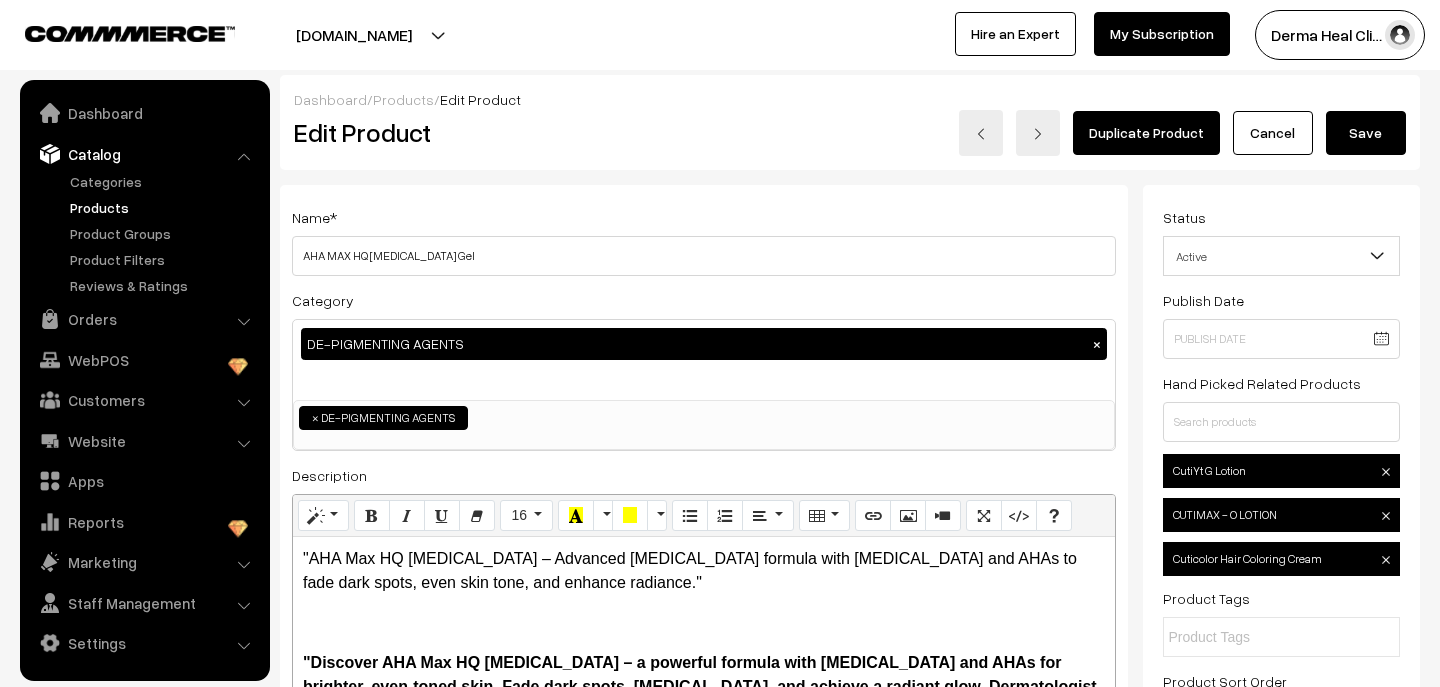 click on "dermahealshop.link
Go to Website
Create New Store
Derma Heal Cli…
My Profile
Refer & Earn
Support
Sign Out" at bounding box center (720, 35) 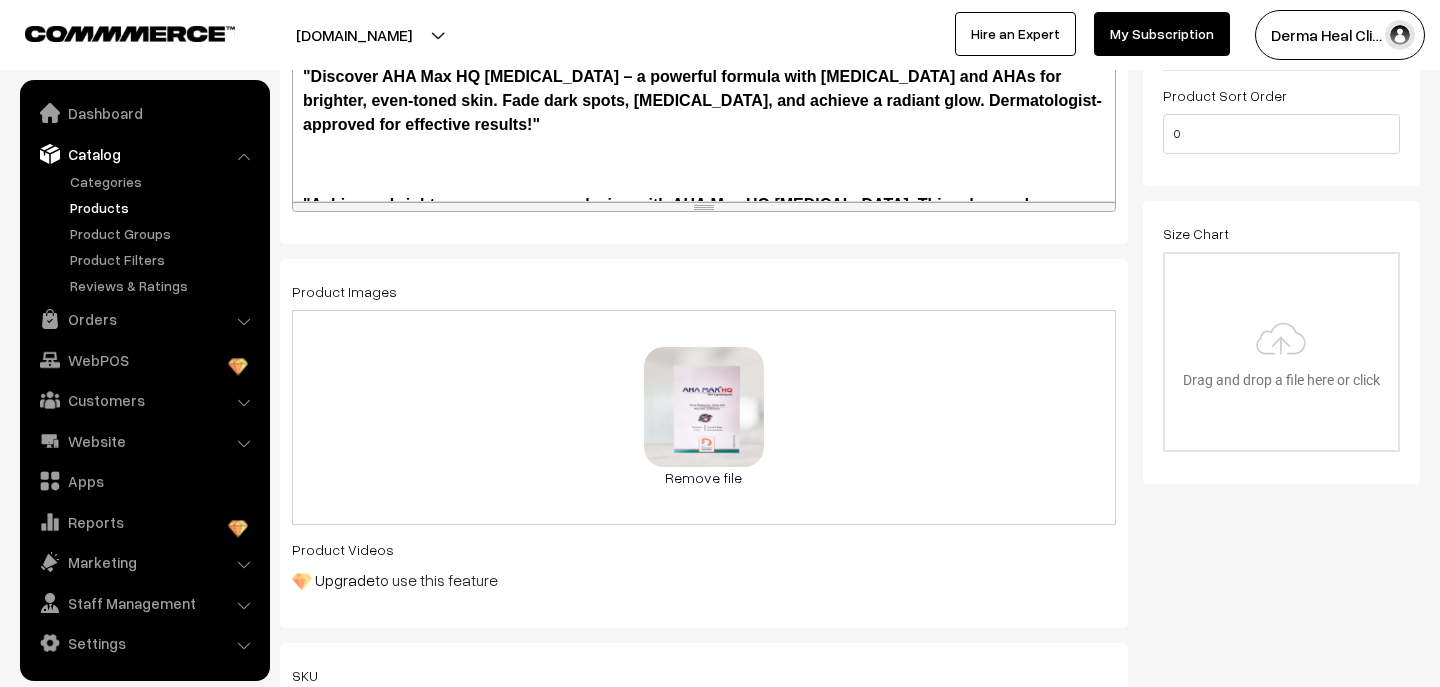 scroll, scrollTop: 600, scrollLeft: 0, axis: vertical 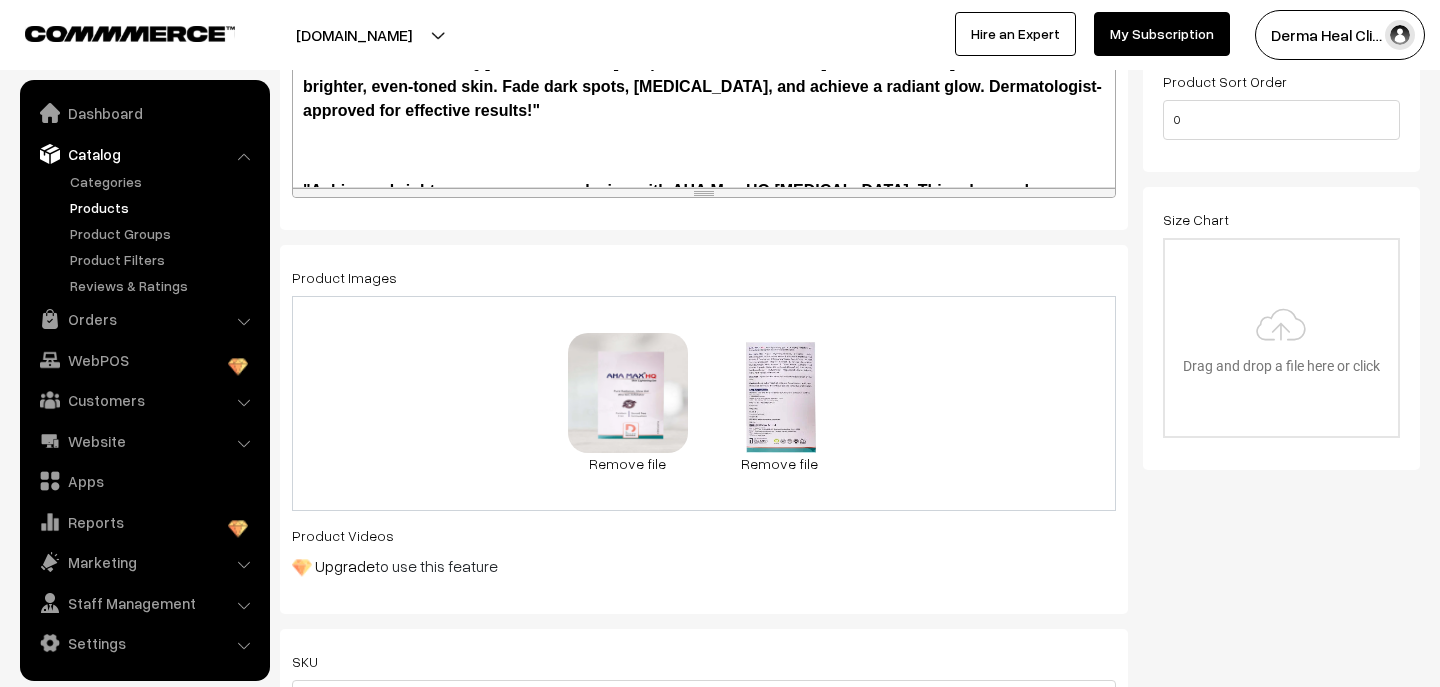 click on "Status
Active
Inactive
Active
Publish Date
Product Type
-- Select --
-- Select --
Filter Color
Hand Picked Related Products
0" at bounding box center [1289, 751] 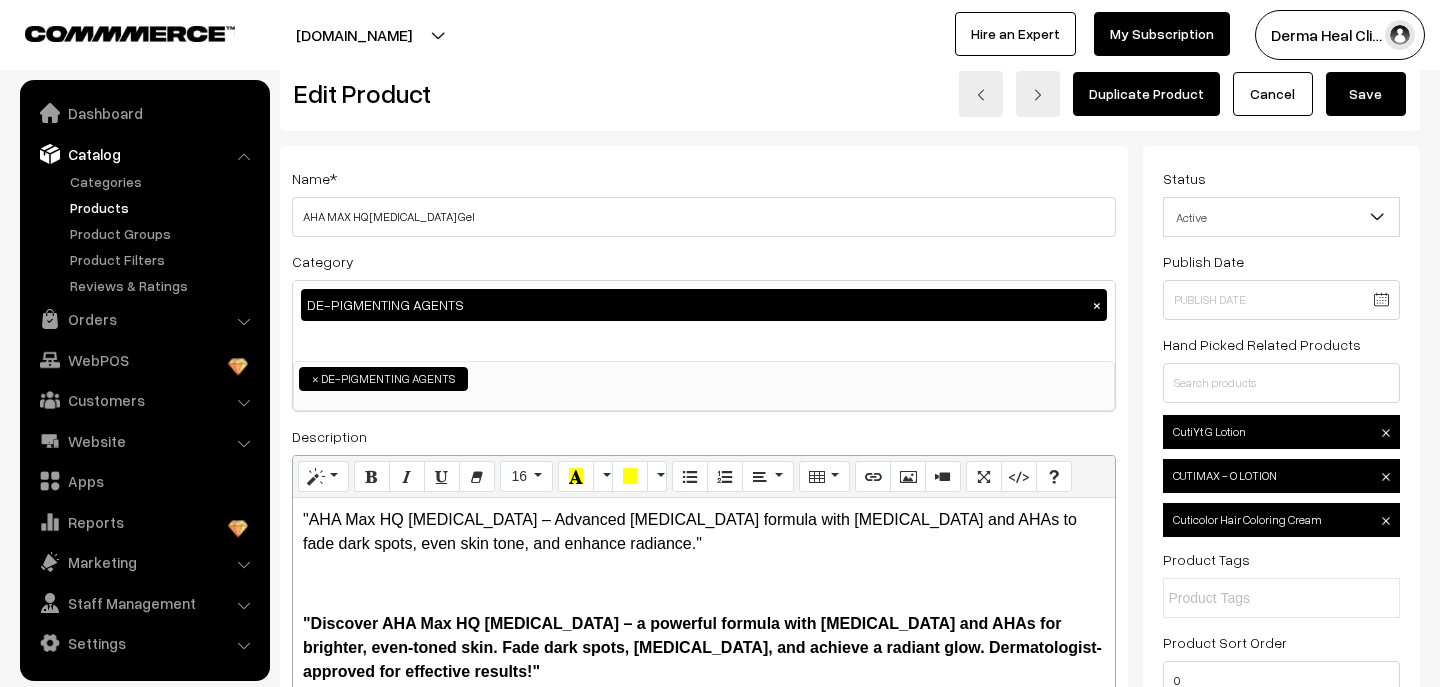 scroll, scrollTop: 0, scrollLeft: 0, axis: both 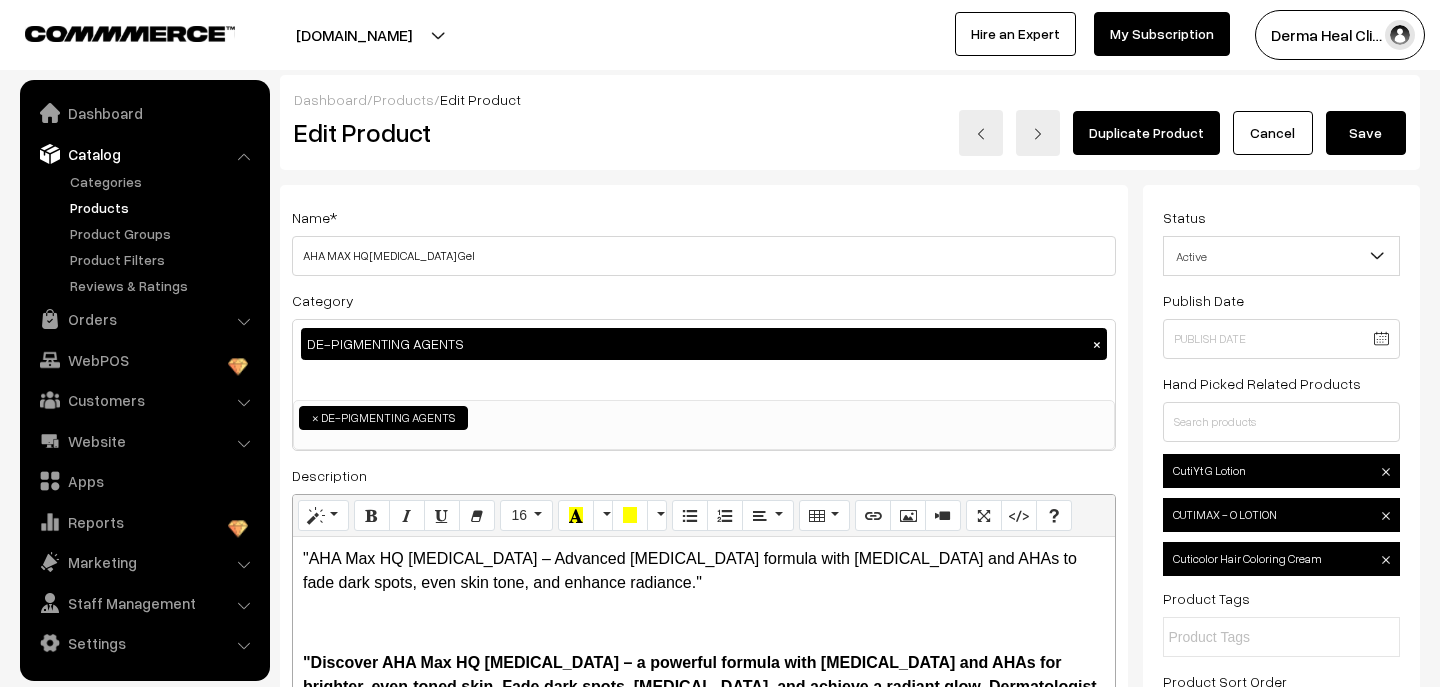 click on "Dashboard  /  Products  /  Edit Product
Edit Product
Duplicate Product
Cancel
Save" at bounding box center (850, 122) 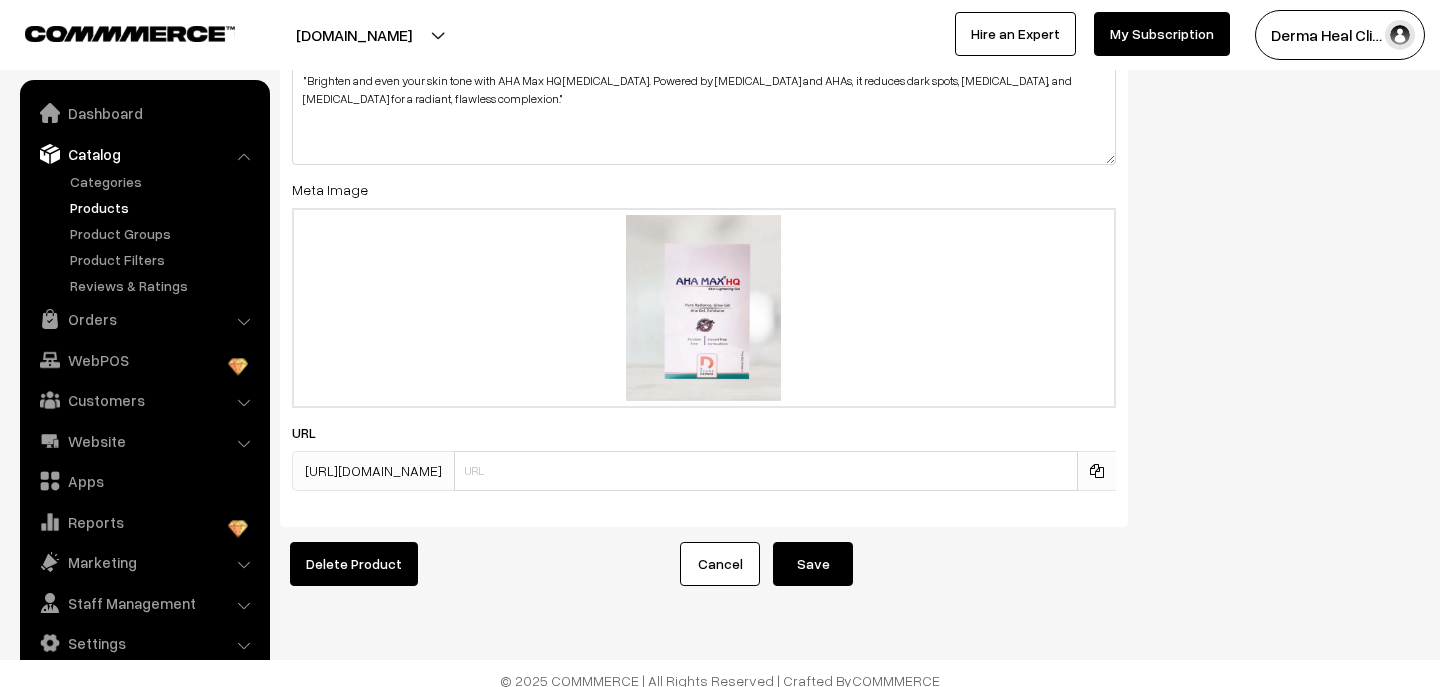 scroll, scrollTop: 3099, scrollLeft: 0, axis: vertical 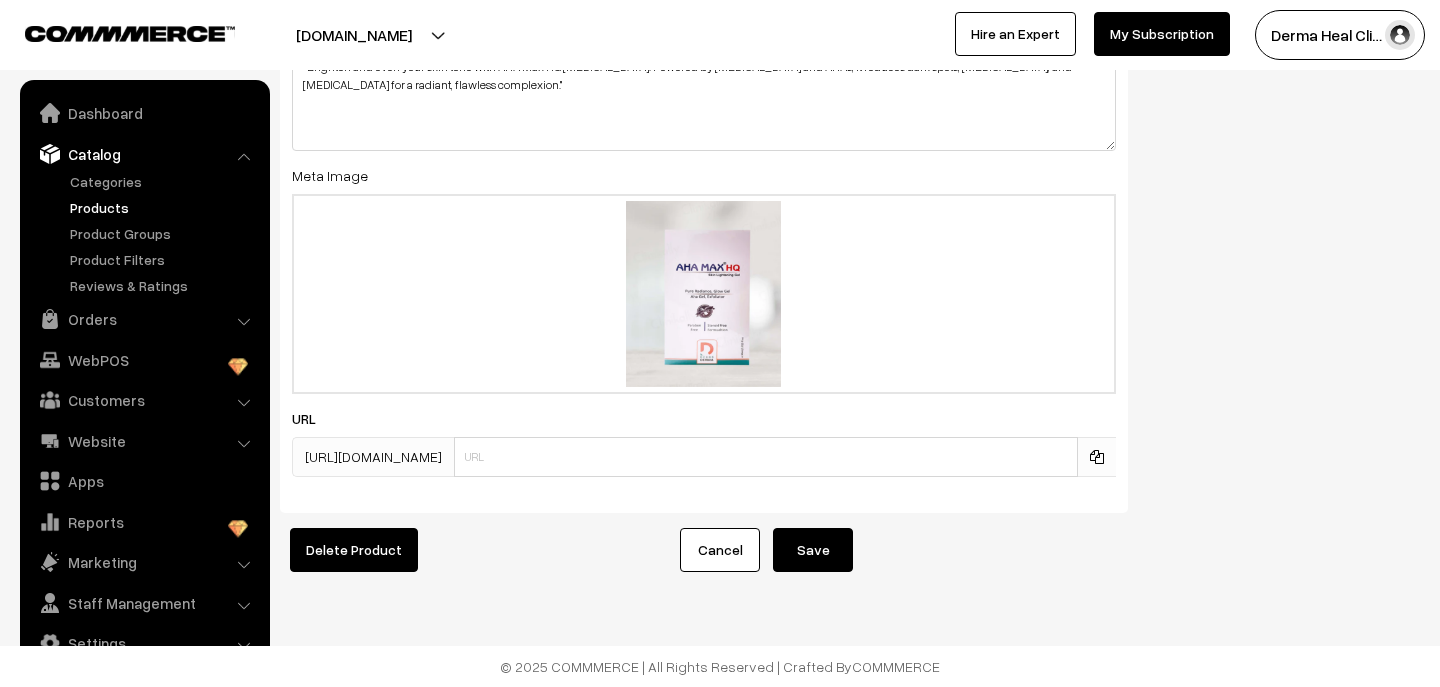 click on "Save" at bounding box center [813, 550] 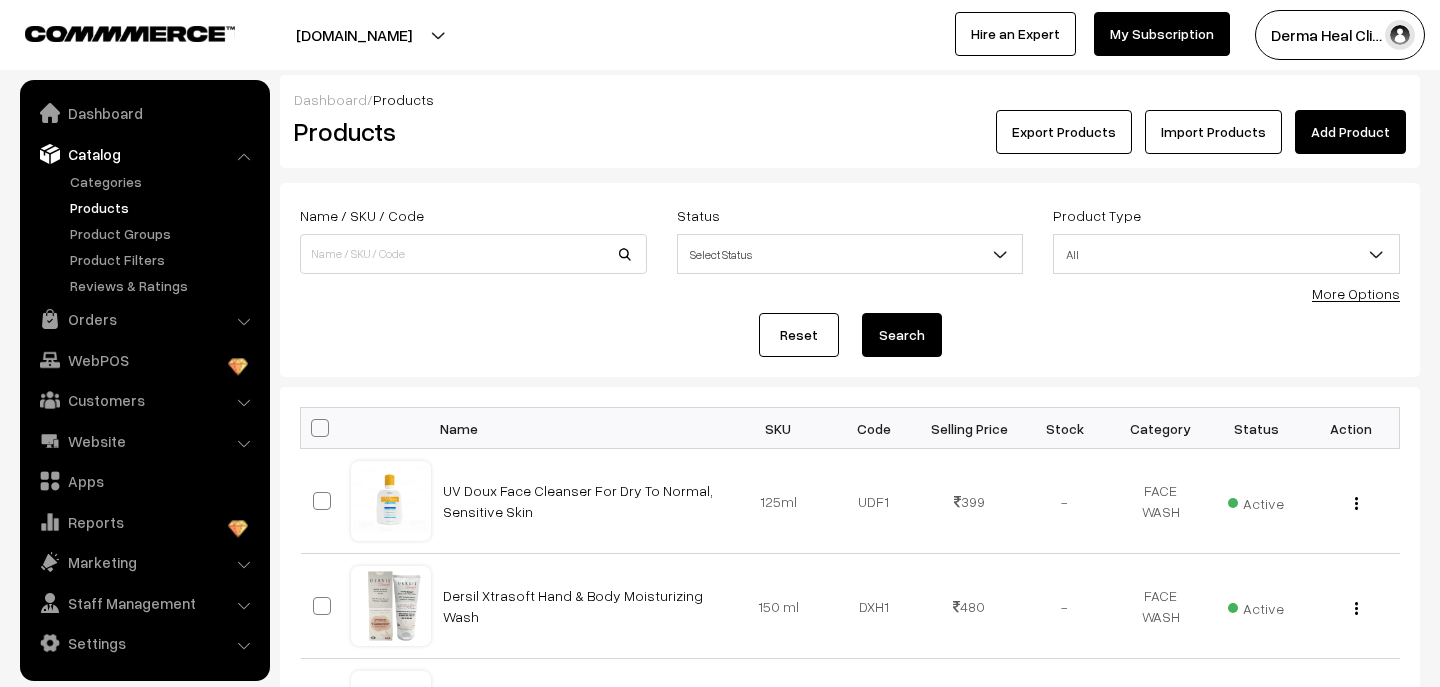 scroll, scrollTop: 0, scrollLeft: 0, axis: both 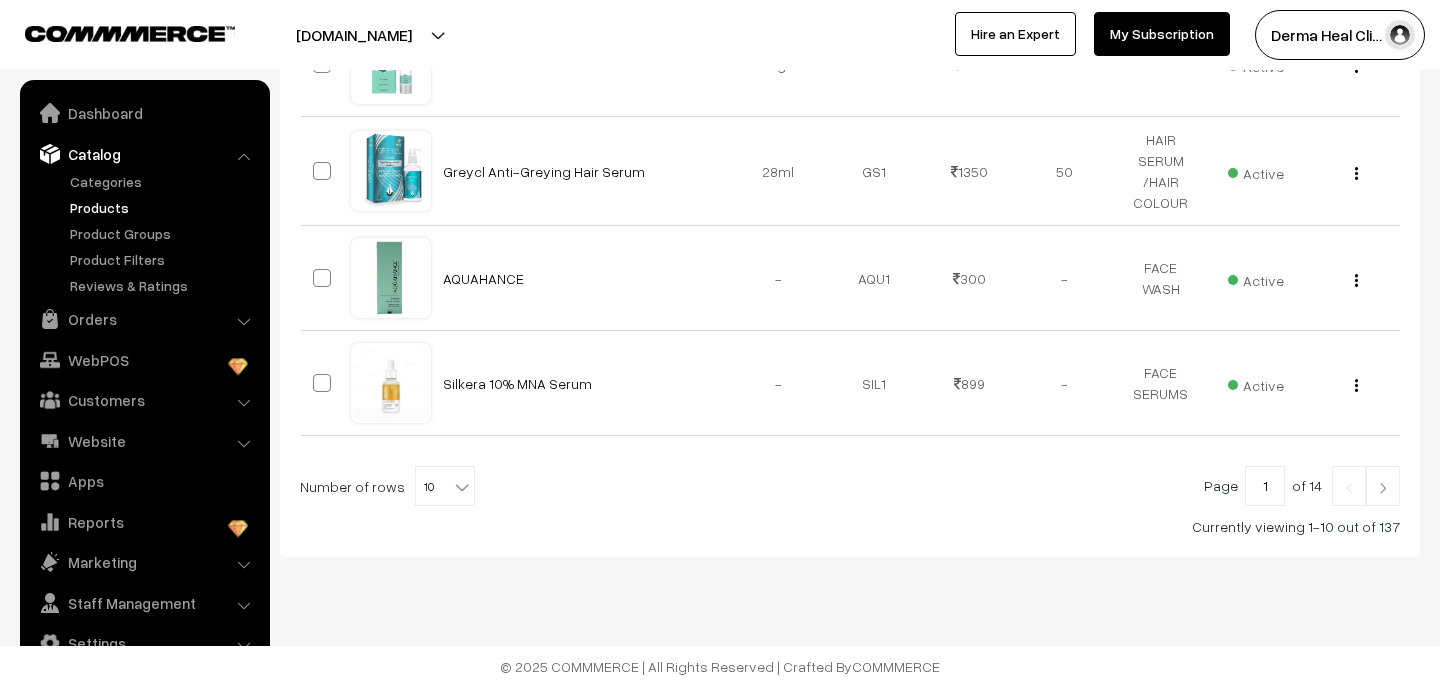 click at bounding box center (1383, 488) 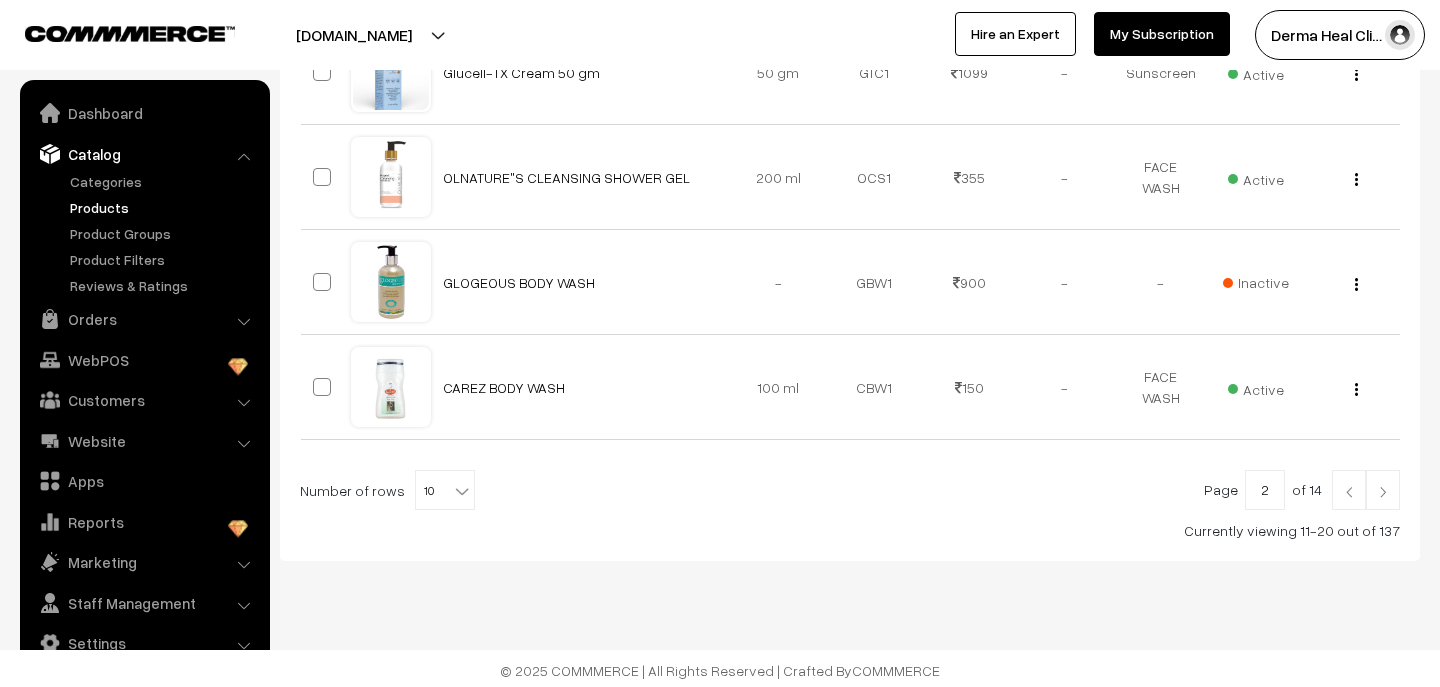 scroll, scrollTop: 1067, scrollLeft: 0, axis: vertical 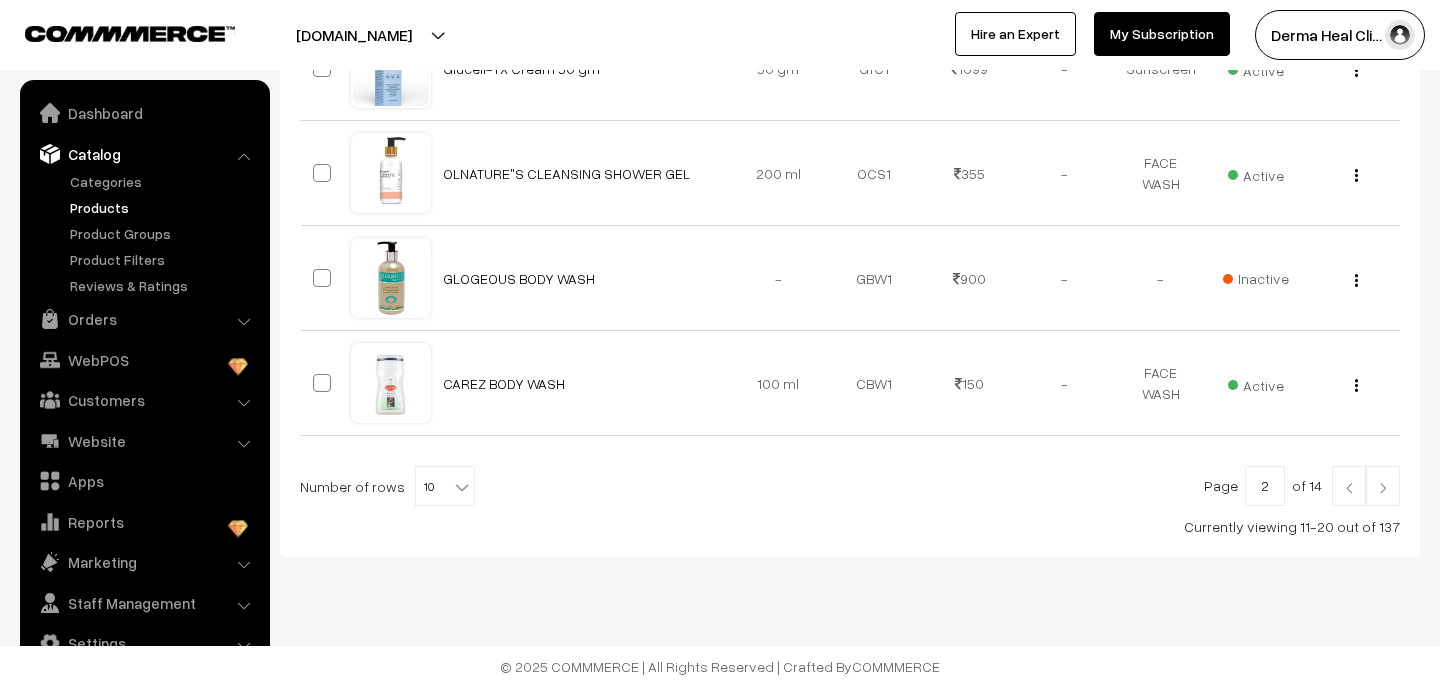click at bounding box center [1383, 486] 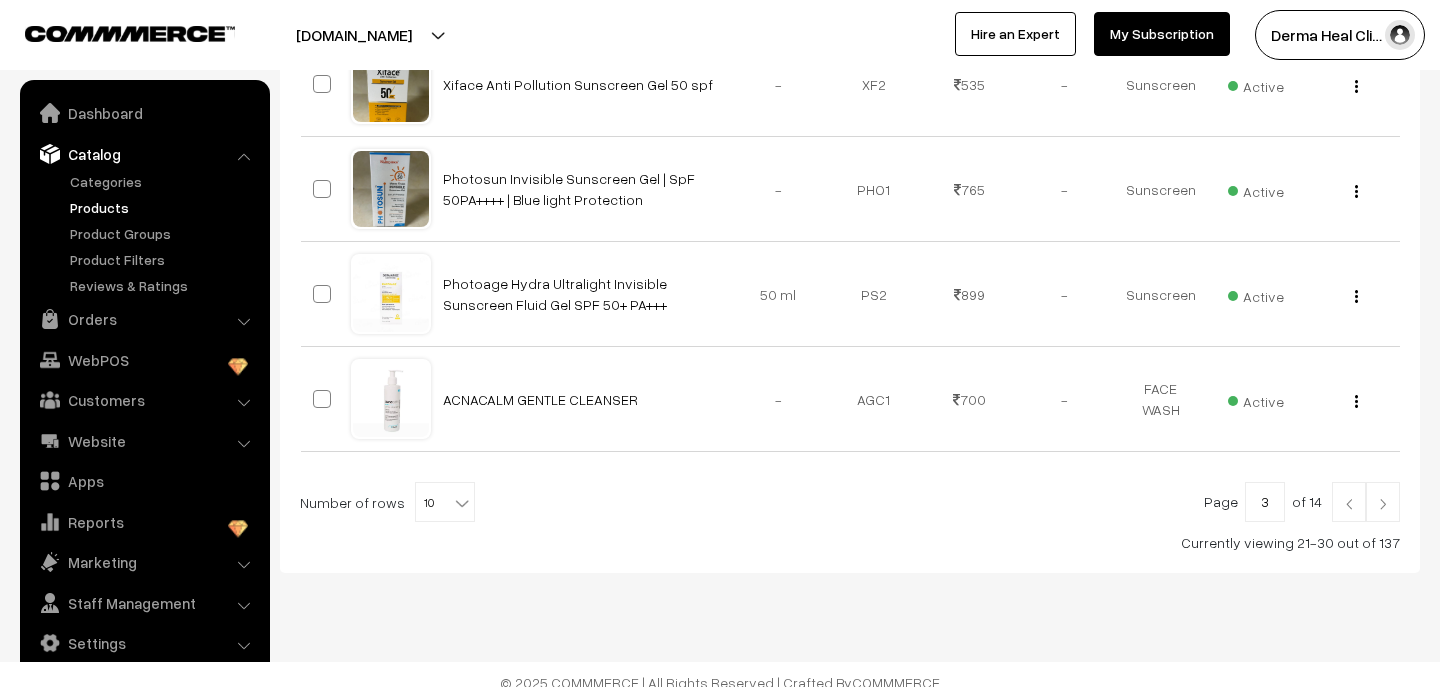 scroll, scrollTop: 1063, scrollLeft: 0, axis: vertical 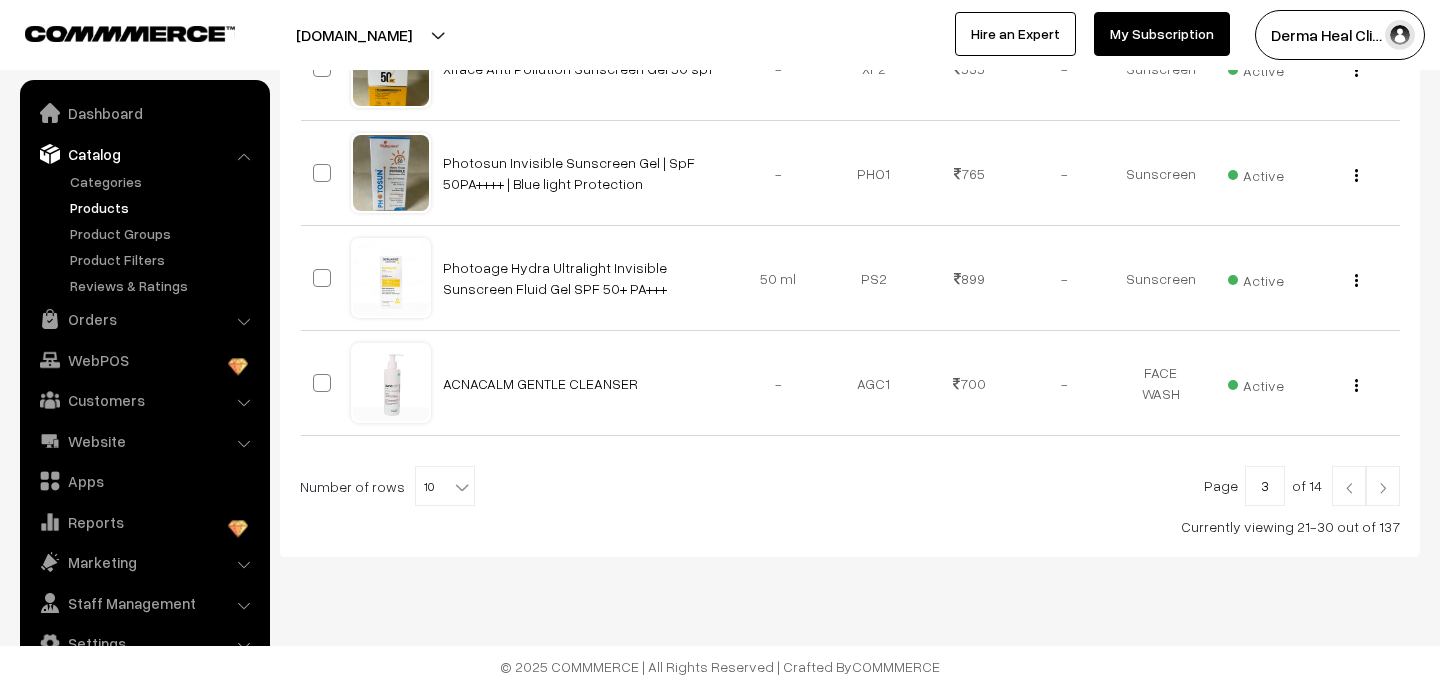 click at bounding box center (1383, 488) 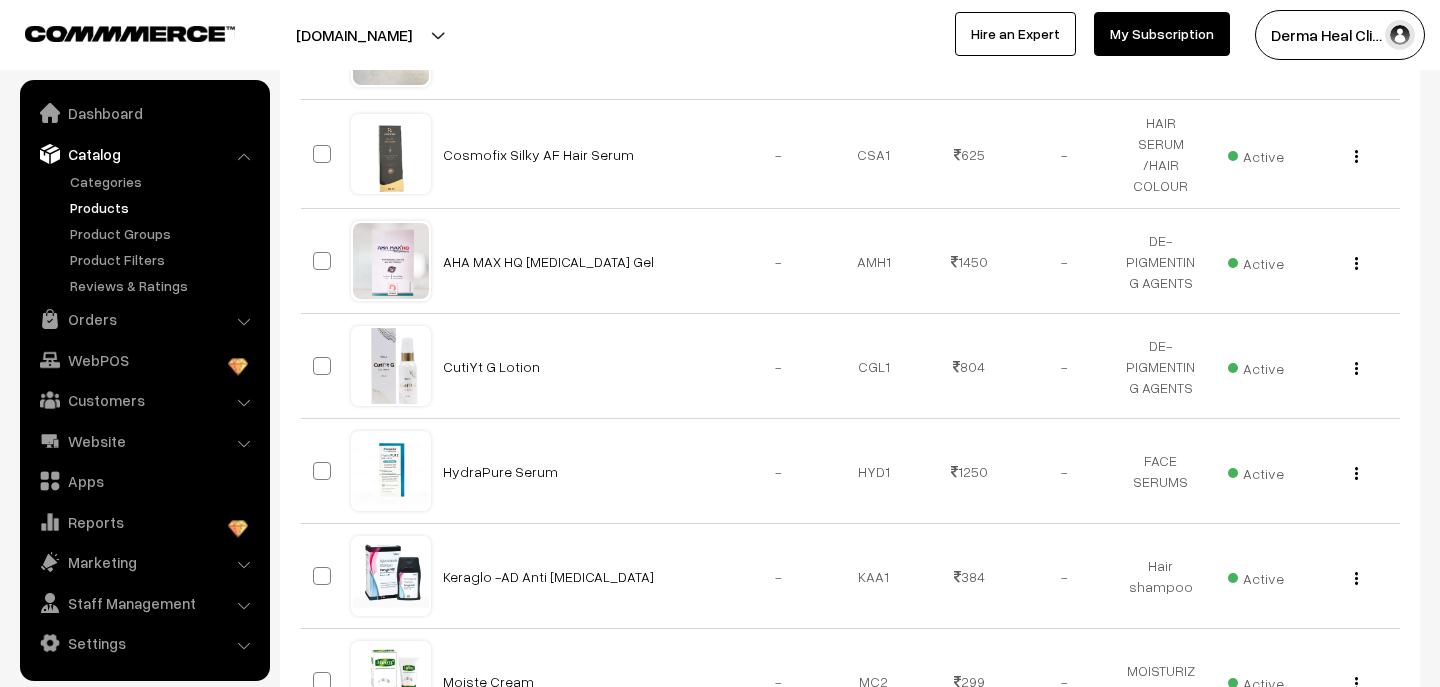 scroll, scrollTop: 560, scrollLeft: 0, axis: vertical 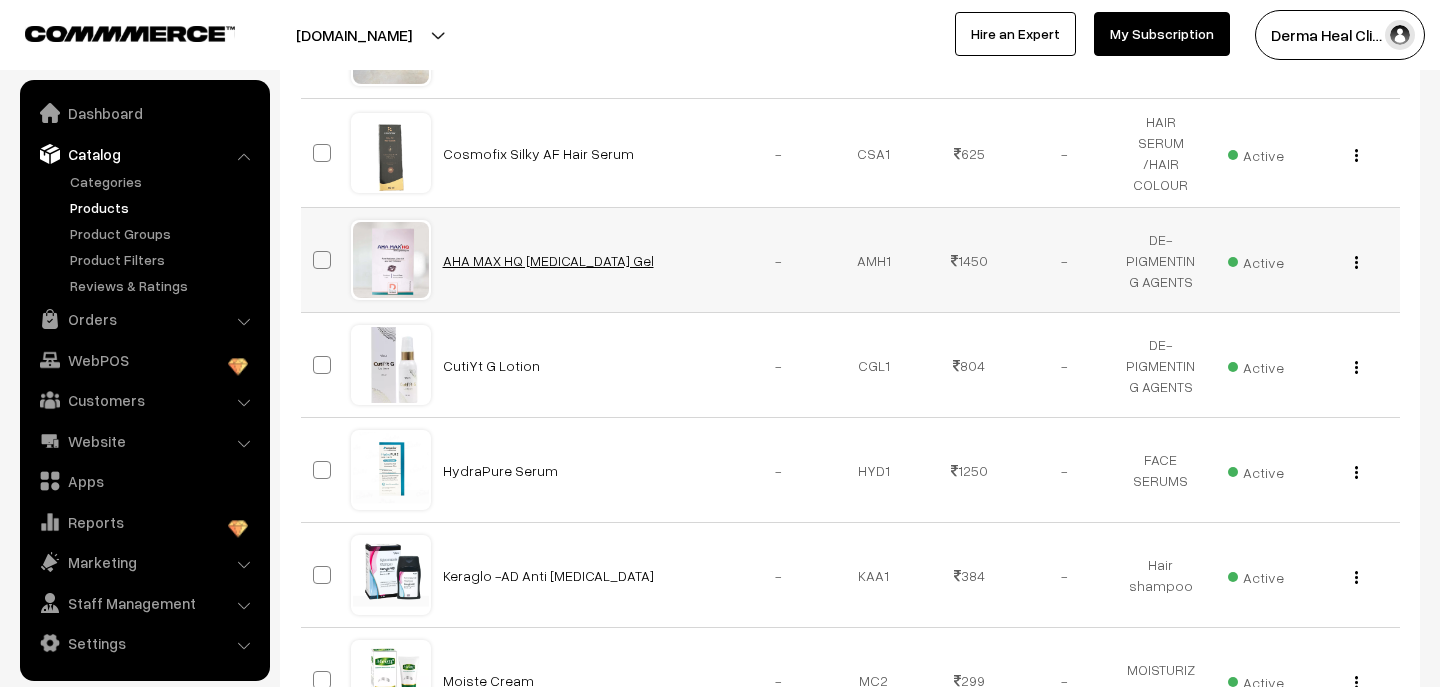 click on "AHA MAX HQ [MEDICAL_DATA] Gel" at bounding box center (548, 260) 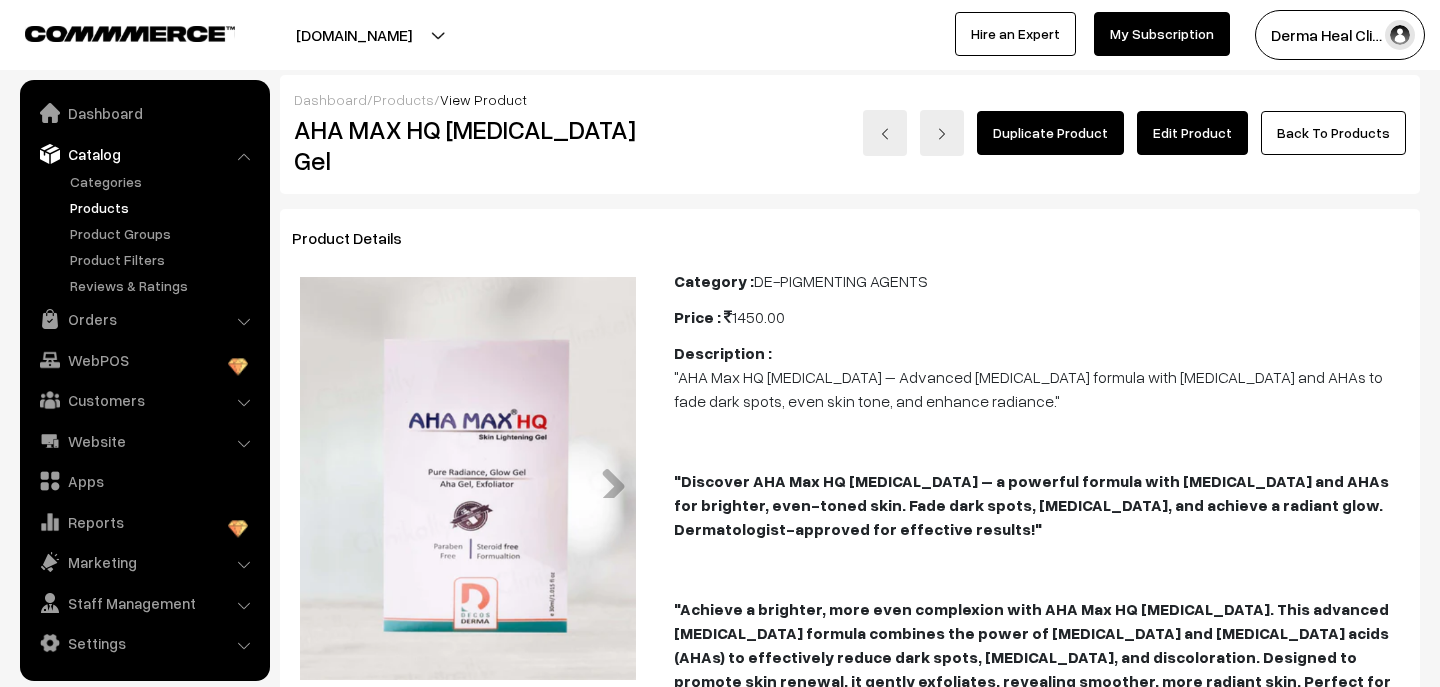 scroll, scrollTop: 0, scrollLeft: 0, axis: both 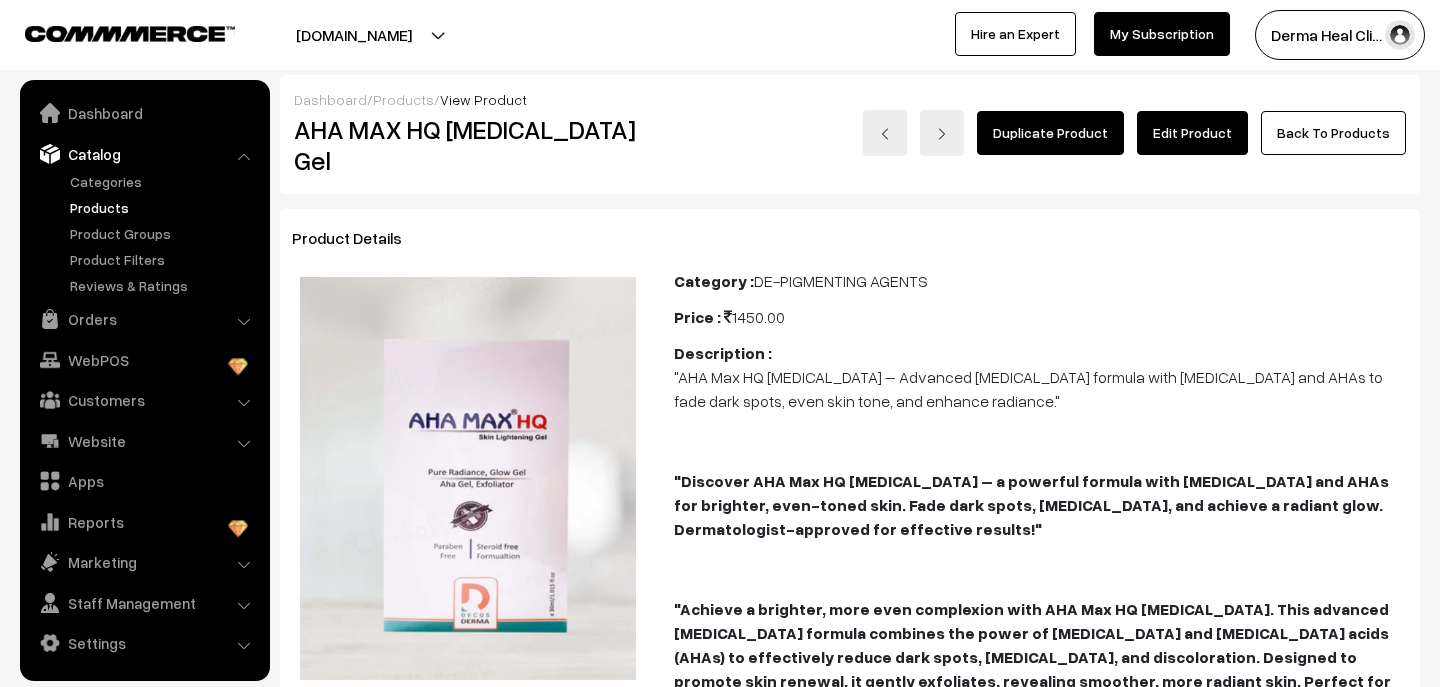 click on "Dashboard  /  Products  /  View Product
AHA MAX HQ Skin Lightening Gel
Duplicate Product
Edit Product
Back To Products" at bounding box center (850, 134) 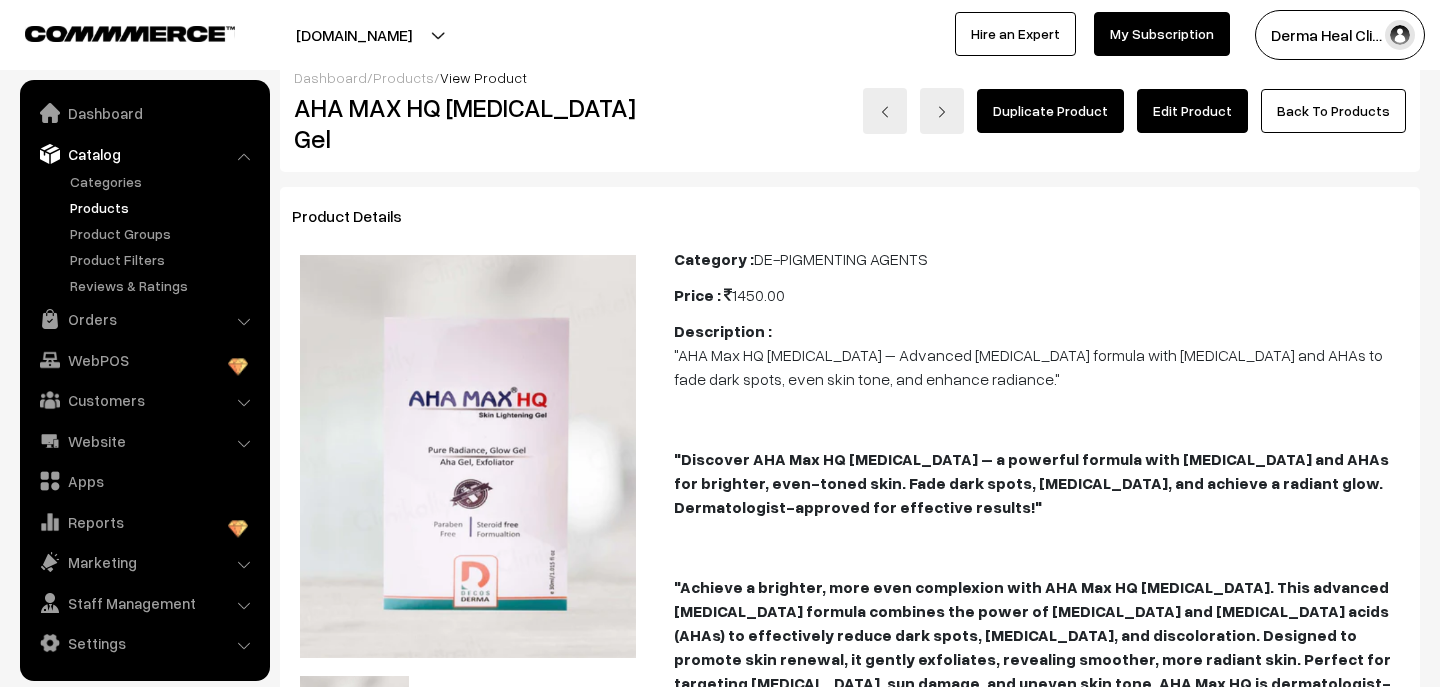 scroll, scrollTop: 0, scrollLeft: 0, axis: both 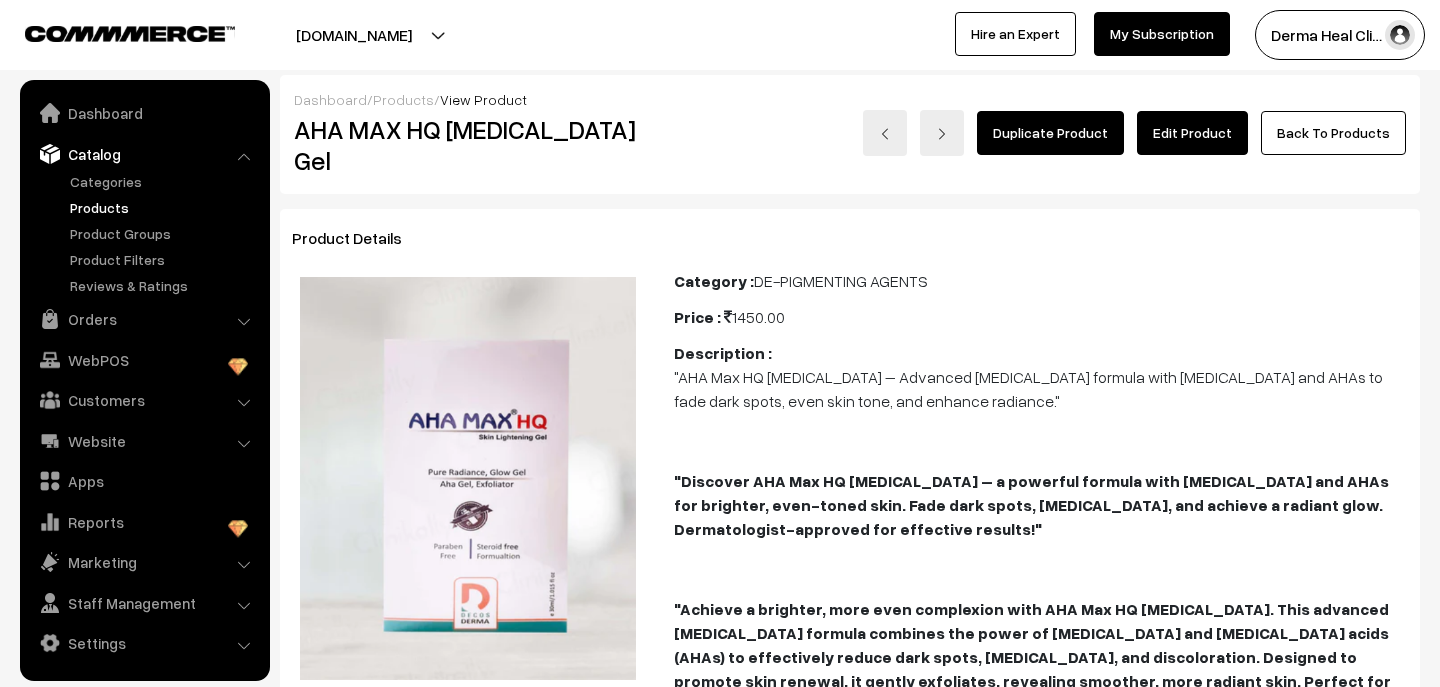 click on "Edit Product" at bounding box center (1192, 133) 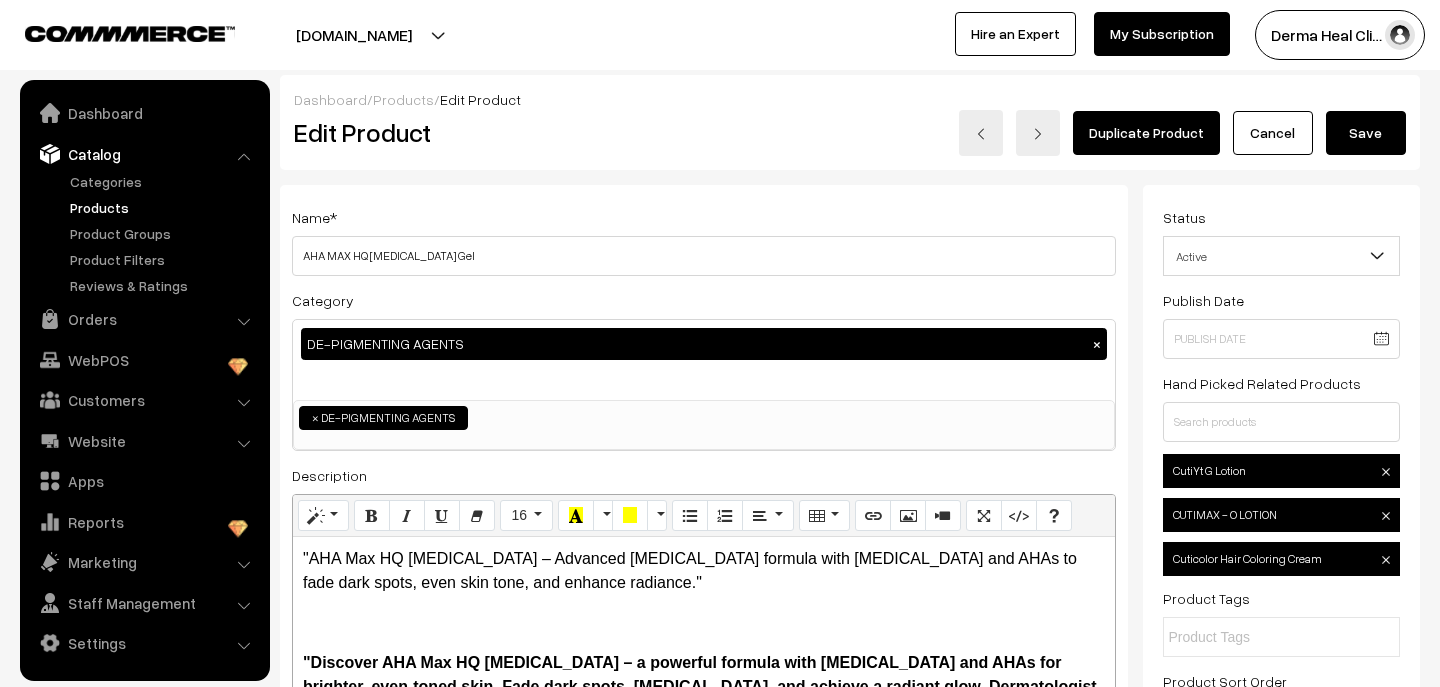 scroll, scrollTop: 0, scrollLeft: 0, axis: both 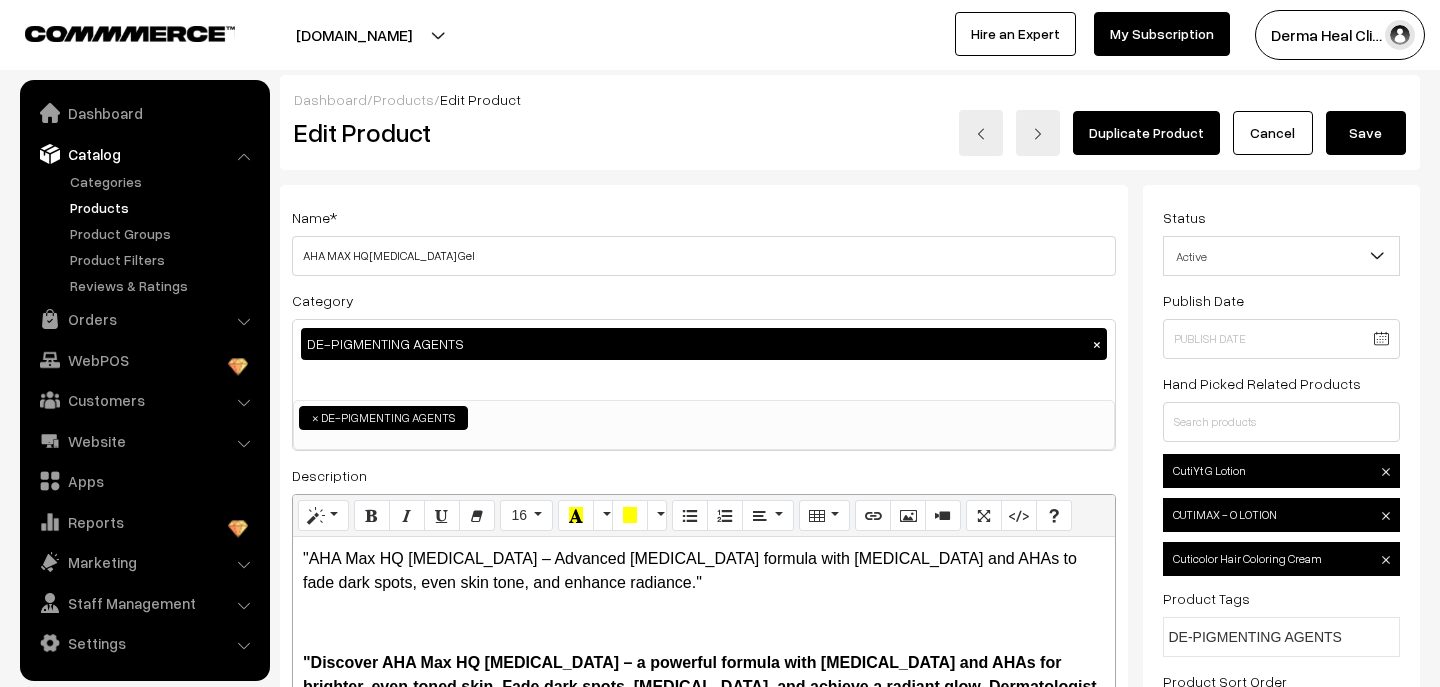 type on "DE-PIGMENTING AGENTS" 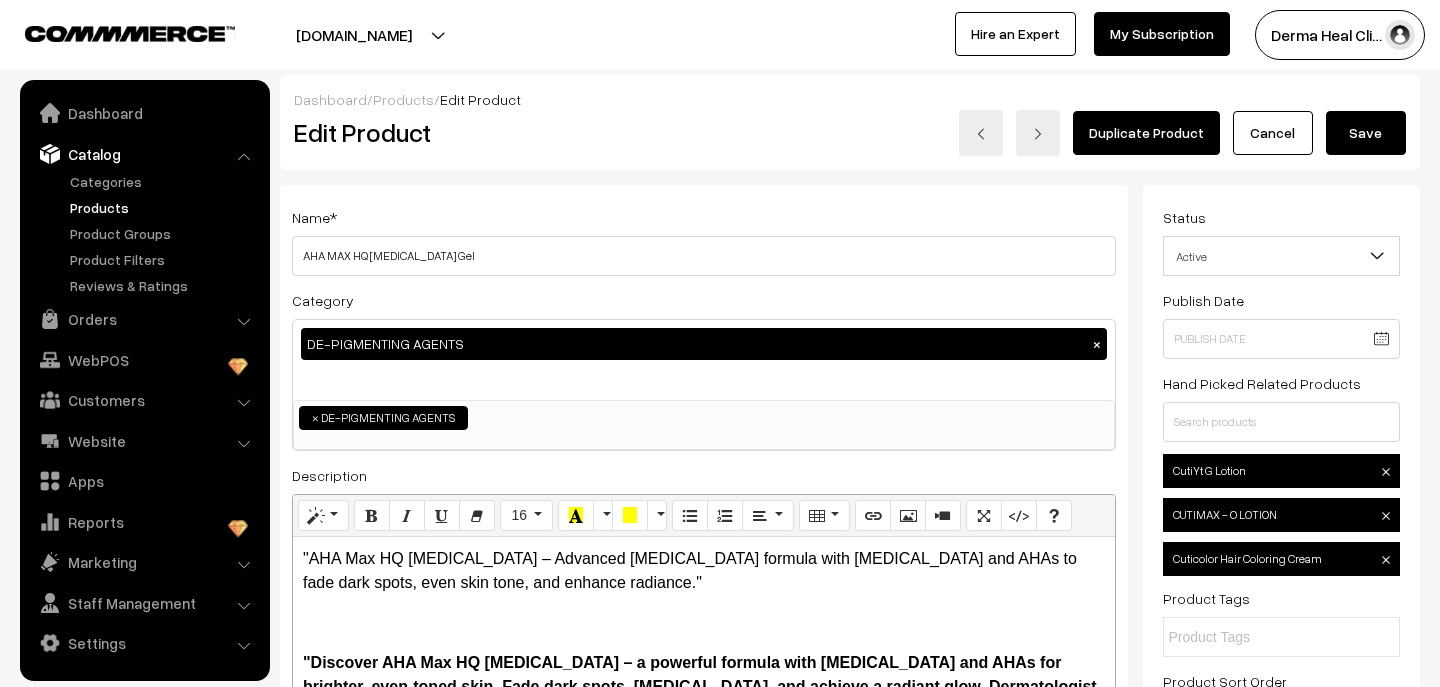 scroll, scrollTop: 0, scrollLeft: 0, axis: both 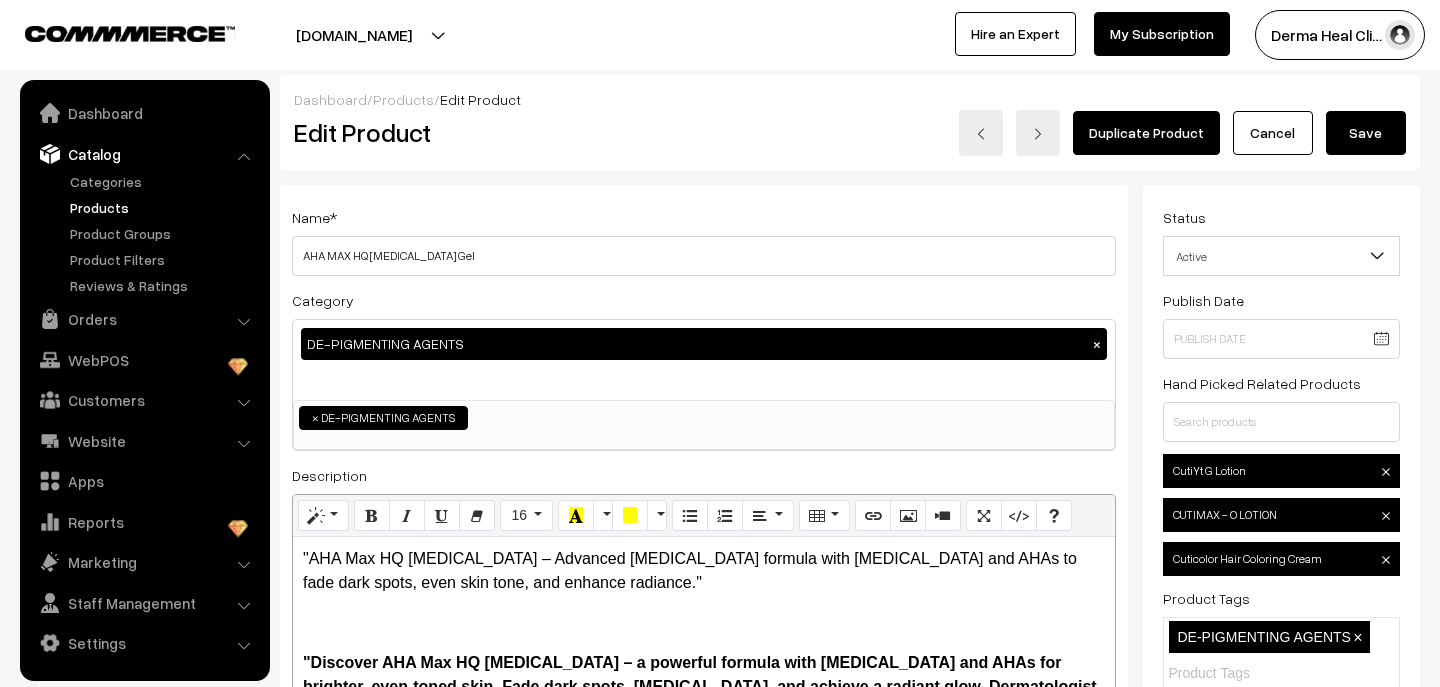 click on "Status
Active
Inactive
Active
Publish Date
Product Type
-- Select --
-- Select --
Filter Color
Hand Picked Related Products
× 0" at bounding box center [1282, 496] 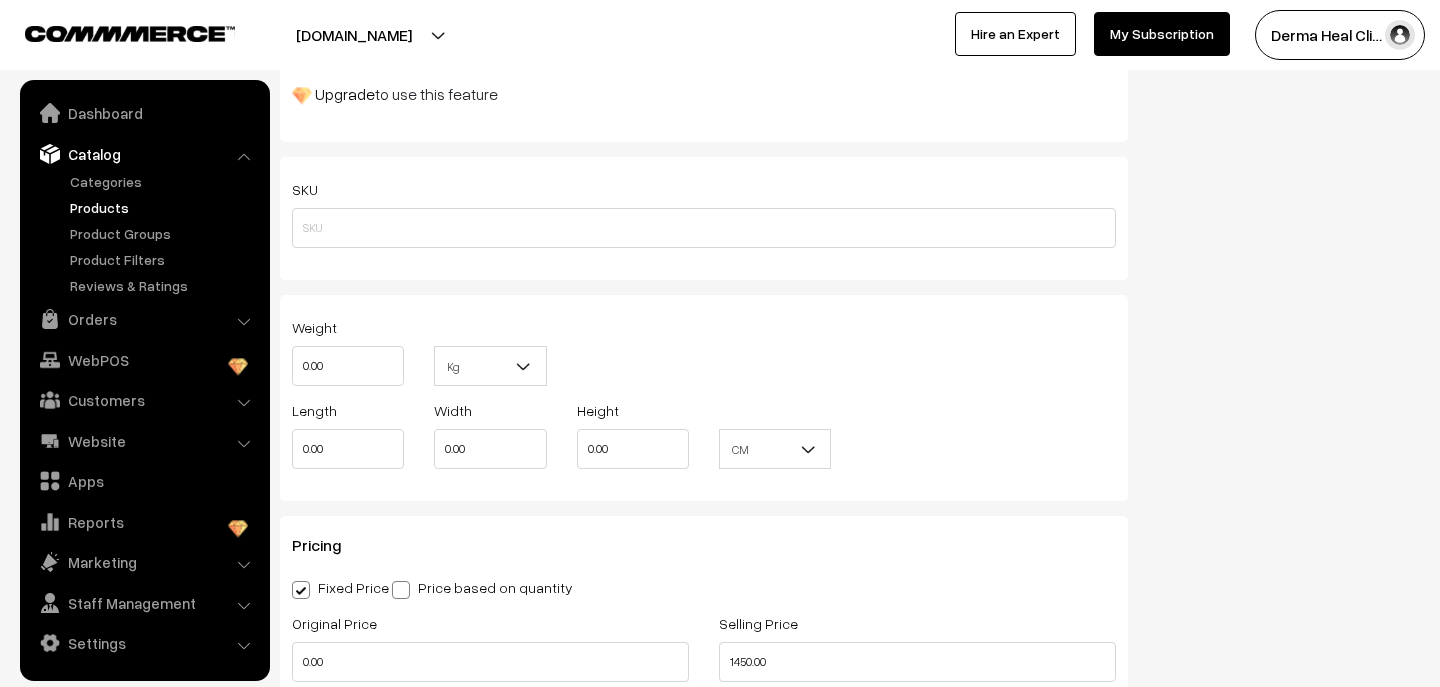 scroll, scrollTop: 1080, scrollLeft: 0, axis: vertical 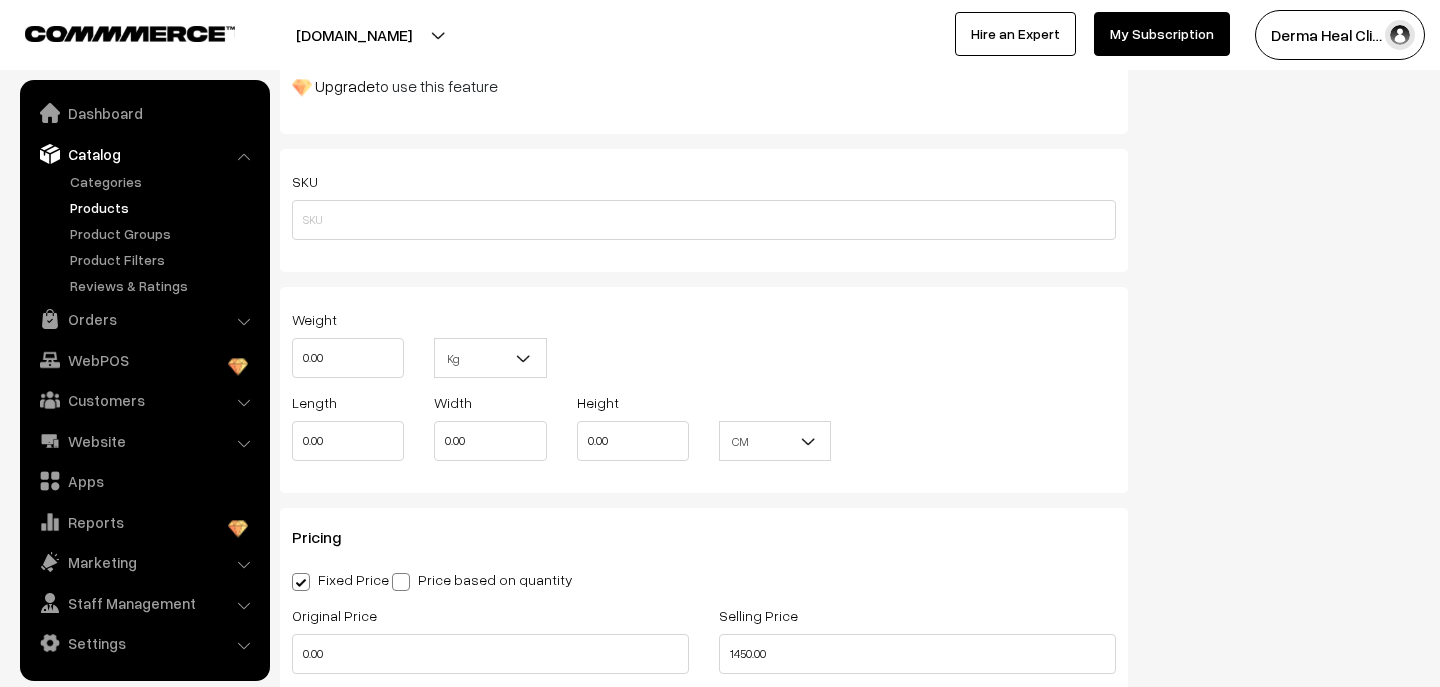 click on "Weight
0.00
Kg
Kg" at bounding box center (704, 348) 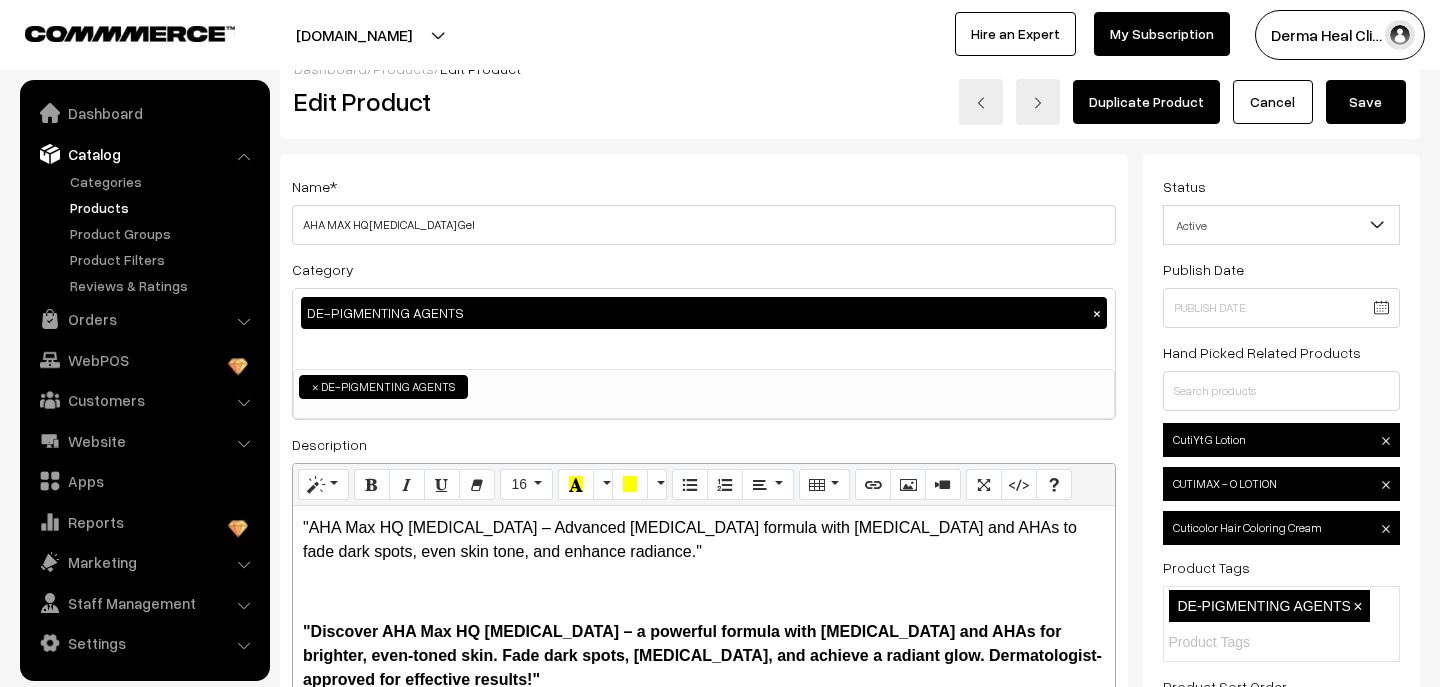 scroll, scrollTop: 0, scrollLeft: 0, axis: both 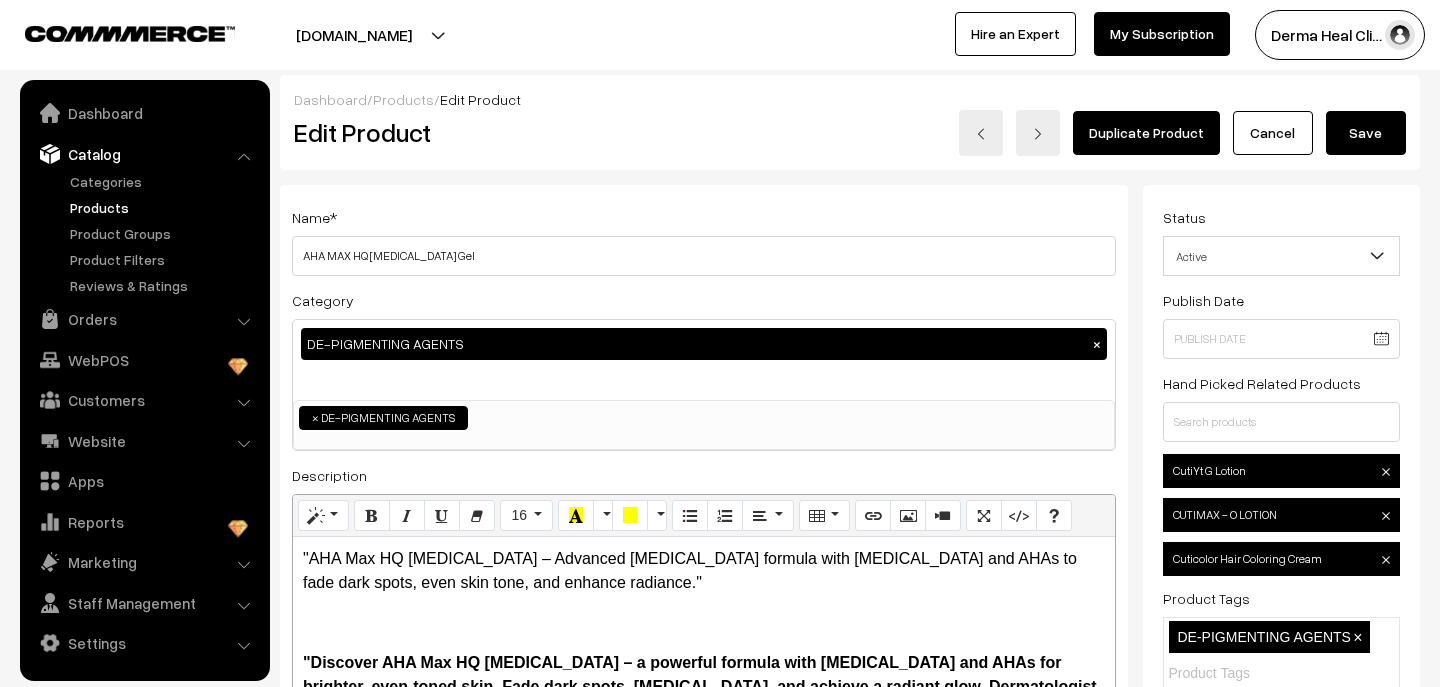click on "Save" at bounding box center (1366, 133) 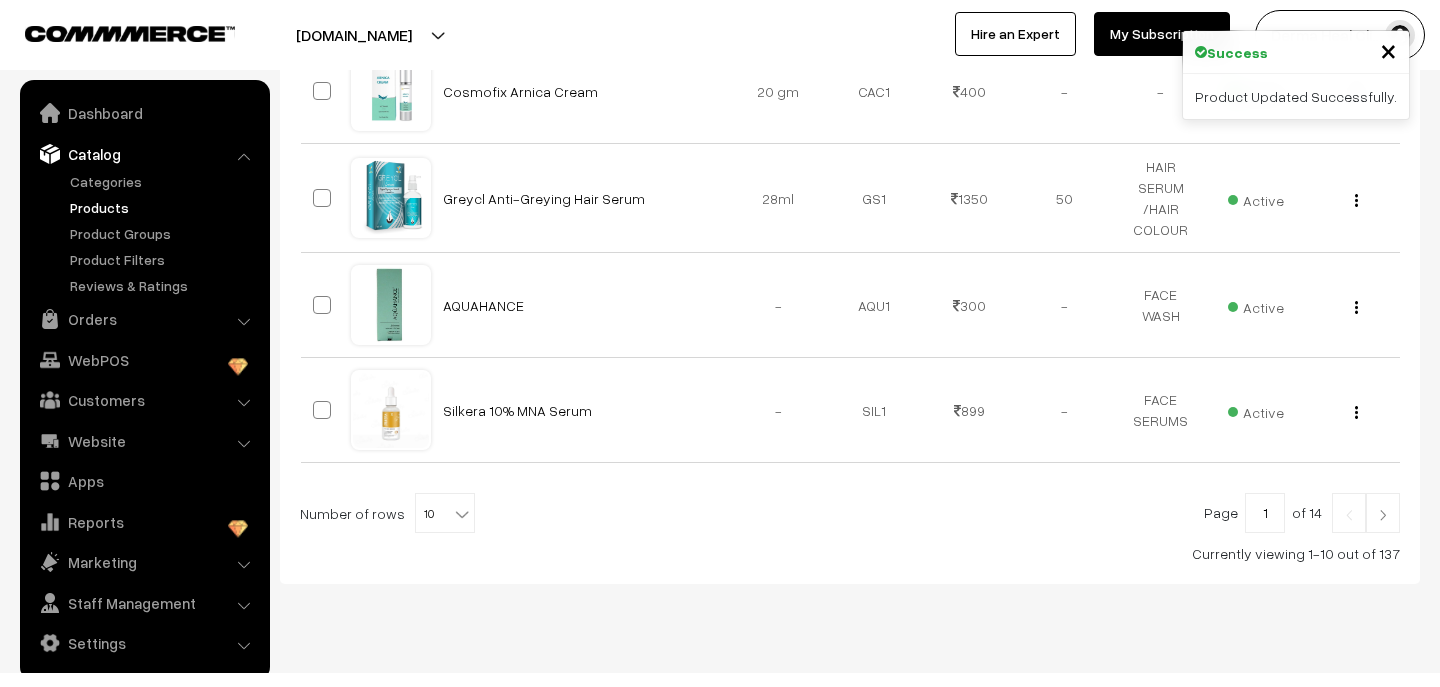 scroll, scrollTop: 1067, scrollLeft: 0, axis: vertical 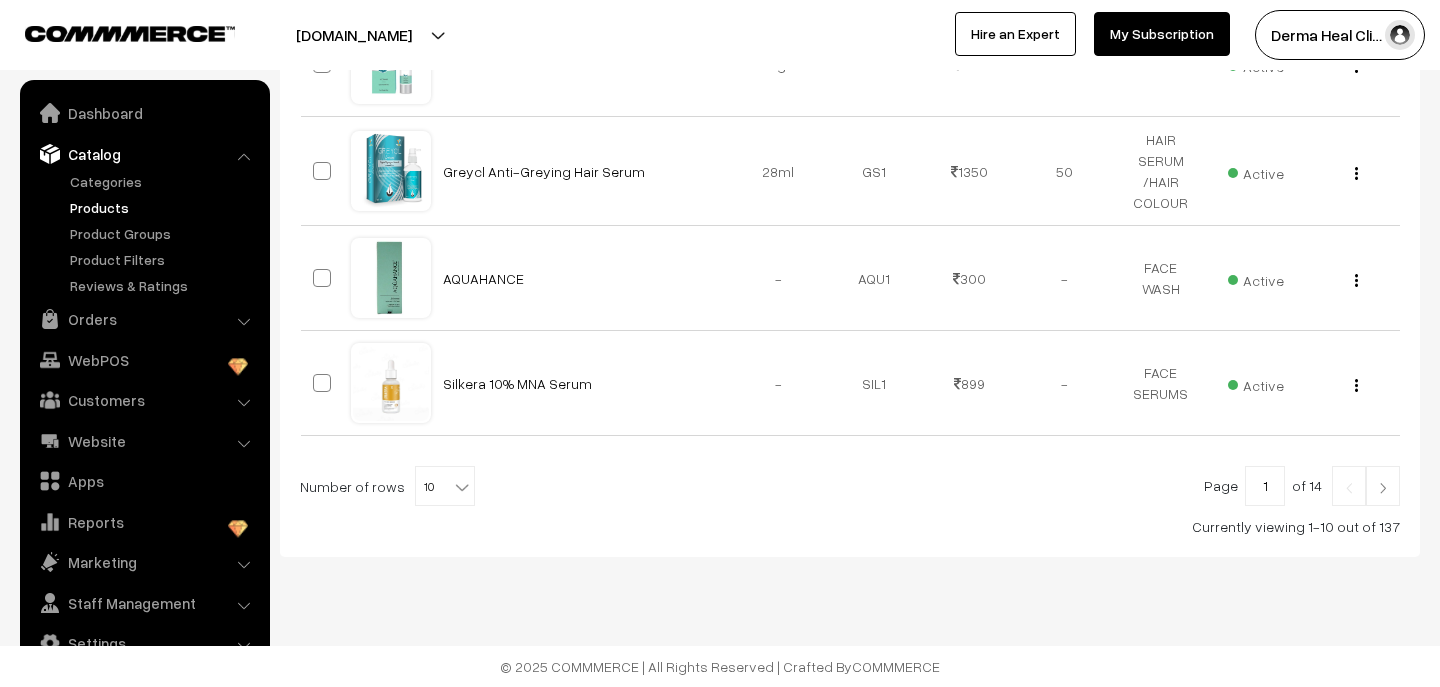 click at bounding box center (1383, 486) 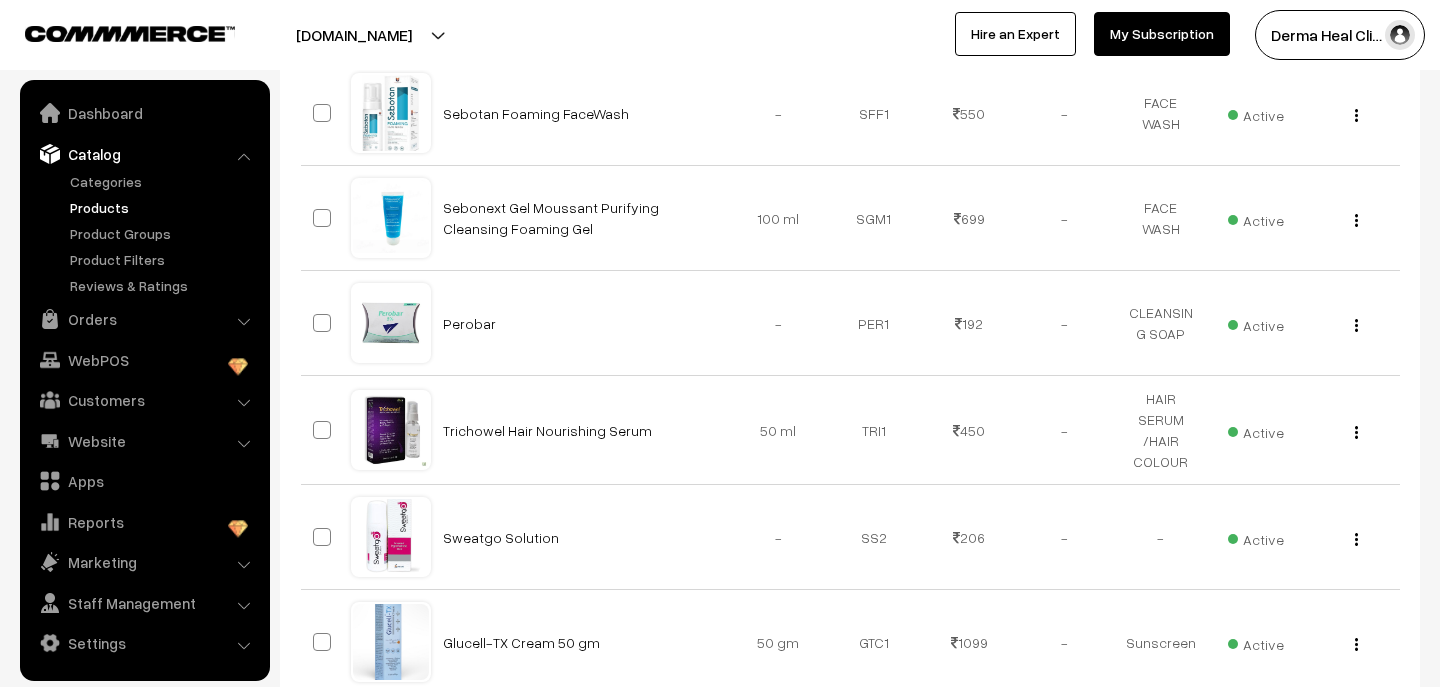 scroll, scrollTop: 480, scrollLeft: 0, axis: vertical 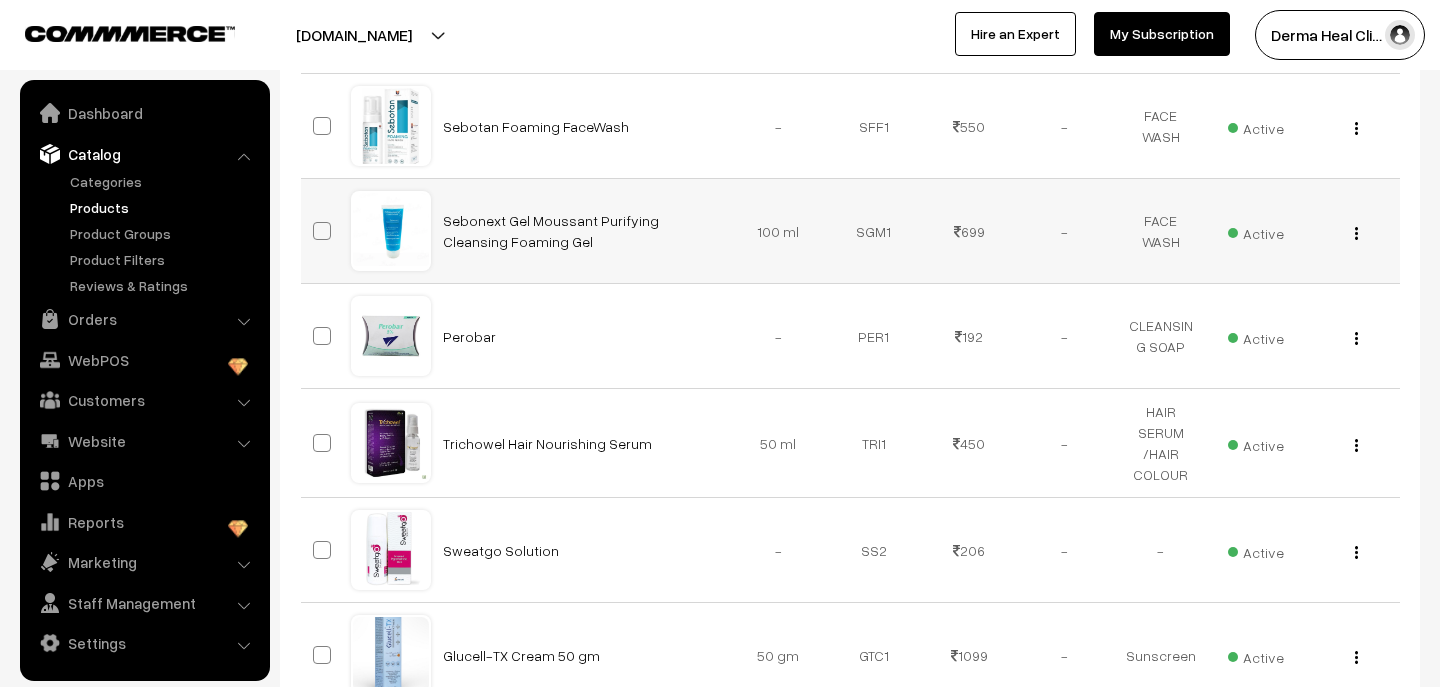 click on "Sebonext Gel Moussant Purifying Cleansing Foaming Gel" at bounding box center [581, 231] 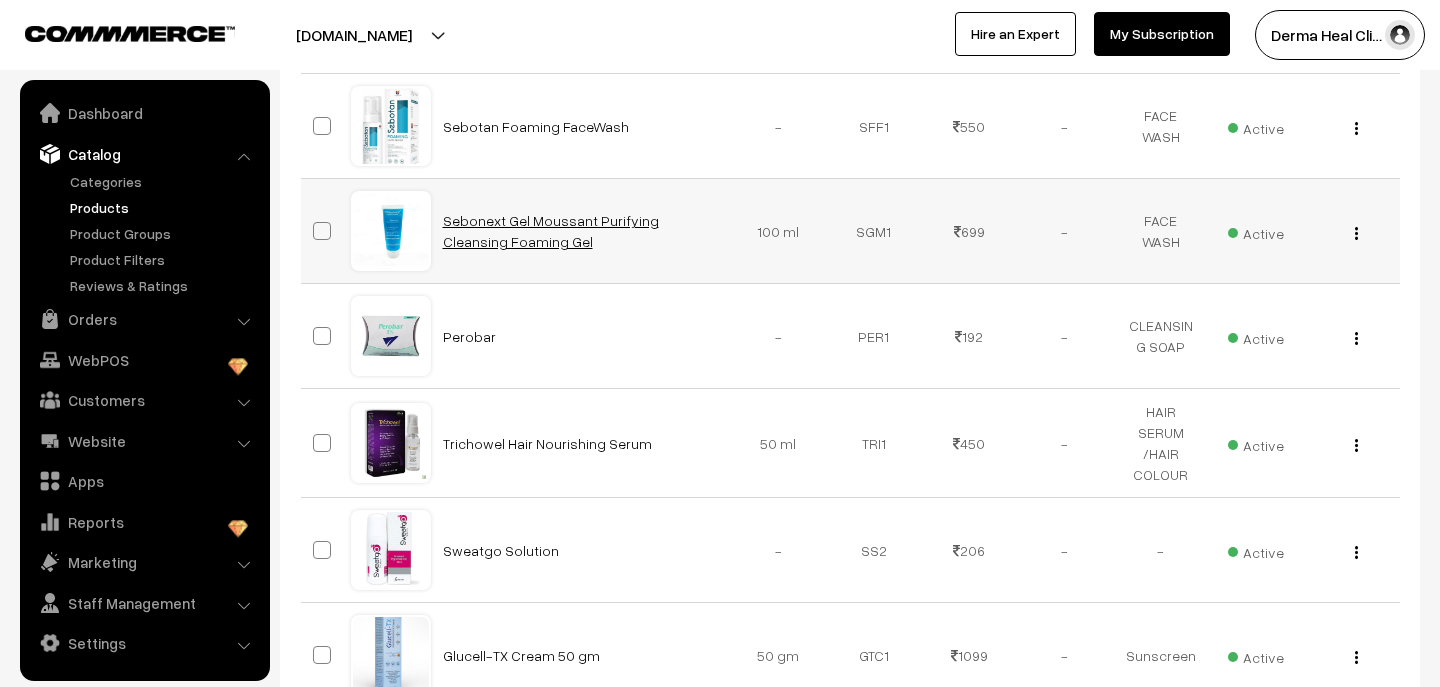 click on "Sebonext Gel Moussant Purifying Cleansing Foaming Gel" at bounding box center [551, 231] 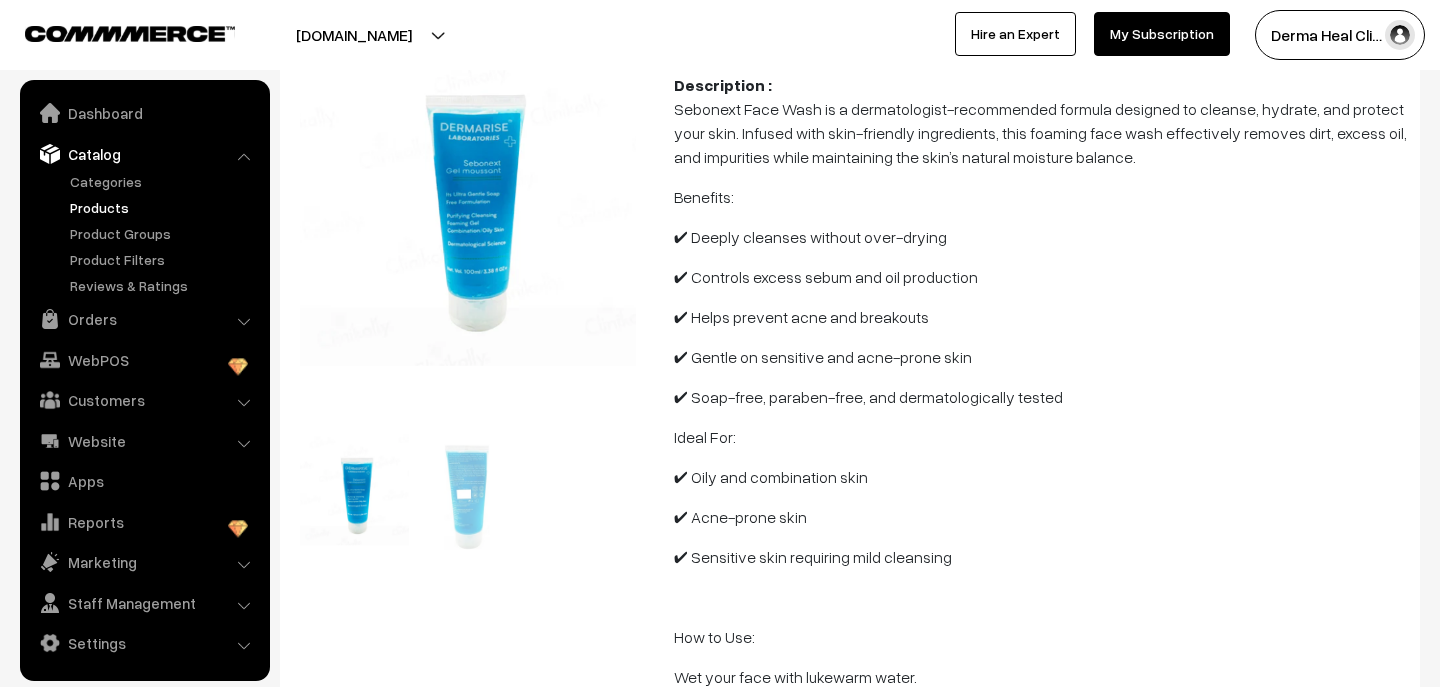 scroll, scrollTop: 320, scrollLeft: 0, axis: vertical 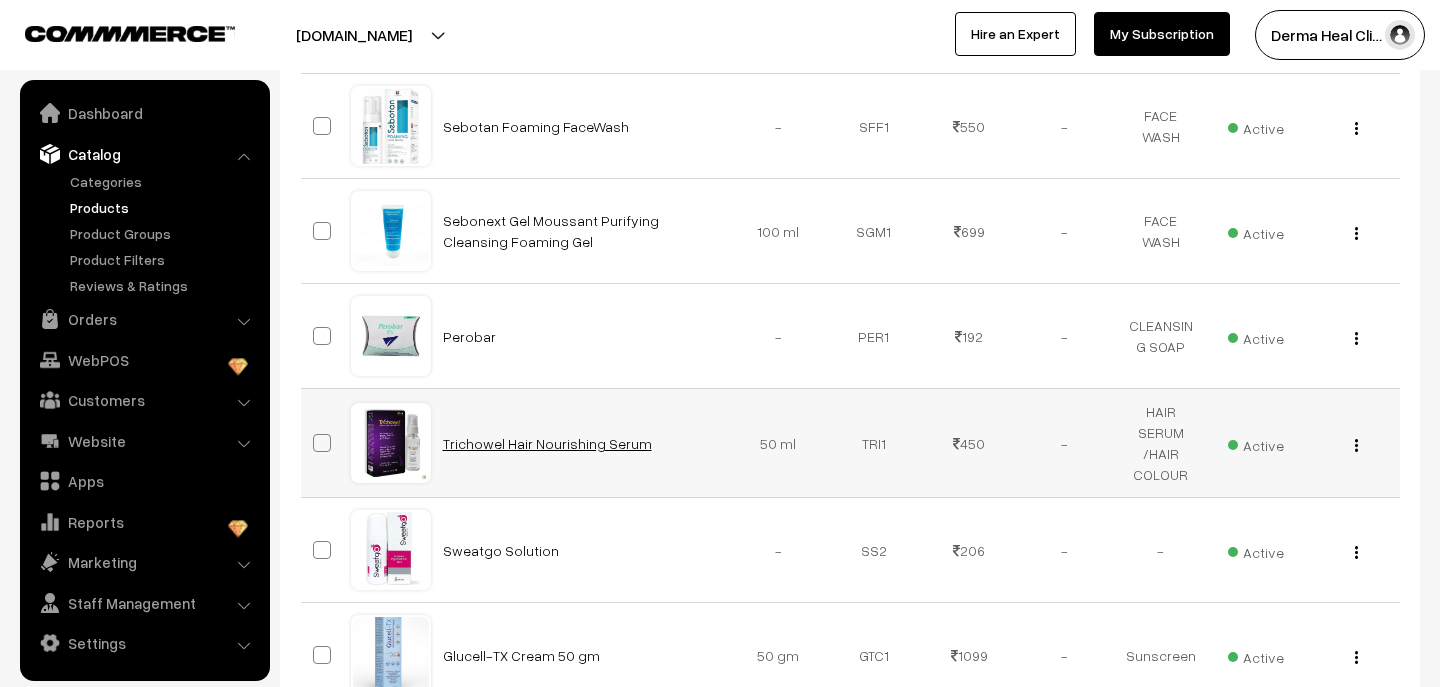 click on "Trichowel Hair Nourishing Serum" at bounding box center [547, 443] 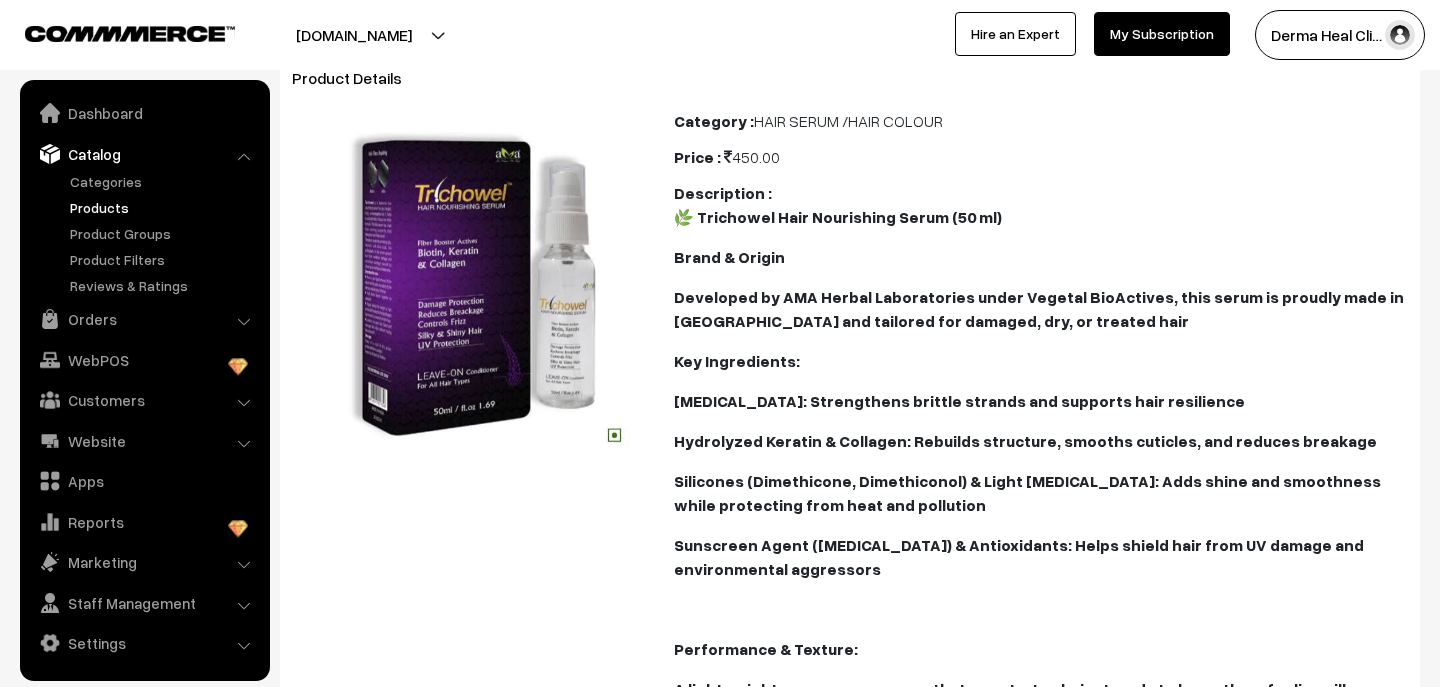 scroll, scrollTop: 120, scrollLeft: 0, axis: vertical 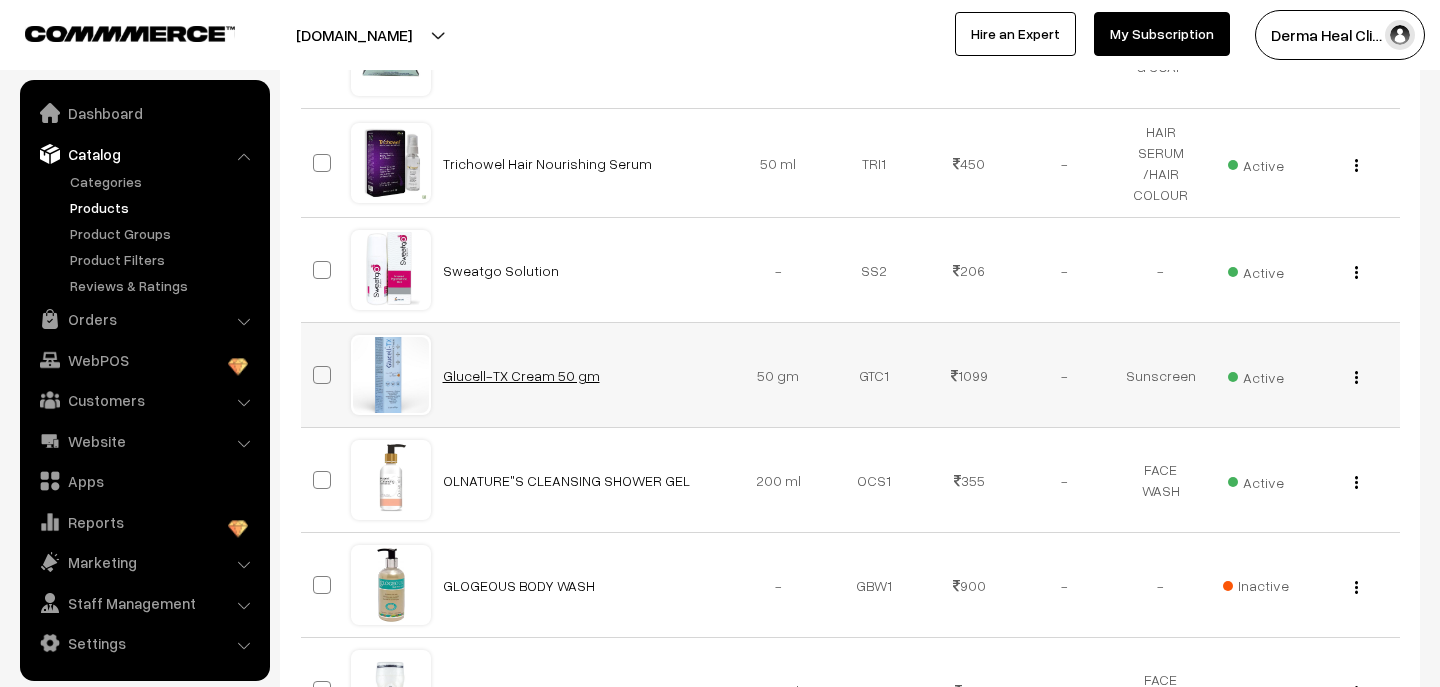 click on "Glucell-TX Cream 50 gm" at bounding box center (521, 375) 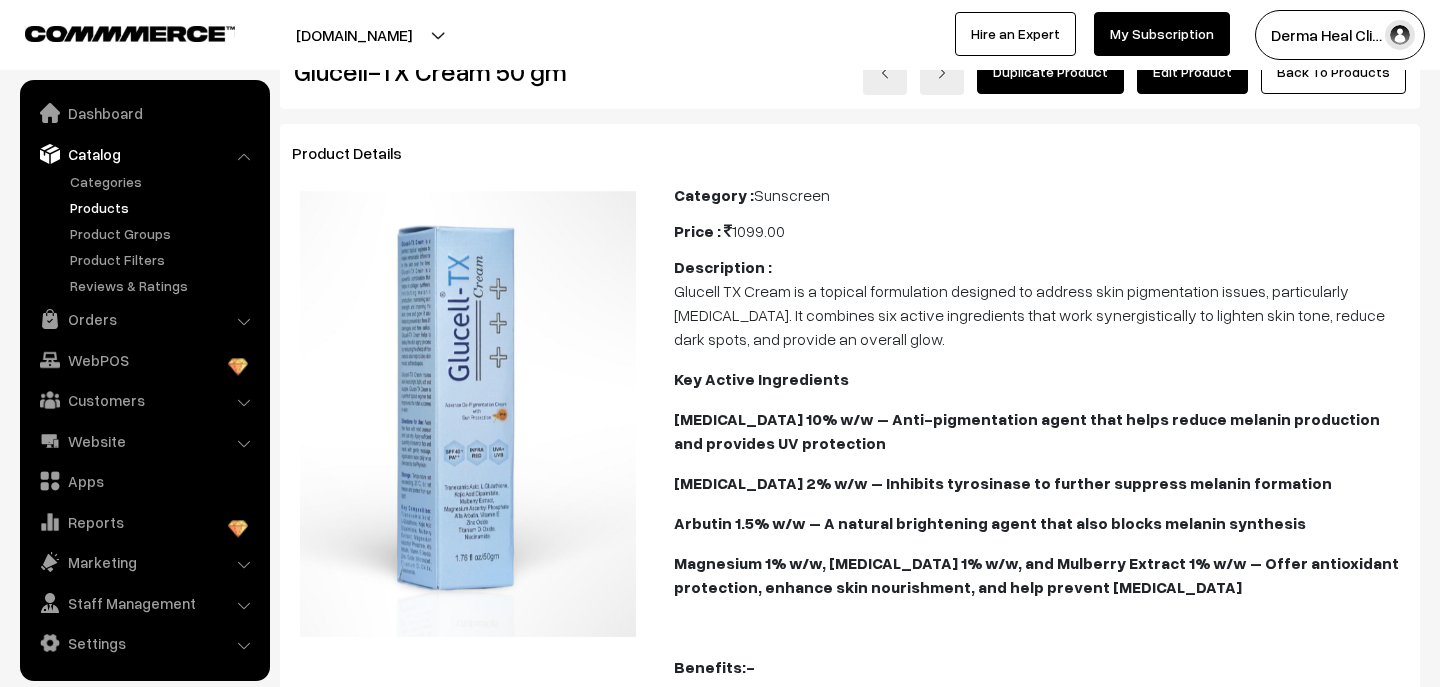 scroll, scrollTop: 0, scrollLeft: 0, axis: both 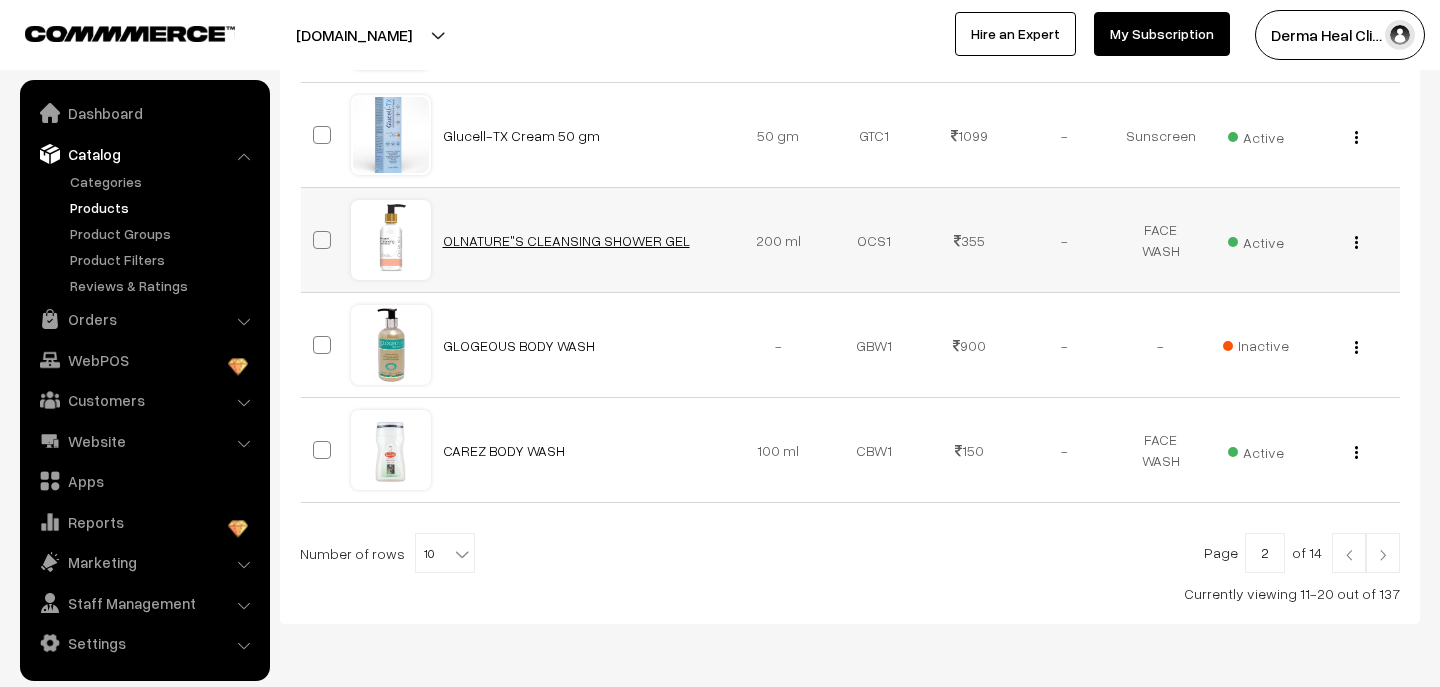 click on "OLNATURE"S CLEANSING SHOWER GEL" at bounding box center (566, 240) 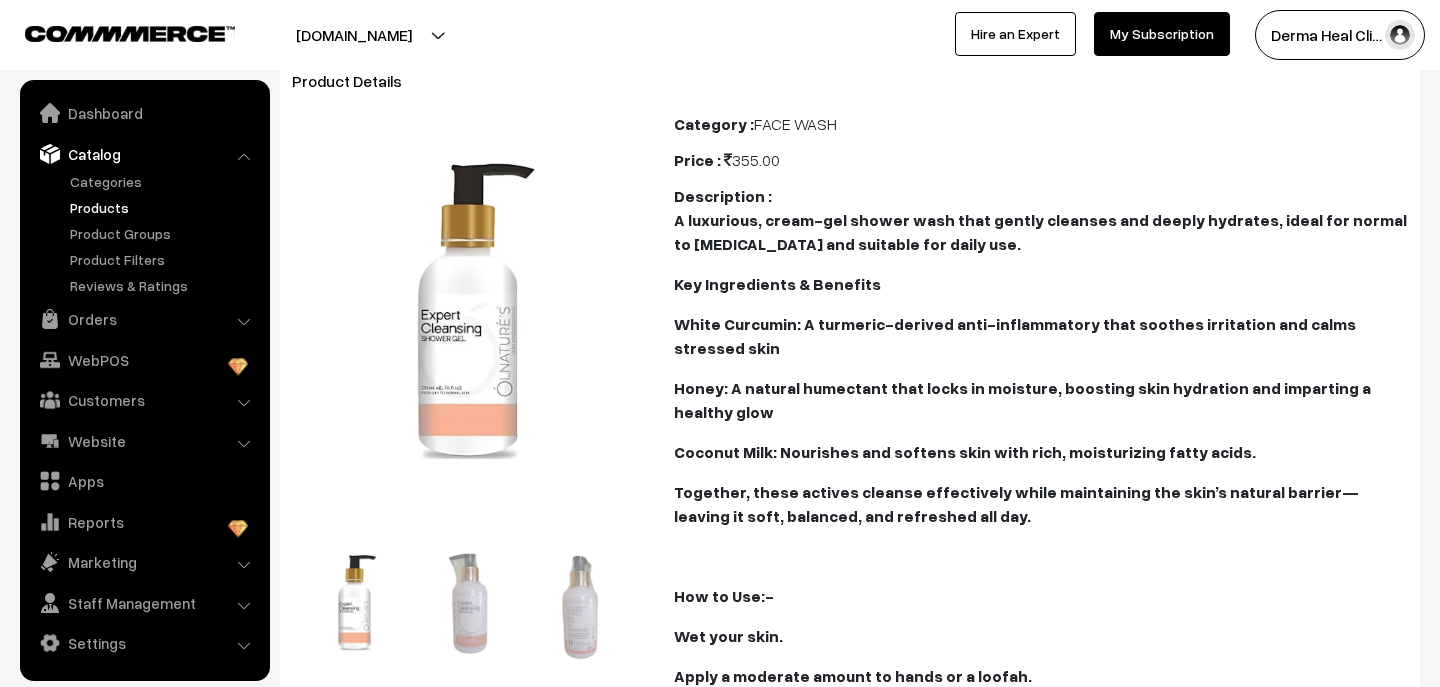 scroll, scrollTop: 160, scrollLeft: 0, axis: vertical 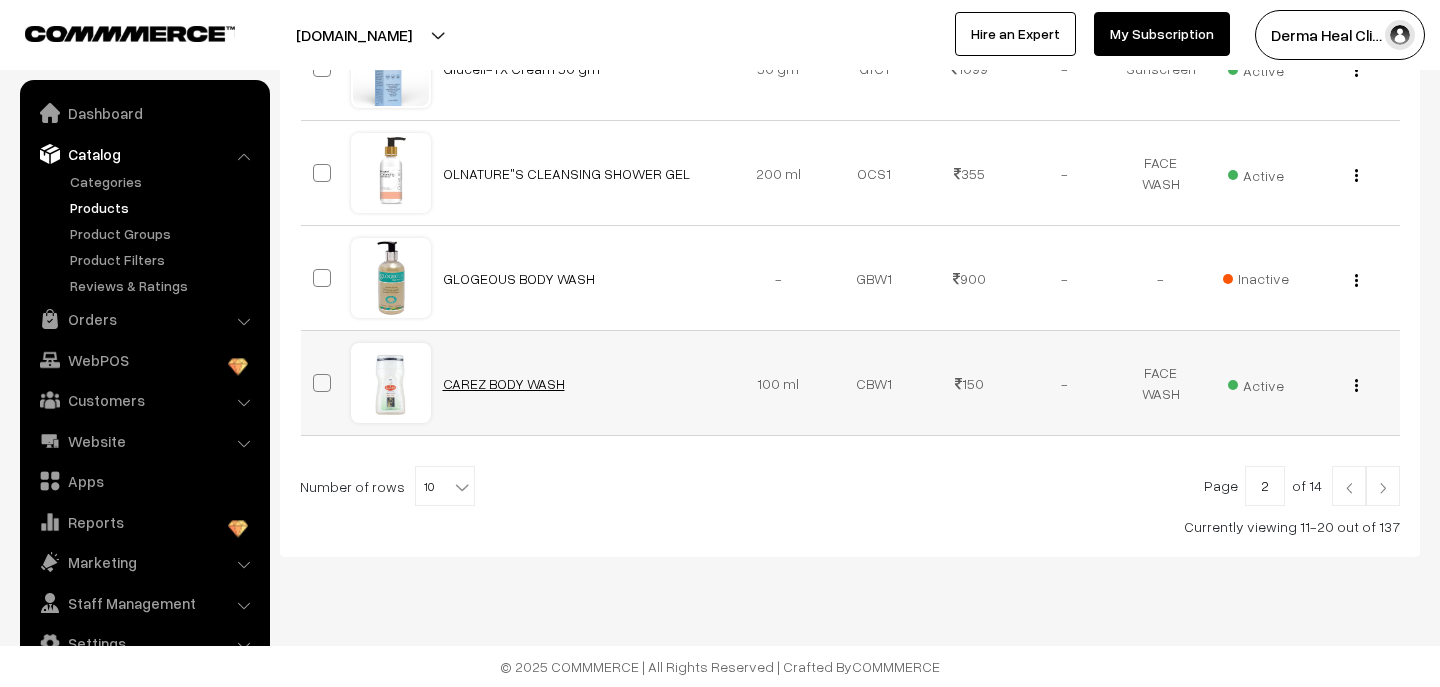 click on "CAREZ BODY WASH" at bounding box center [504, 383] 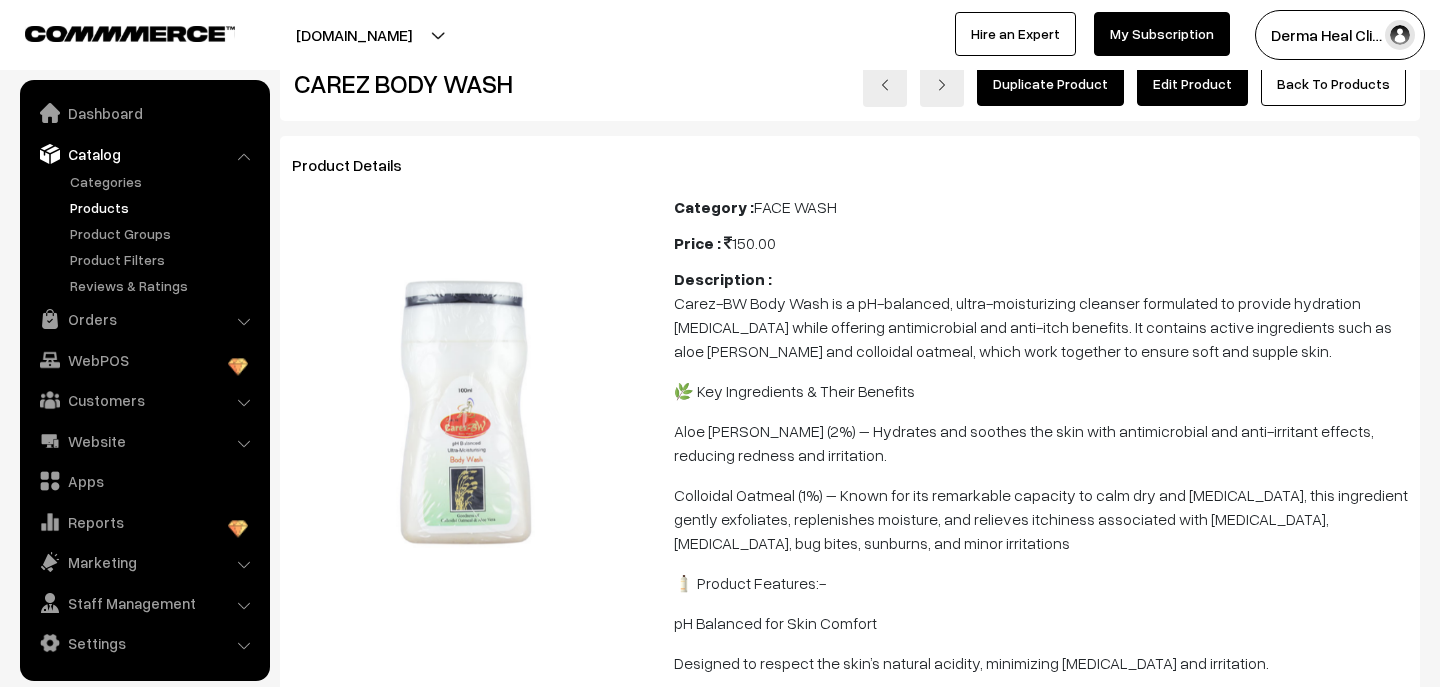 scroll, scrollTop: 40, scrollLeft: 0, axis: vertical 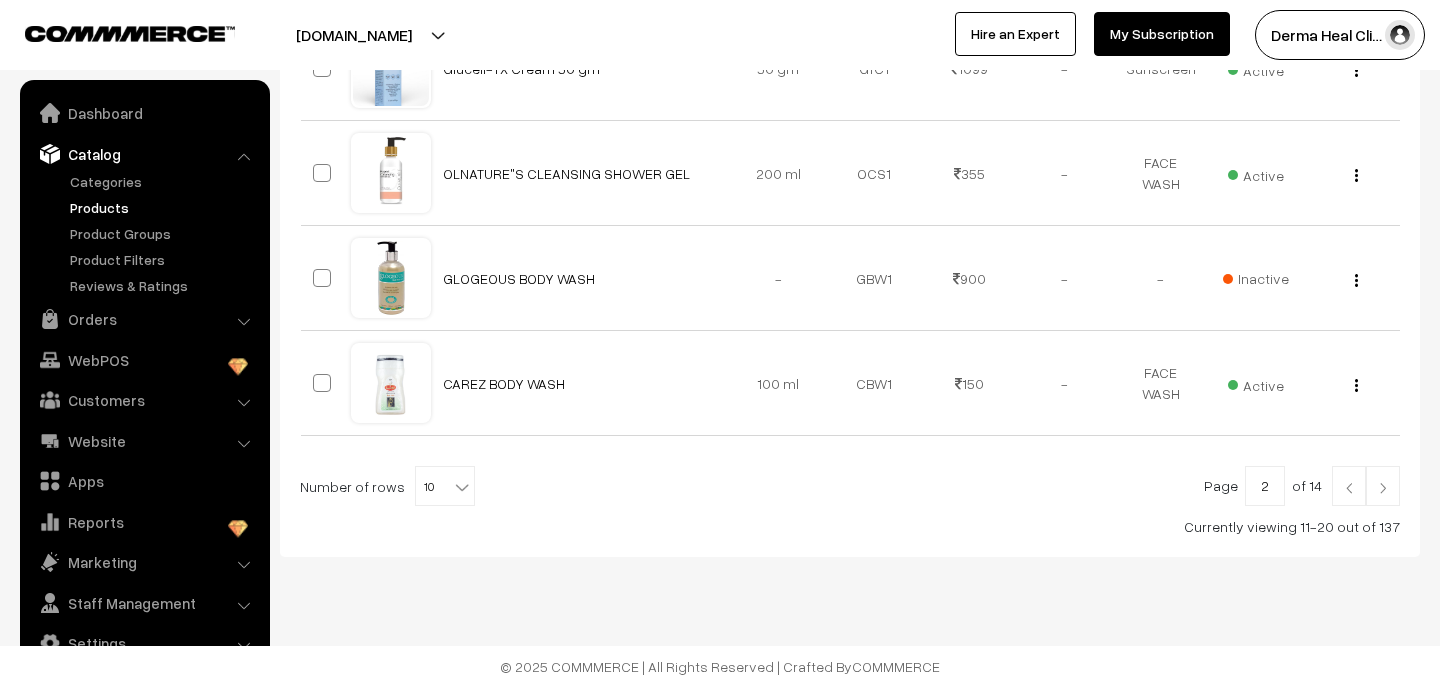 click at bounding box center (1383, 488) 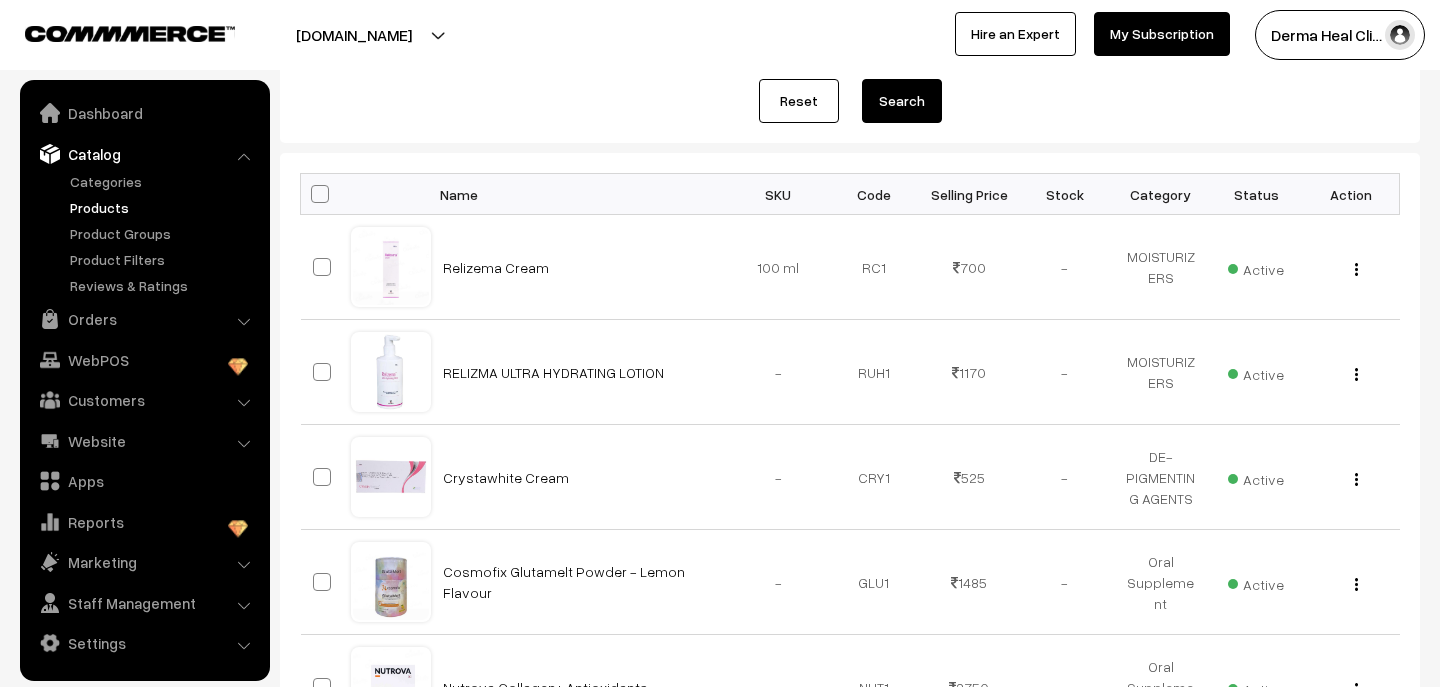 scroll, scrollTop: 280, scrollLeft: 0, axis: vertical 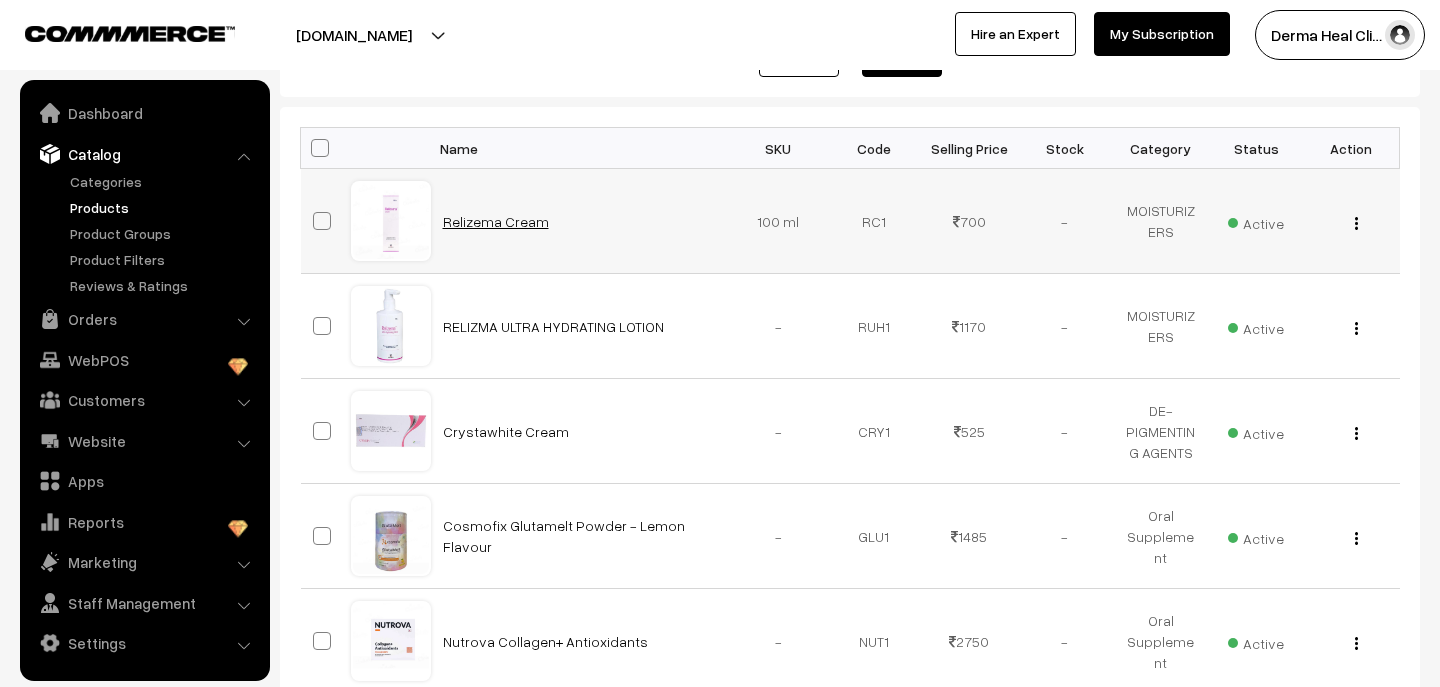 click on "Relizema Cream" at bounding box center (496, 221) 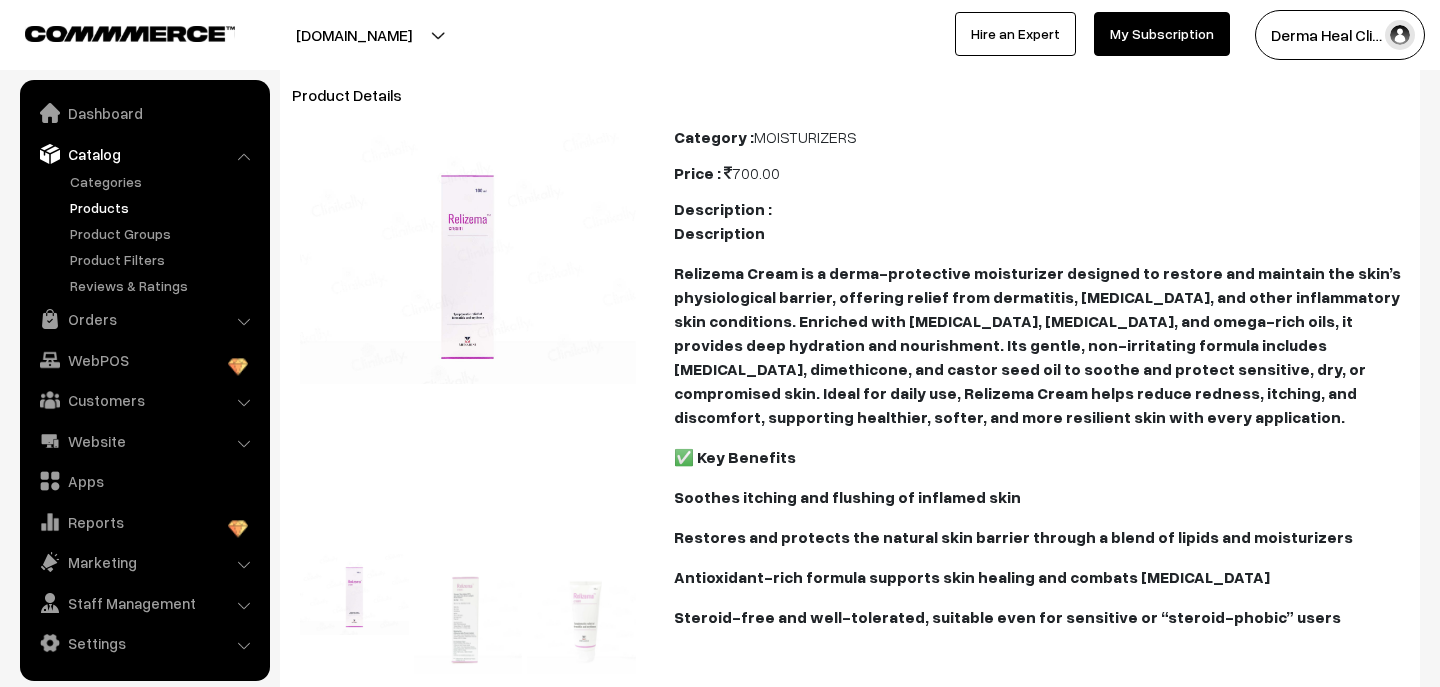 scroll, scrollTop: 120, scrollLeft: 0, axis: vertical 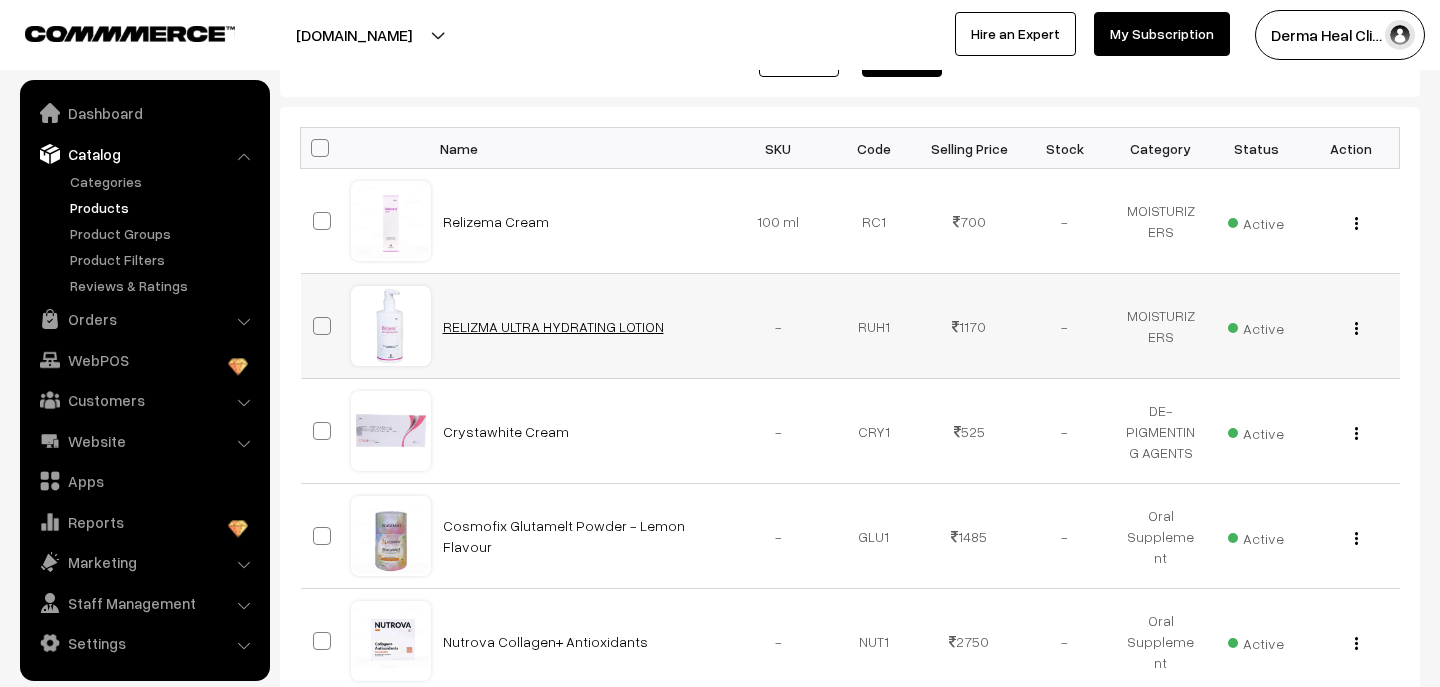 click on "RELIZMA ULTRA HYDRATING LOTION" at bounding box center [553, 326] 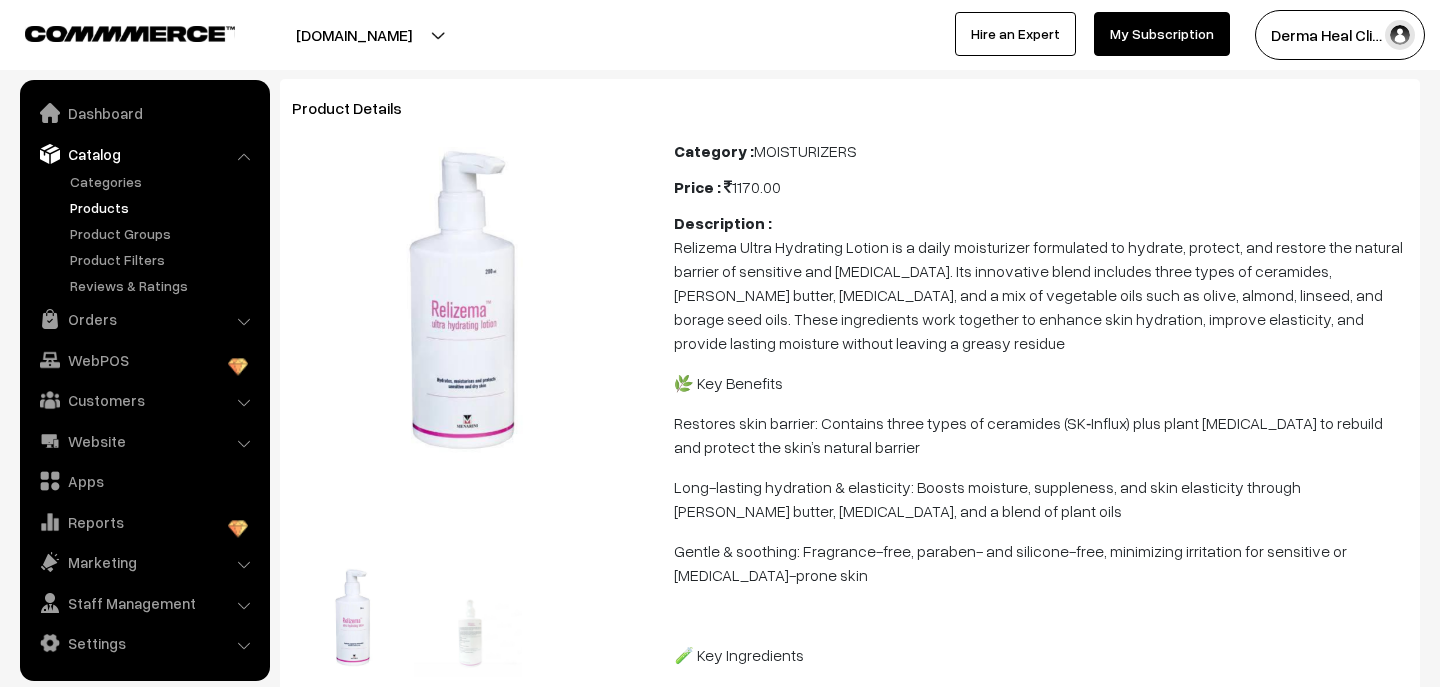 scroll, scrollTop: 200, scrollLeft: 0, axis: vertical 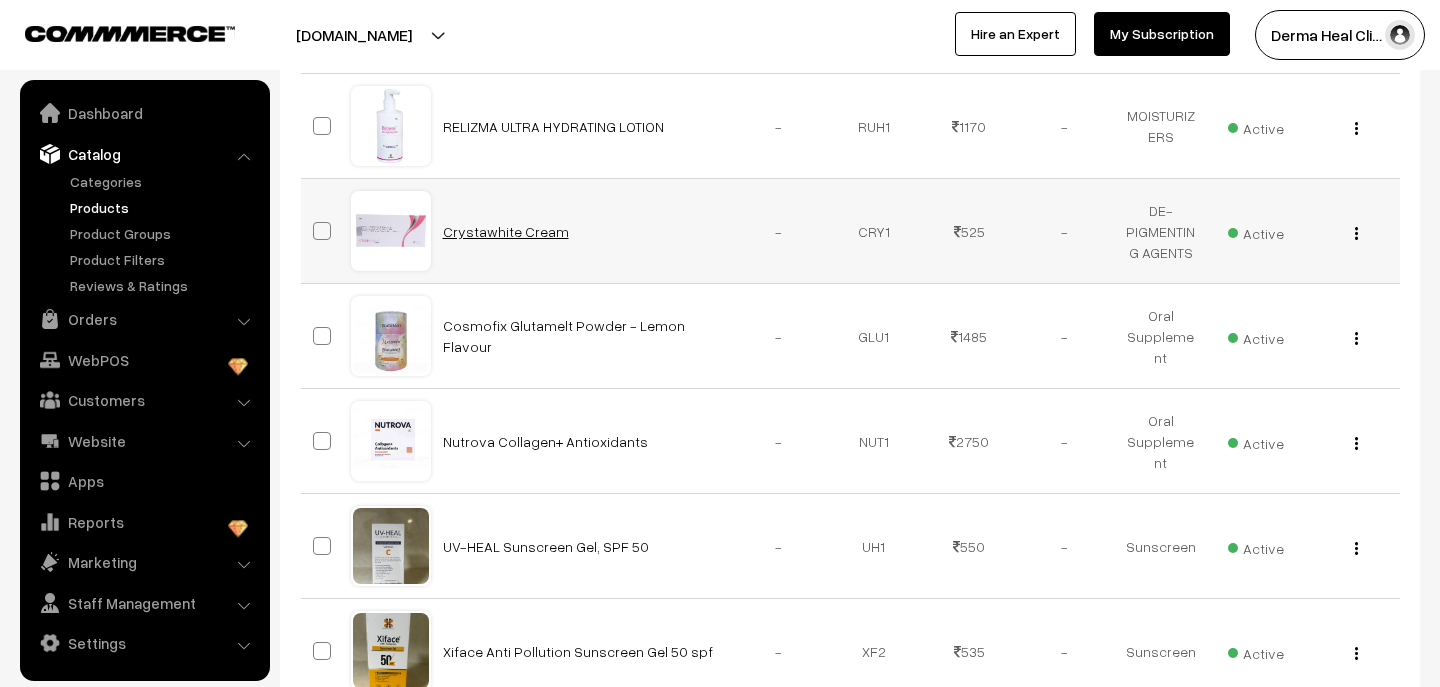 click on "Crystawhite Cream" at bounding box center [506, 231] 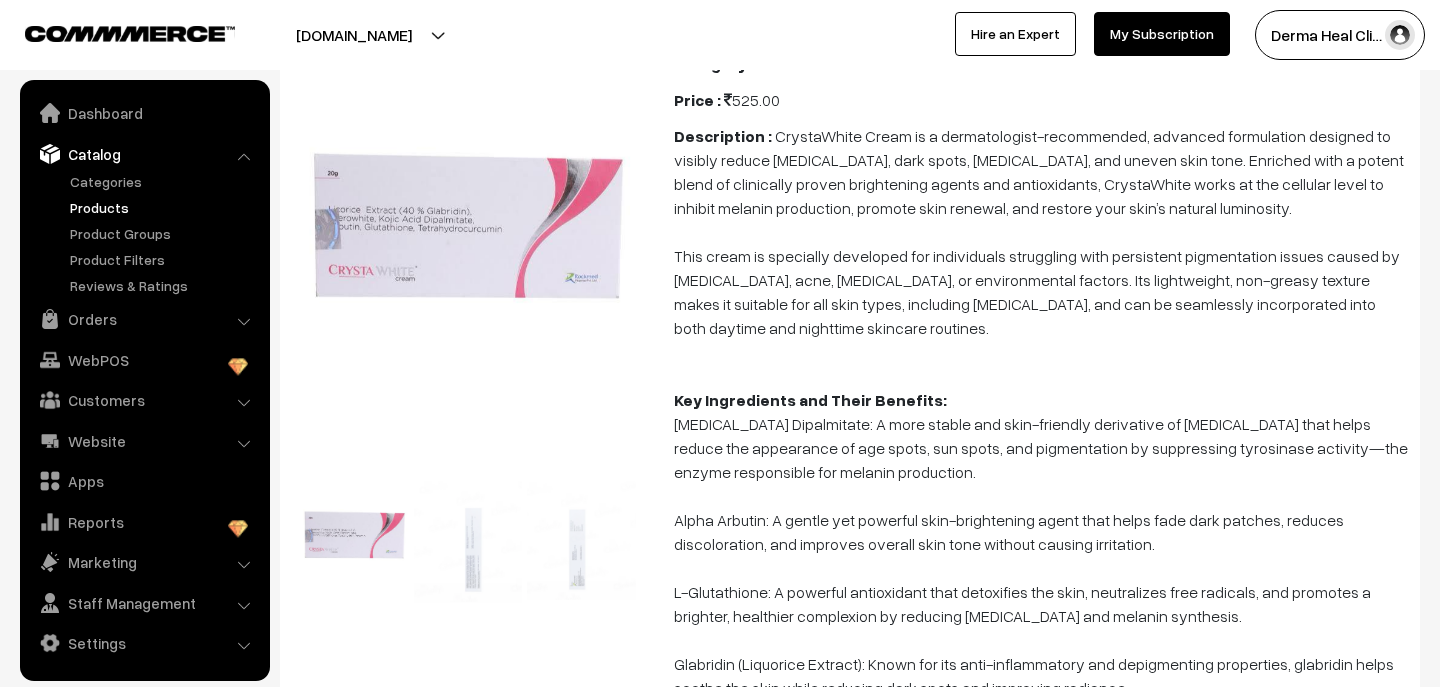 scroll, scrollTop: 200, scrollLeft: 0, axis: vertical 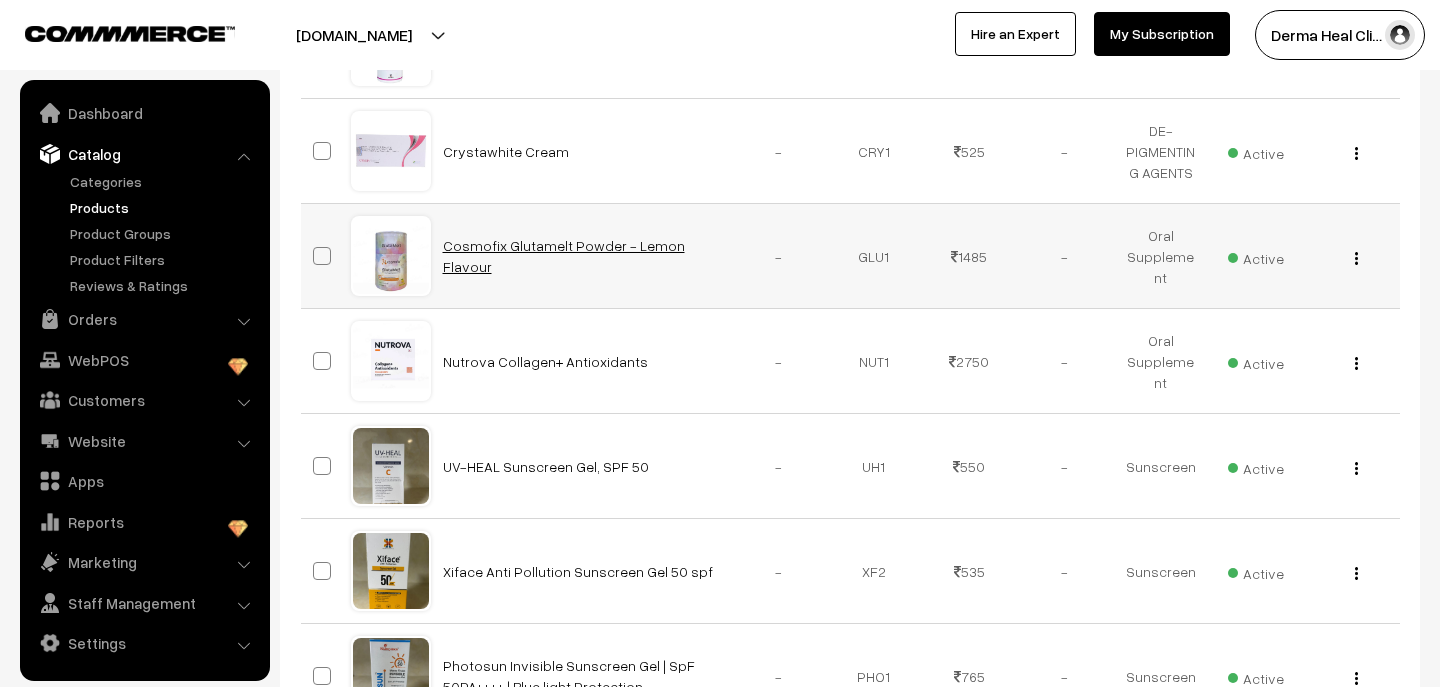 click on "Cosmofix Glutamelt Powder - Lemon Flavour" at bounding box center (564, 256) 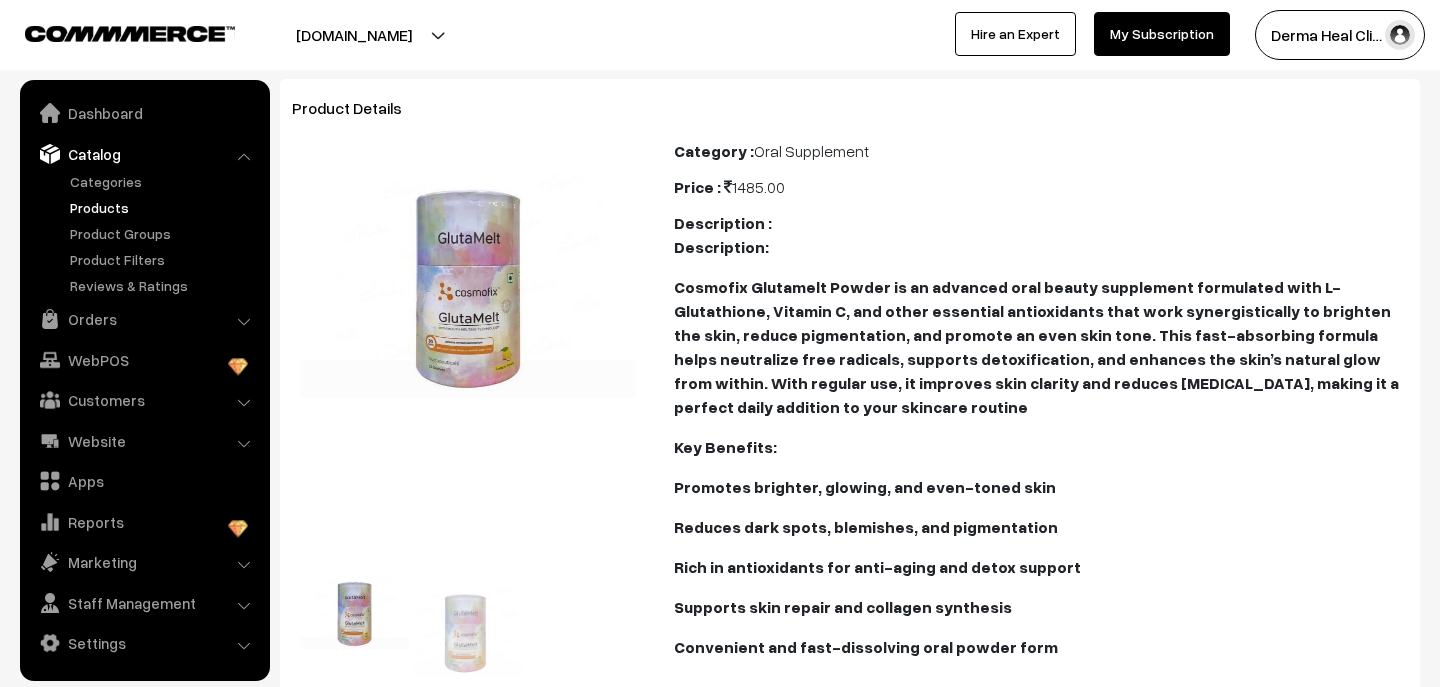 scroll, scrollTop: 160, scrollLeft: 0, axis: vertical 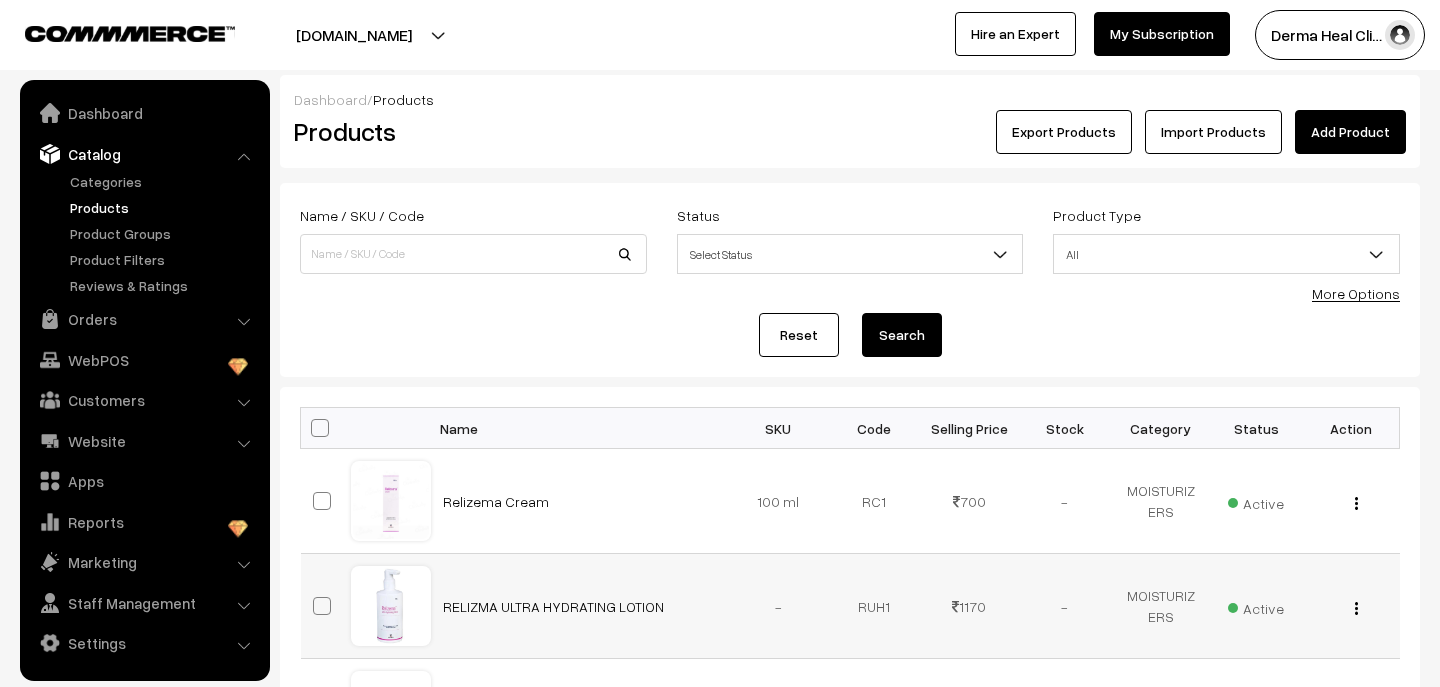 drag, startPoint x: 389, startPoint y: 382, endPoint x: 588, endPoint y: 629, distance: 317.1908 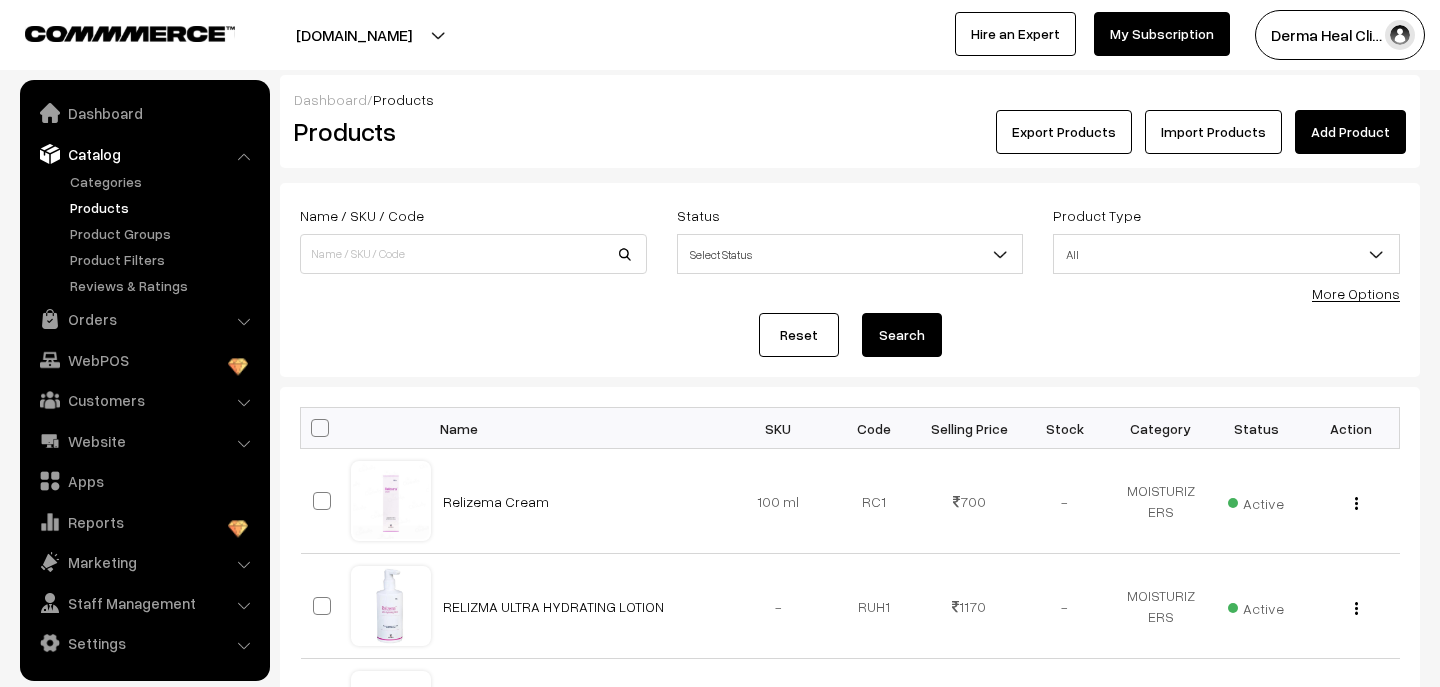 click on "Reset
Search" at bounding box center (850, 335) 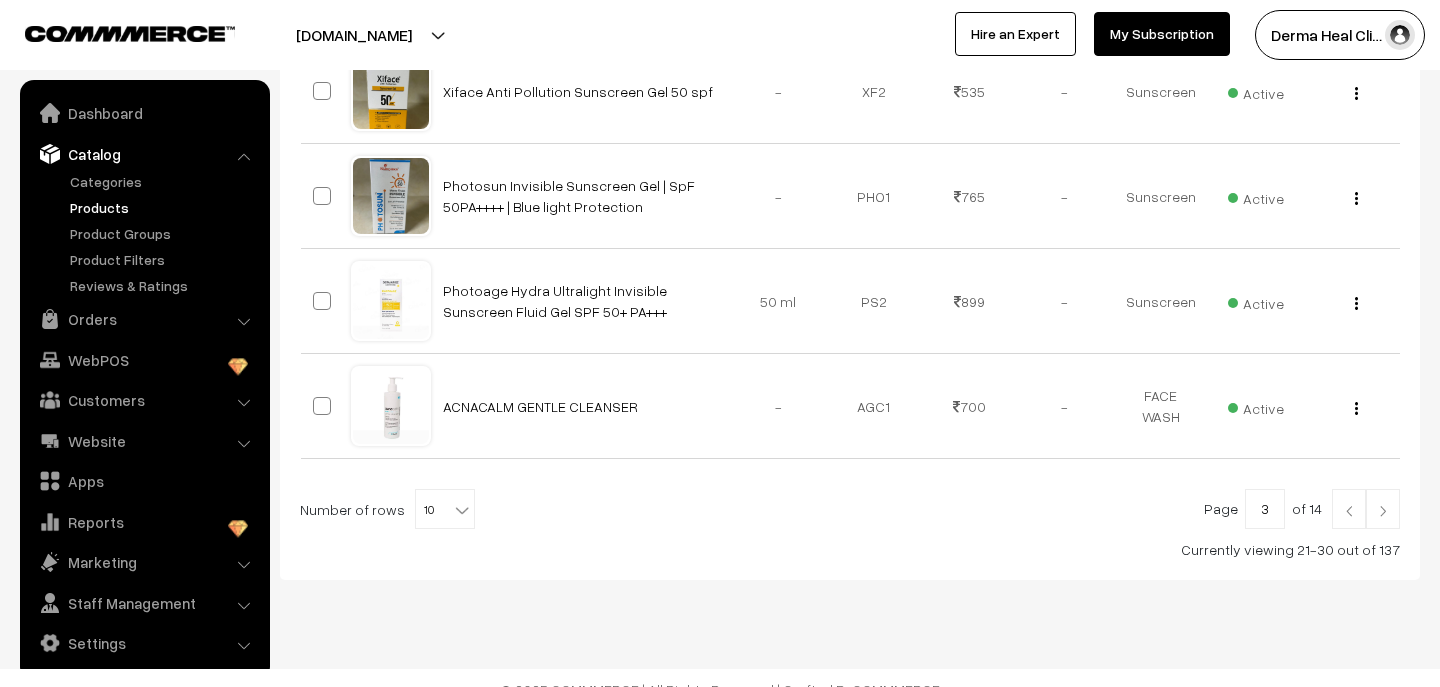 scroll, scrollTop: 1063, scrollLeft: 0, axis: vertical 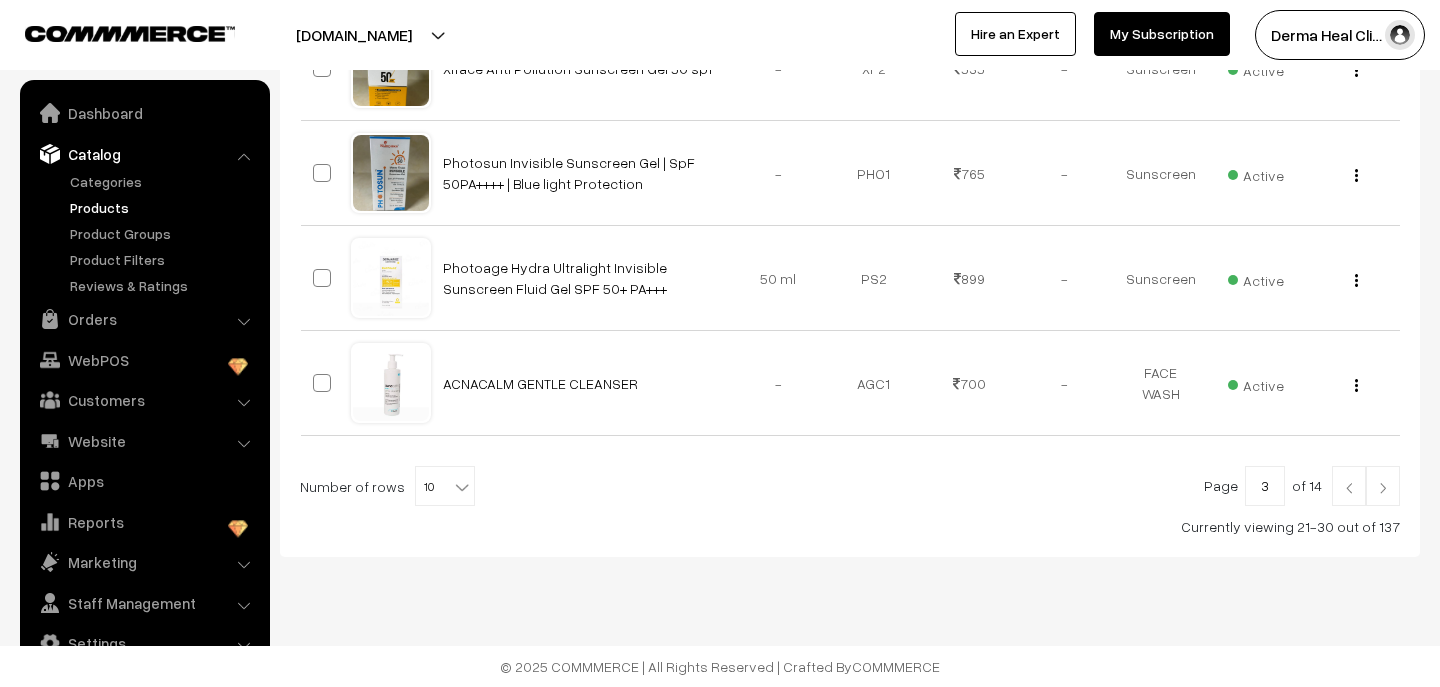 click at bounding box center (1383, 488) 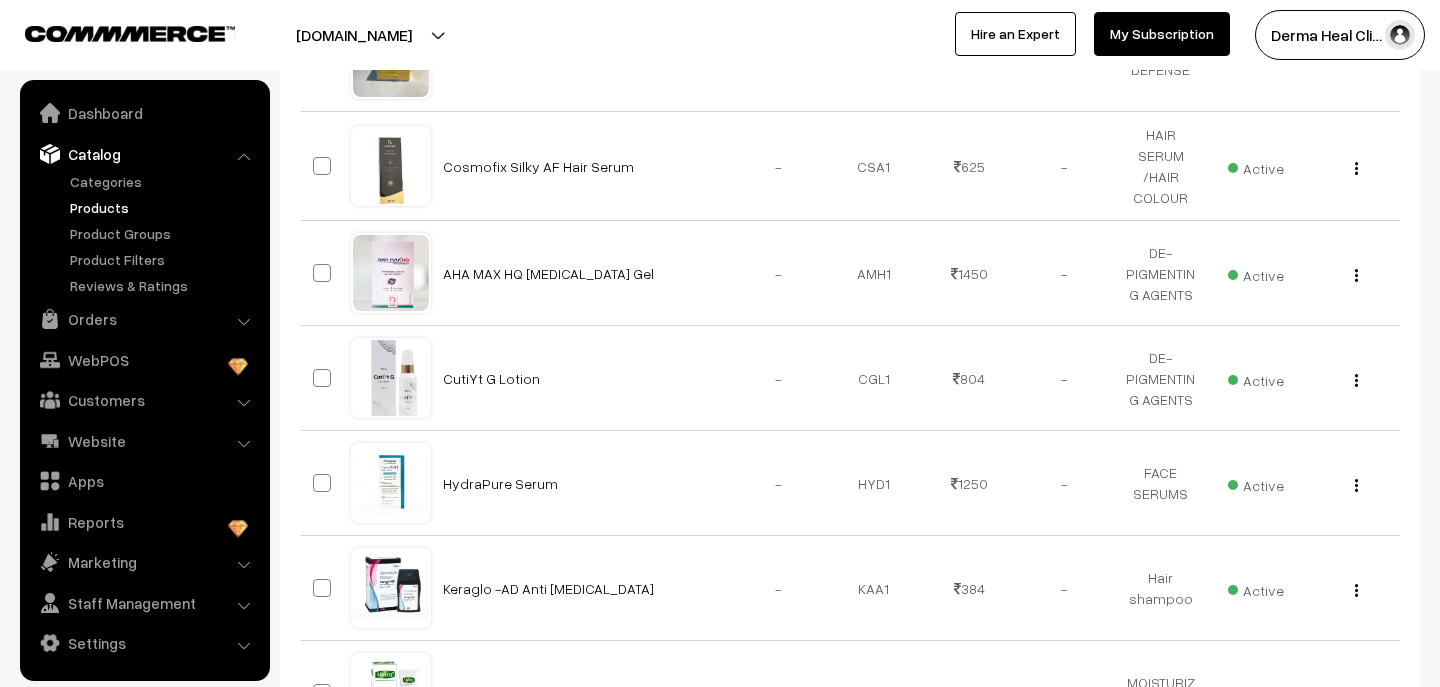 scroll, scrollTop: 560, scrollLeft: 0, axis: vertical 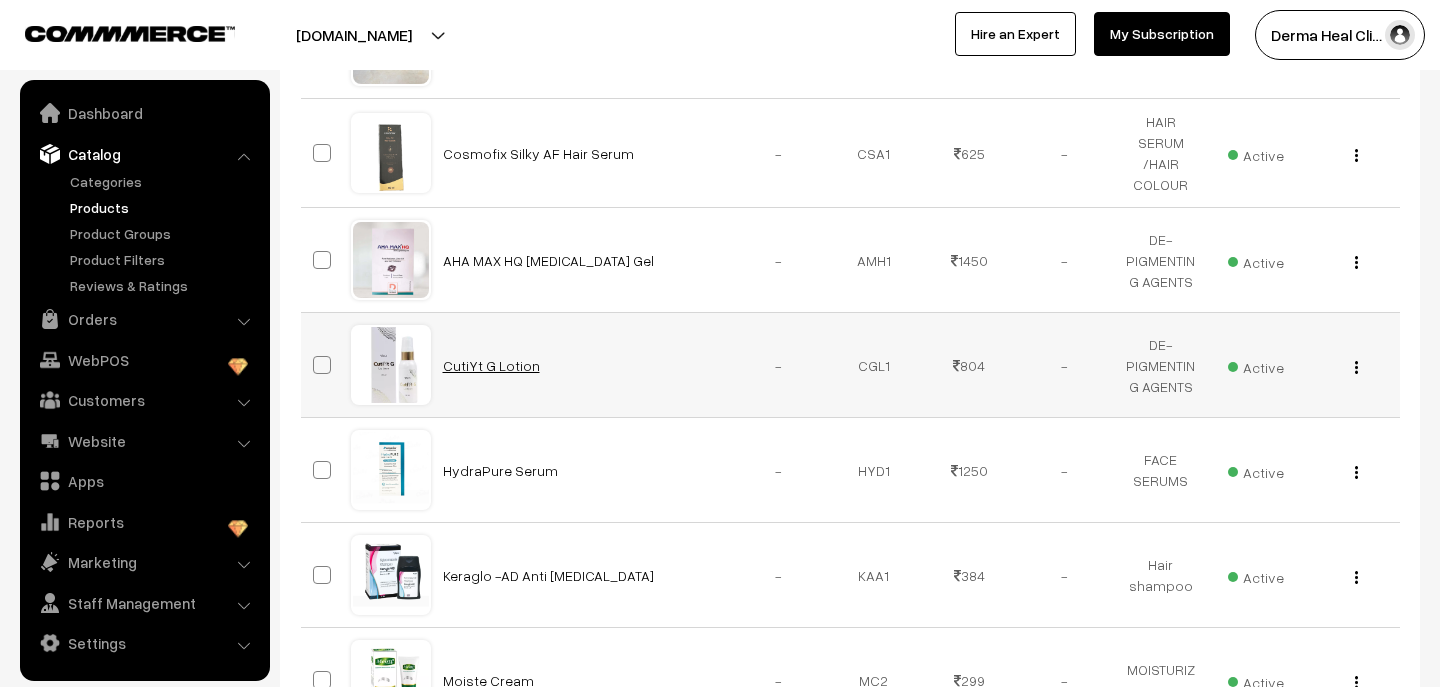 click on "CutiYt G Lotion" at bounding box center (491, 365) 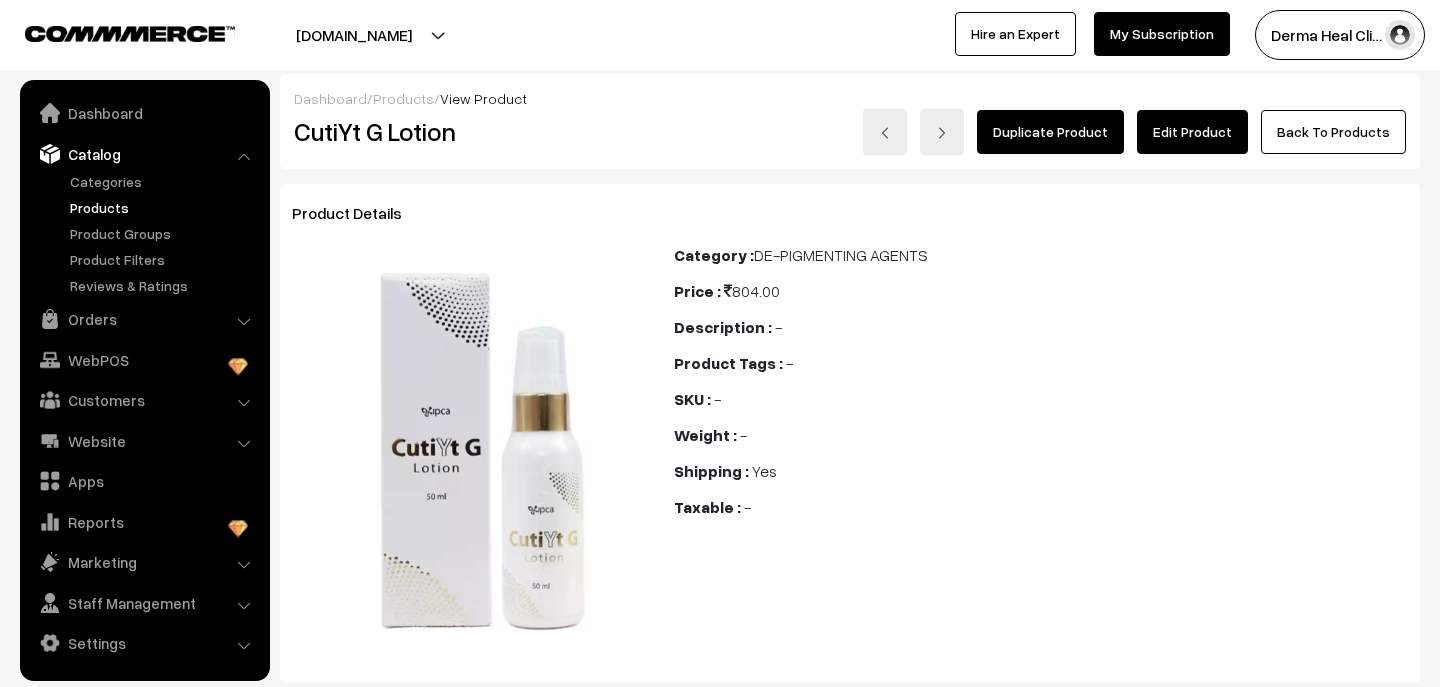 scroll, scrollTop: 0, scrollLeft: 0, axis: both 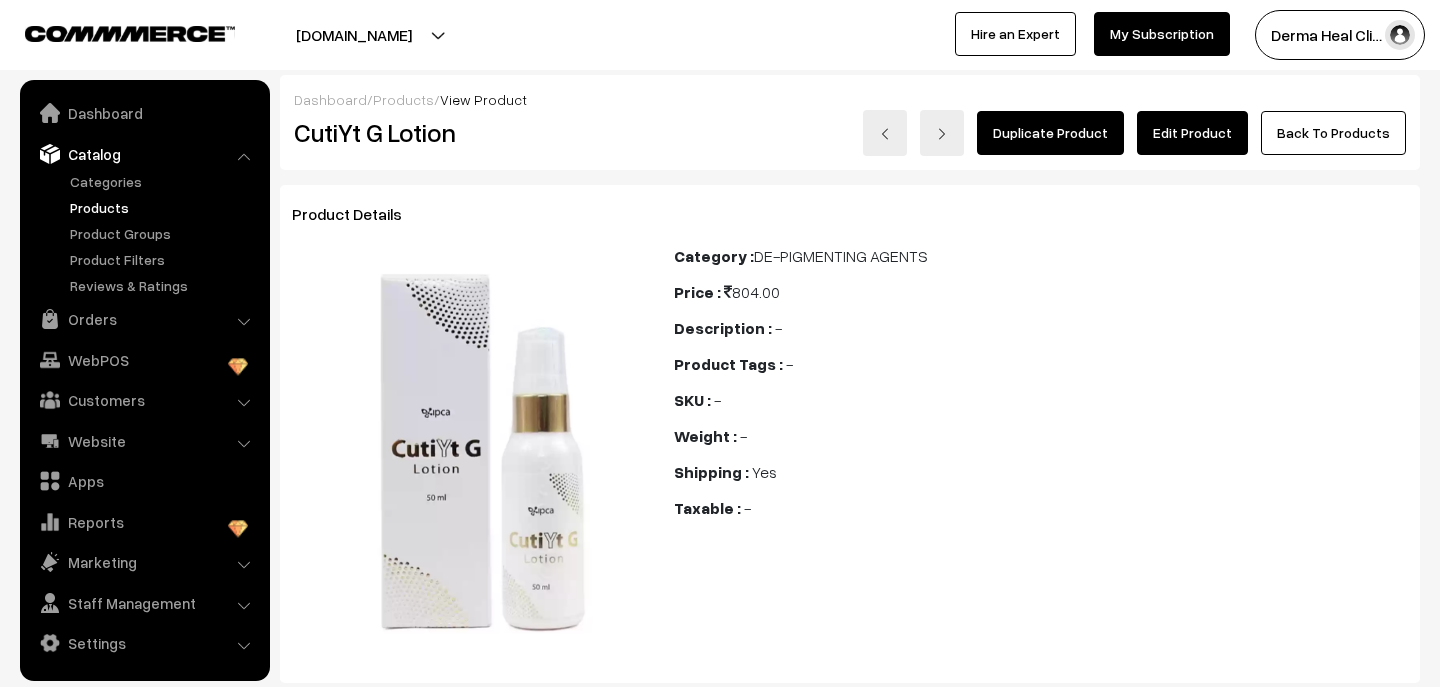 click on "Edit Product" at bounding box center [1192, 133] 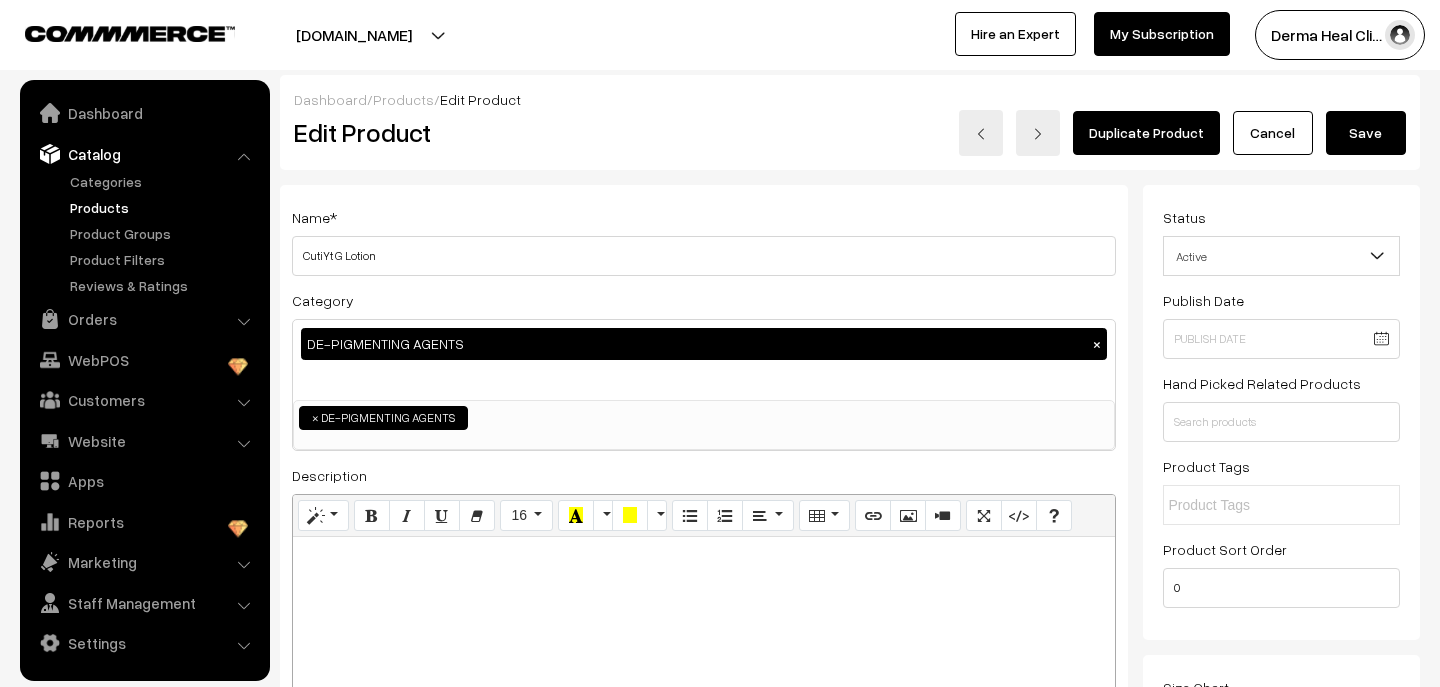 scroll, scrollTop: 0, scrollLeft: 0, axis: both 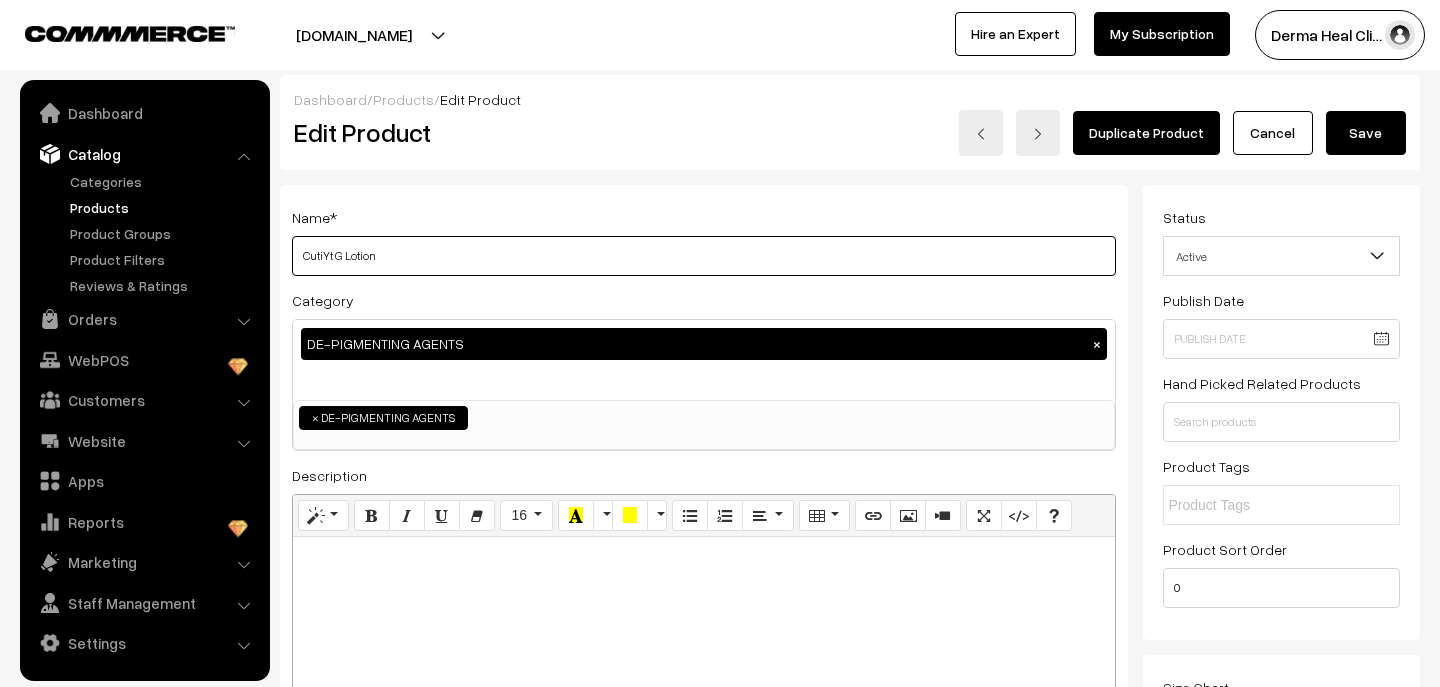 drag, startPoint x: 391, startPoint y: 254, endPoint x: 191, endPoint y: 246, distance: 200.15994 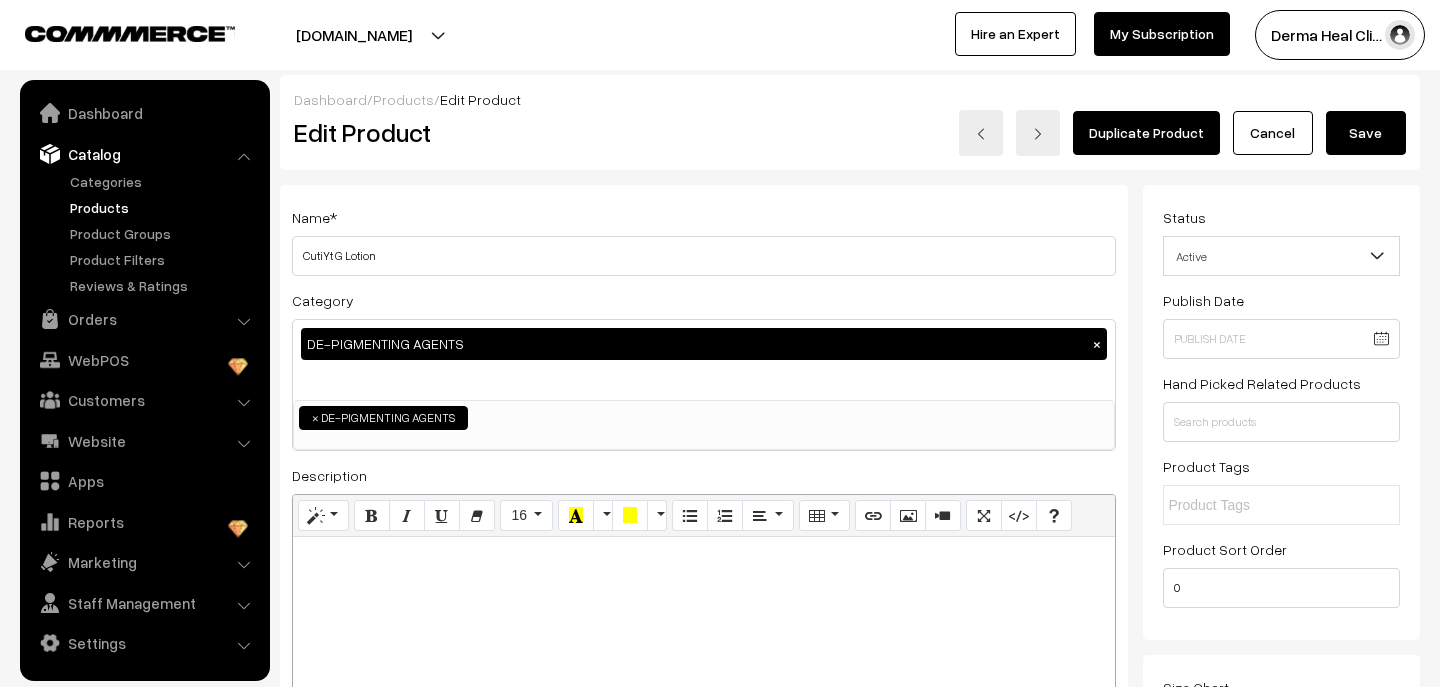 click on "Name  *
CutiYt G Lotion
Category
DE-PIGMENTING AGENTS ×
Oral Supplement
Sunscreen
MOISTURIZERS
FACE SERUMS
LIP DEFENSE
HAIR SERUM /HAIR COLOUR
DE-PIGMENTING AGENTS
UNDER EYE CREAM" at bounding box center [704, 508] 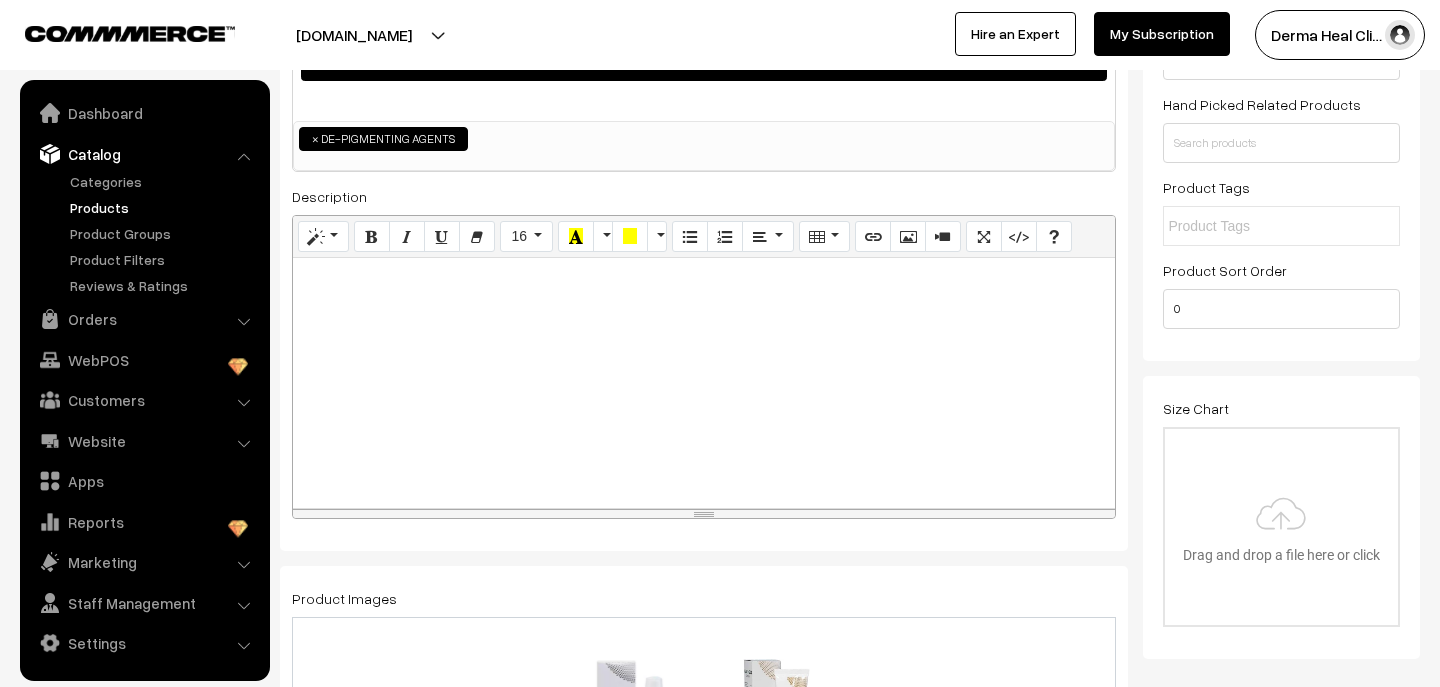 scroll, scrollTop: 280, scrollLeft: 0, axis: vertical 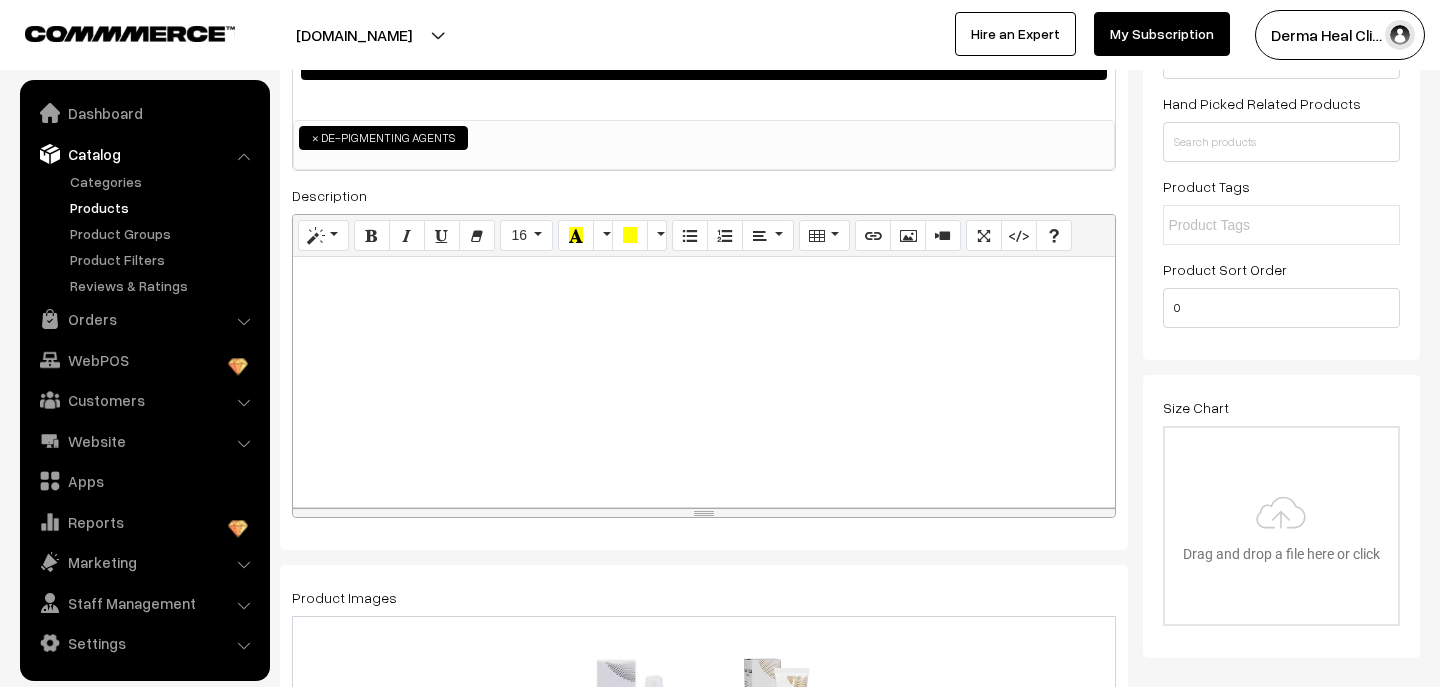 click at bounding box center [704, 382] 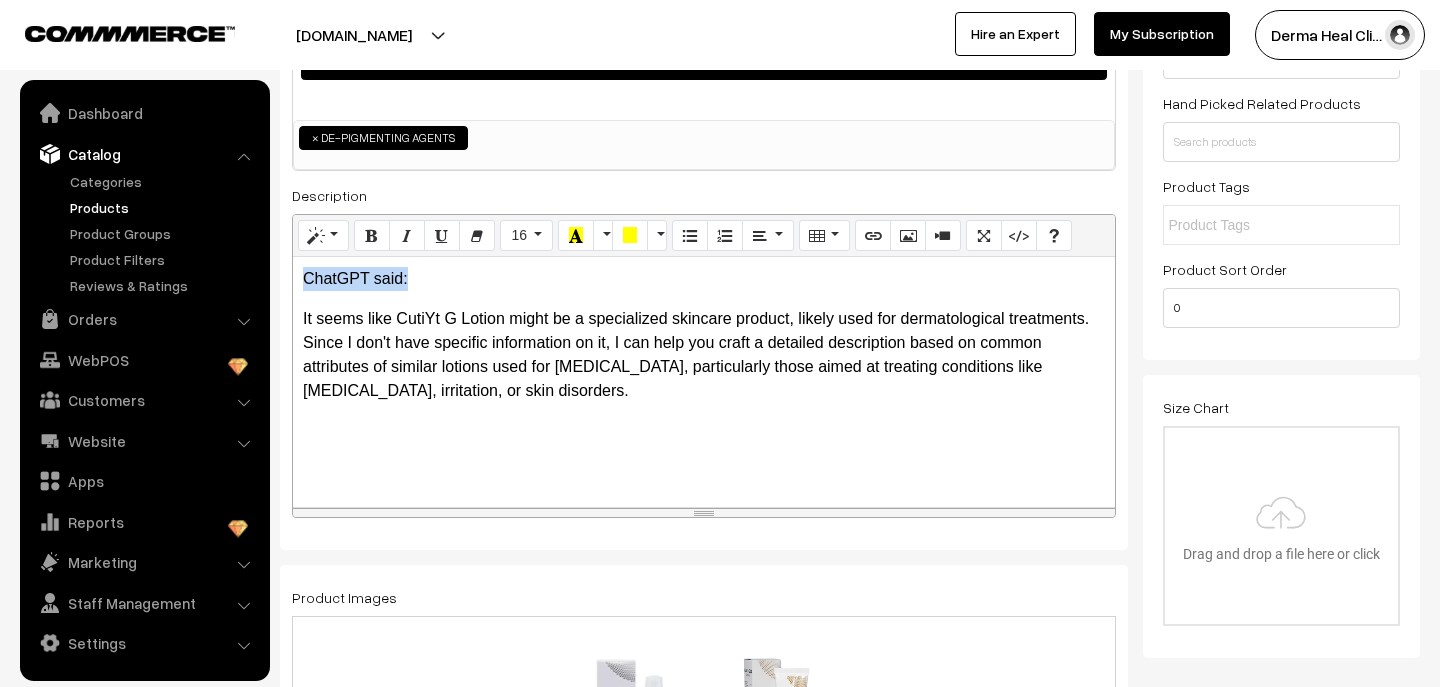 drag, startPoint x: 422, startPoint y: 280, endPoint x: 248, endPoint y: 273, distance: 174.14075 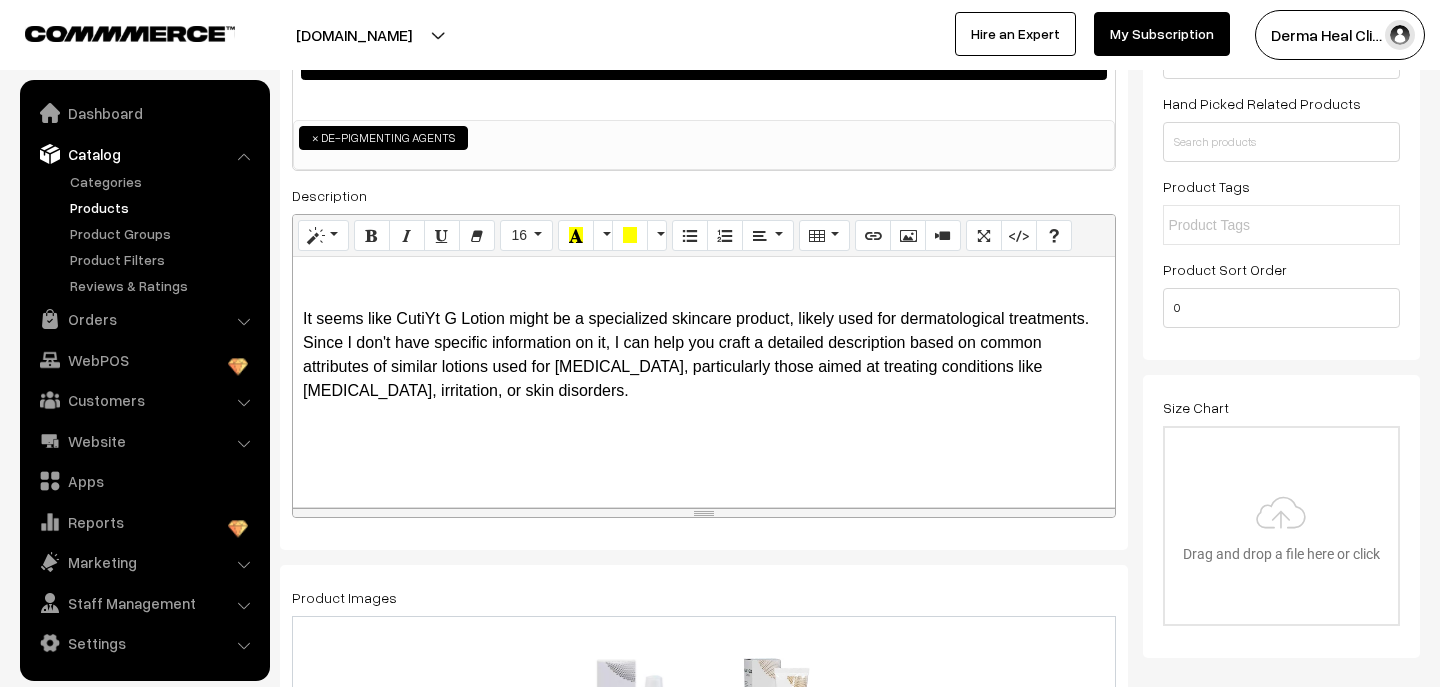 click on "It seems like CutiYt G Lotion might be a specialized skincare product, likely used for dermatological treatments. Since I don't have specific information on it, I can help you craft a detailed description based on common attributes of similar lotions used for [MEDICAL_DATA], particularly those aimed at treating conditions like [MEDICAL_DATA], irritation, or skin disorders." at bounding box center (704, 382) 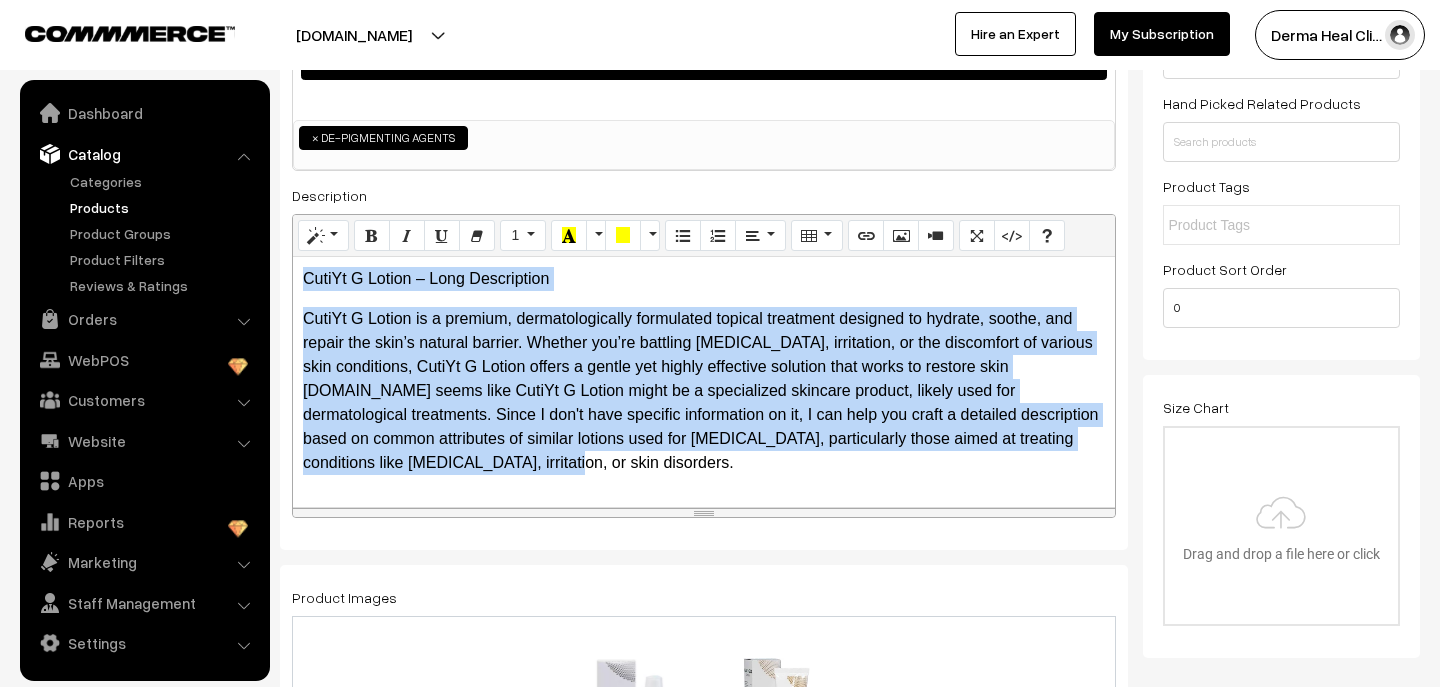 drag, startPoint x: 378, startPoint y: 459, endPoint x: 272, endPoint y: 263, distance: 222.82729 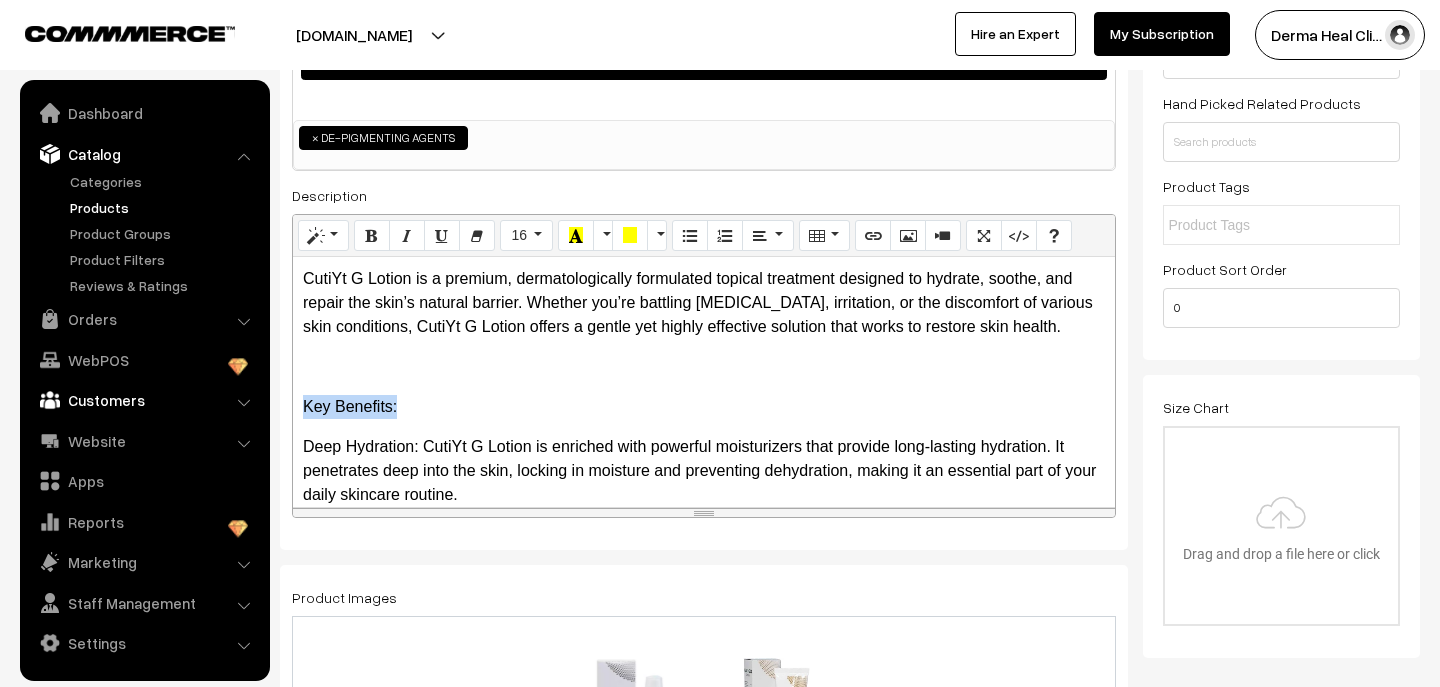 drag, startPoint x: 406, startPoint y: 413, endPoint x: 170, endPoint y: 396, distance: 236.6115 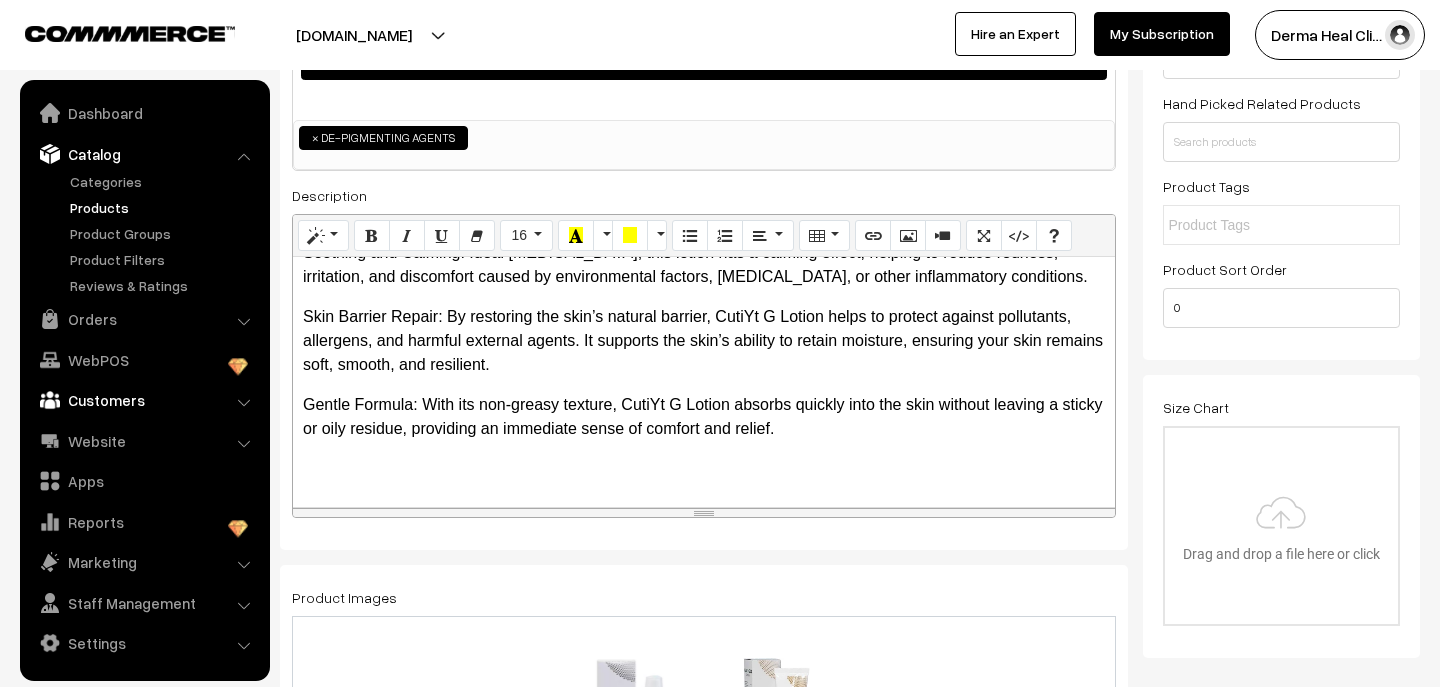 scroll, scrollTop: 292, scrollLeft: 0, axis: vertical 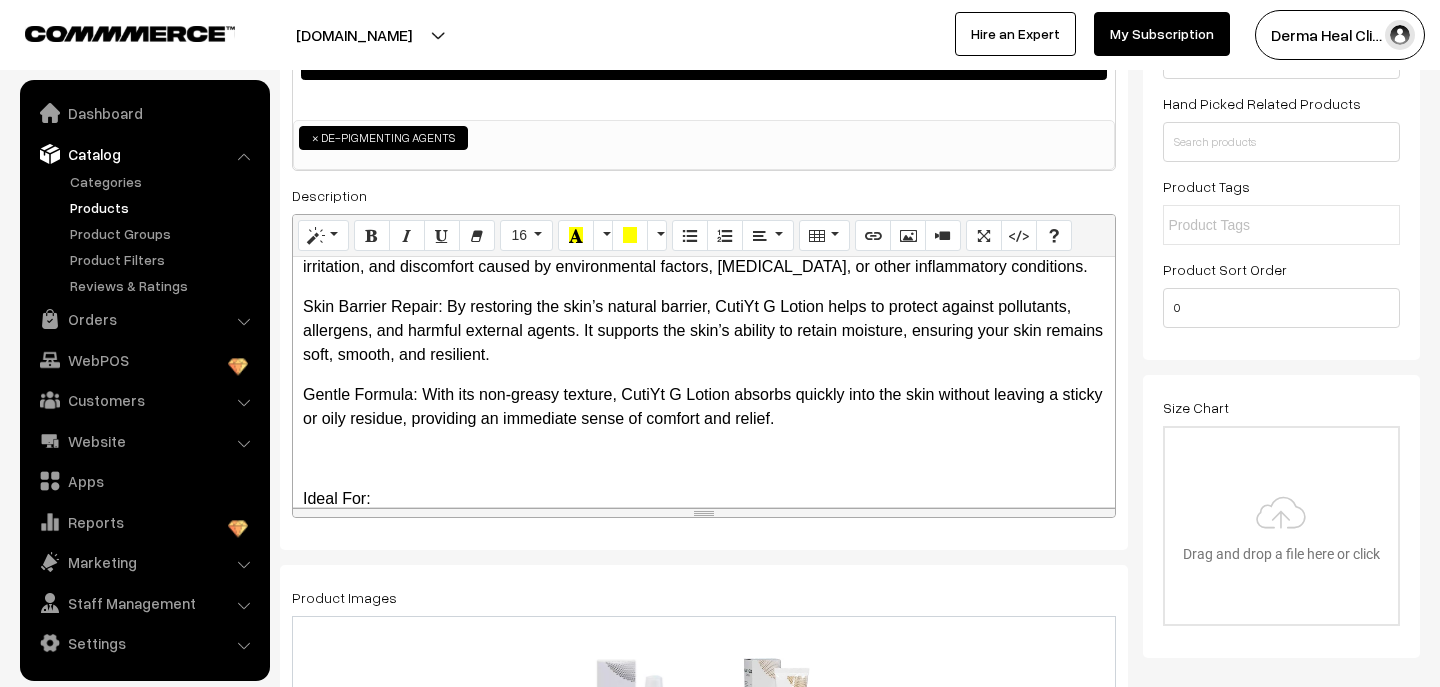 click on "CutiYt G Lotion is a premium, dermatologically formulated topical treatment designed to hydrate, soothe, and repair the skin’s natural barrier. Whether you’re battling [MEDICAL_DATA], irritation, or the discomfort of various skin conditions, CutiYt G Lotion offers a gentle yet highly effective solution that works to restore skin health. Key Benefits: Deep Hydration: CutiYt G Lotion is enriched with powerful moisturizers that provide long-lasting hydration. It penetrates deep into the skin, locking in moisture and preventing dehydration, making it an essential part of your daily skincare routine. Soothing and Calming: Ideal [MEDICAL_DATA], this lotion has a calming effect, helping to reduce redness, irritation, and discomfort caused by environmental factors, [MEDICAL_DATA], or other inflammatory conditions. Gentle Formula: With its non-greasy texture, CutiYt G Lotion absorbs quickly into the skin without leaving a sticky or oily residue, providing an immediate sense of comfort and relief. Ideal For:" at bounding box center [704, 382] 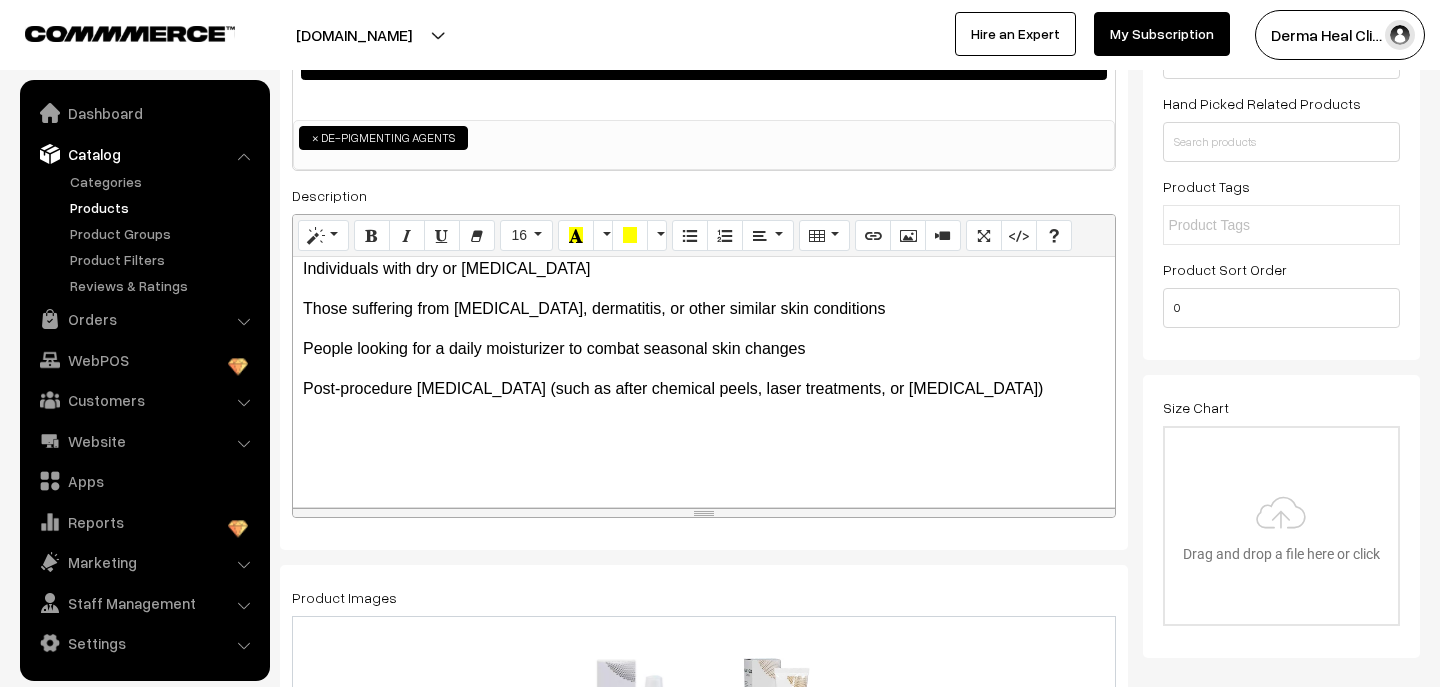 scroll, scrollTop: 409, scrollLeft: 0, axis: vertical 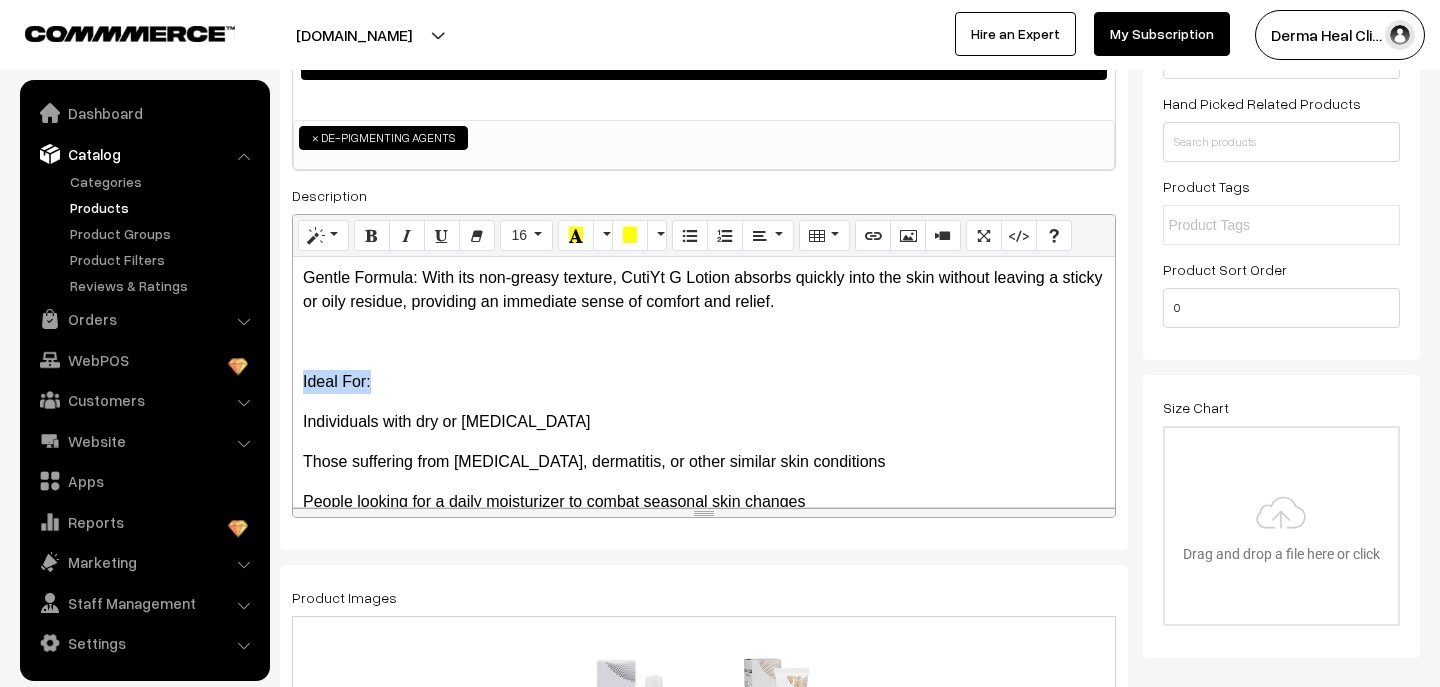 drag, startPoint x: 385, startPoint y: 379, endPoint x: 290, endPoint y: 371, distance: 95.33625 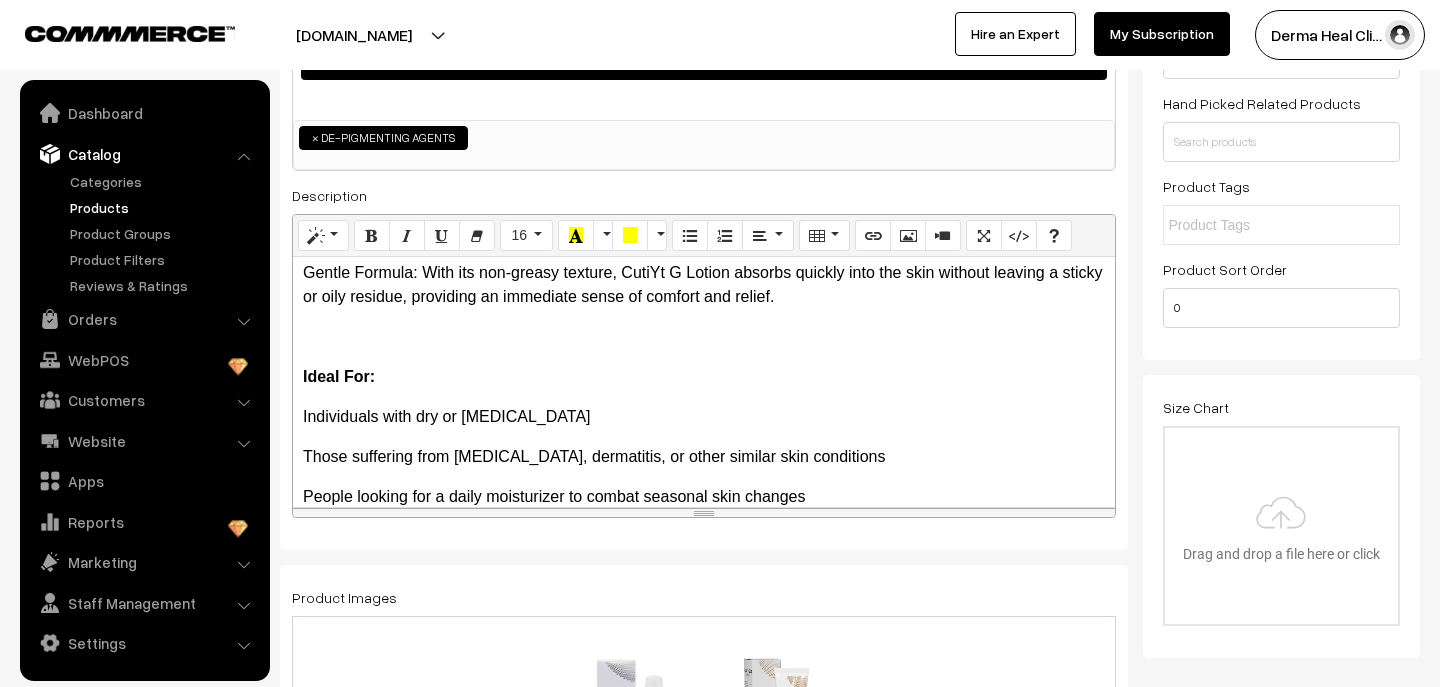 scroll, scrollTop: 562, scrollLeft: 0, axis: vertical 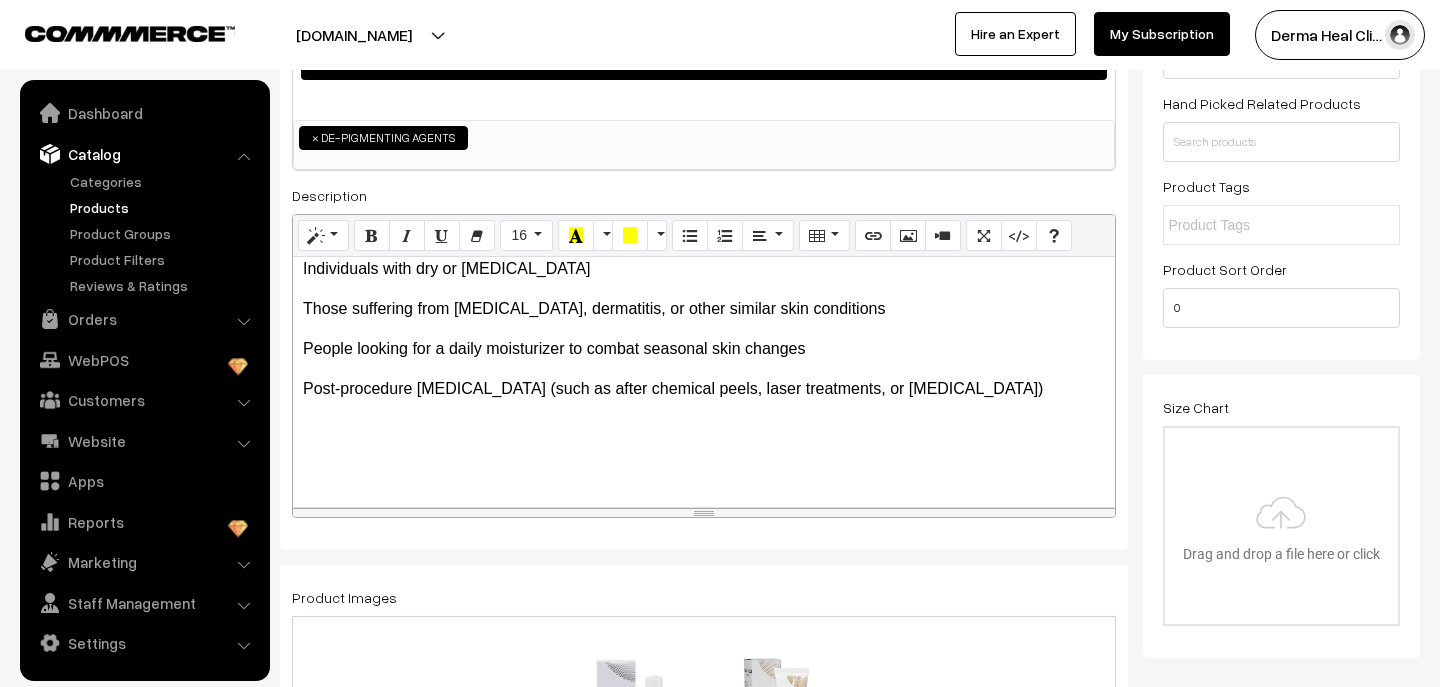 click on "CutiYt G Lotion is a premium, dermatologically formulated topical treatment designed to hydrate, soothe, and repair the skin’s natural barrier. Whether you’re battling [MEDICAL_DATA], irritation, or the discomfort of various skin conditions, CutiYt G Lotion offers a gentle yet highly effective solution that works to restore skin health. Key Benefits: Deep Hydration: CutiYt G Lotion is enriched with powerful moisturizers that provide long-lasting hydration. It penetrates deep into the skin, locking in moisture and preventing dehydration, making it an essential part of your daily skincare routine. Soothing and Calming: Ideal [MEDICAL_DATA], this lotion has a calming effect, helping to reduce redness, irritation, and discomfort caused by environmental factors, [MEDICAL_DATA], or other inflammatory conditions. Gentle Formula: With its non-greasy texture, CutiYt G Lotion absorbs quickly into the skin without leaving a sticky or oily residue, providing an immediate sense of comfort and relief. Ideal For:" at bounding box center [704, 382] 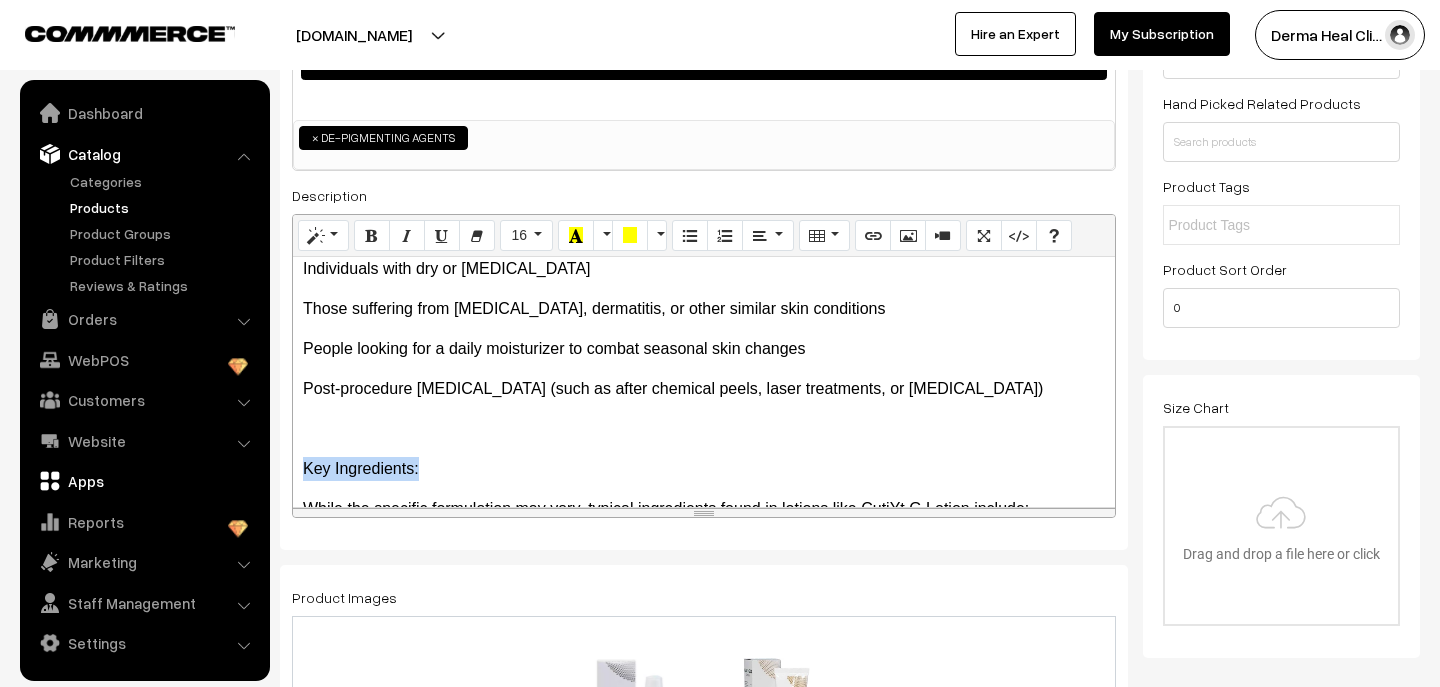 drag, startPoint x: 430, startPoint y: 472, endPoint x: 259, endPoint y: 470, distance: 171.01169 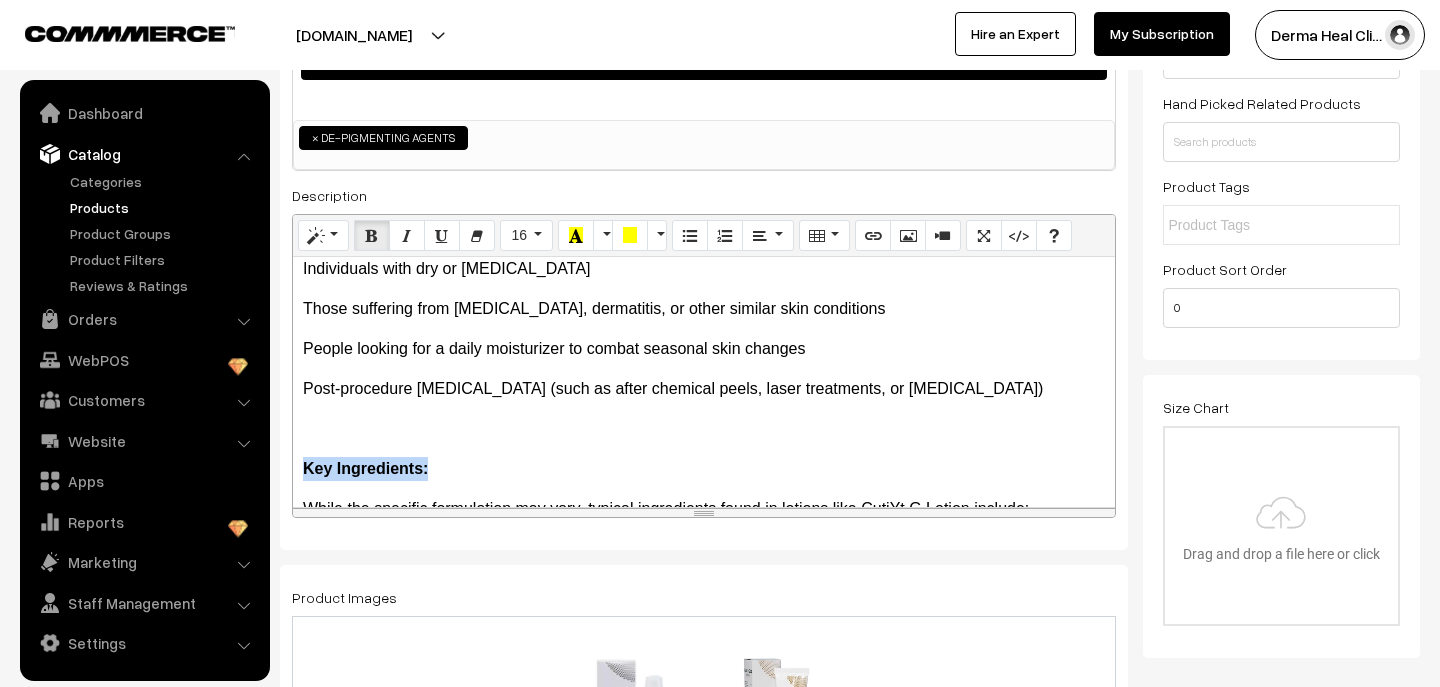 click on "CutiYt G Lotion is a premium, dermatologically formulated topical treatment designed to hydrate, soothe, and repair the skin’s natural barrier. Whether you’re battling [MEDICAL_DATA], irritation, or the discomfort of various skin conditions, CutiYt G Lotion offers a gentle yet highly effective solution that works to restore skin health. Key Benefits: Deep Hydration: CutiYt G Lotion is enriched with powerful moisturizers that provide long-lasting hydration. It penetrates deep into the skin, locking in moisture and preventing dehydration, making it an essential part of your daily skincare routine. Soothing and Calming: Ideal [MEDICAL_DATA], this lotion has a calming effect, helping to reduce redness, irritation, and discomfort caused by environmental factors, [MEDICAL_DATA], or other inflammatory conditions. Gentle Formula: With its non-greasy texture, CutiYt G Lotion absorbs quickly into the skin without leaving a sticky or oily residue, providing an immediate sense of comfort and relief. Ideal For: Key Ingredients:" at bounding box center [704, 382] 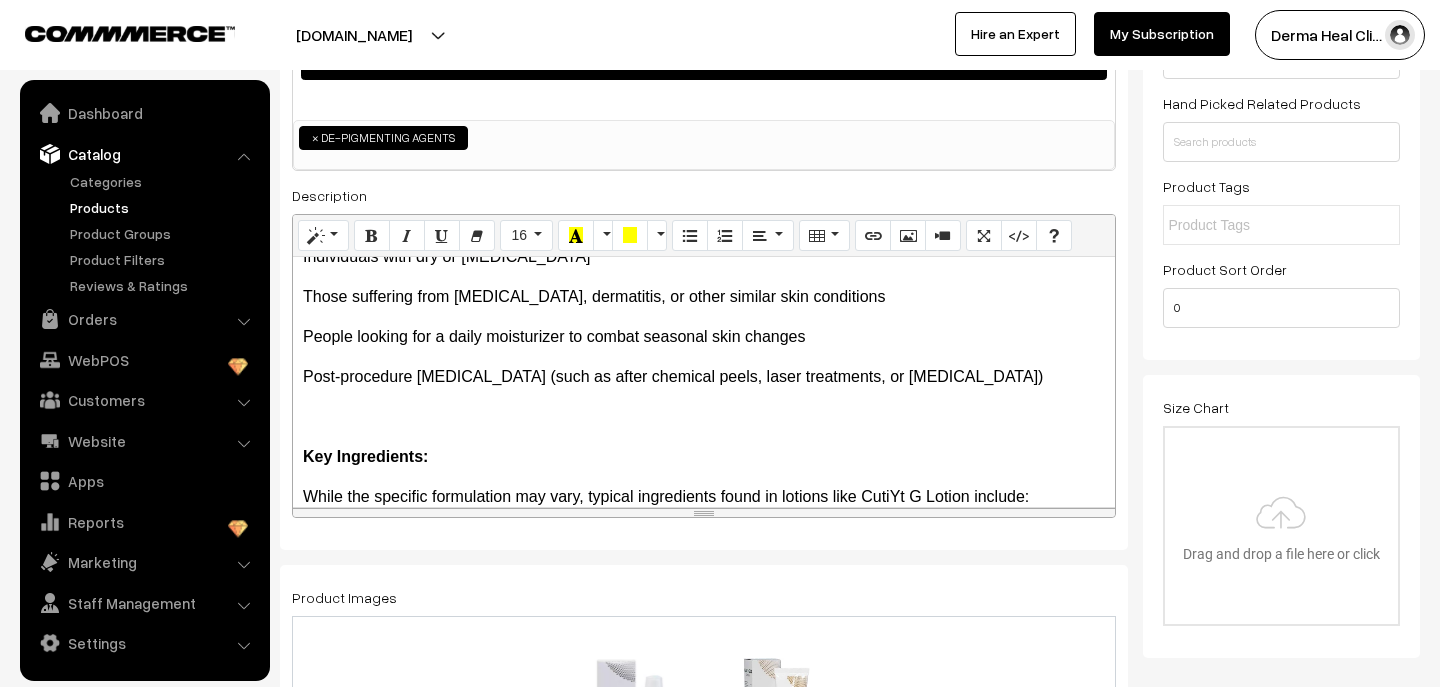 scroll, scrollTop: 729, scrollLeft: 0, axis: vertical 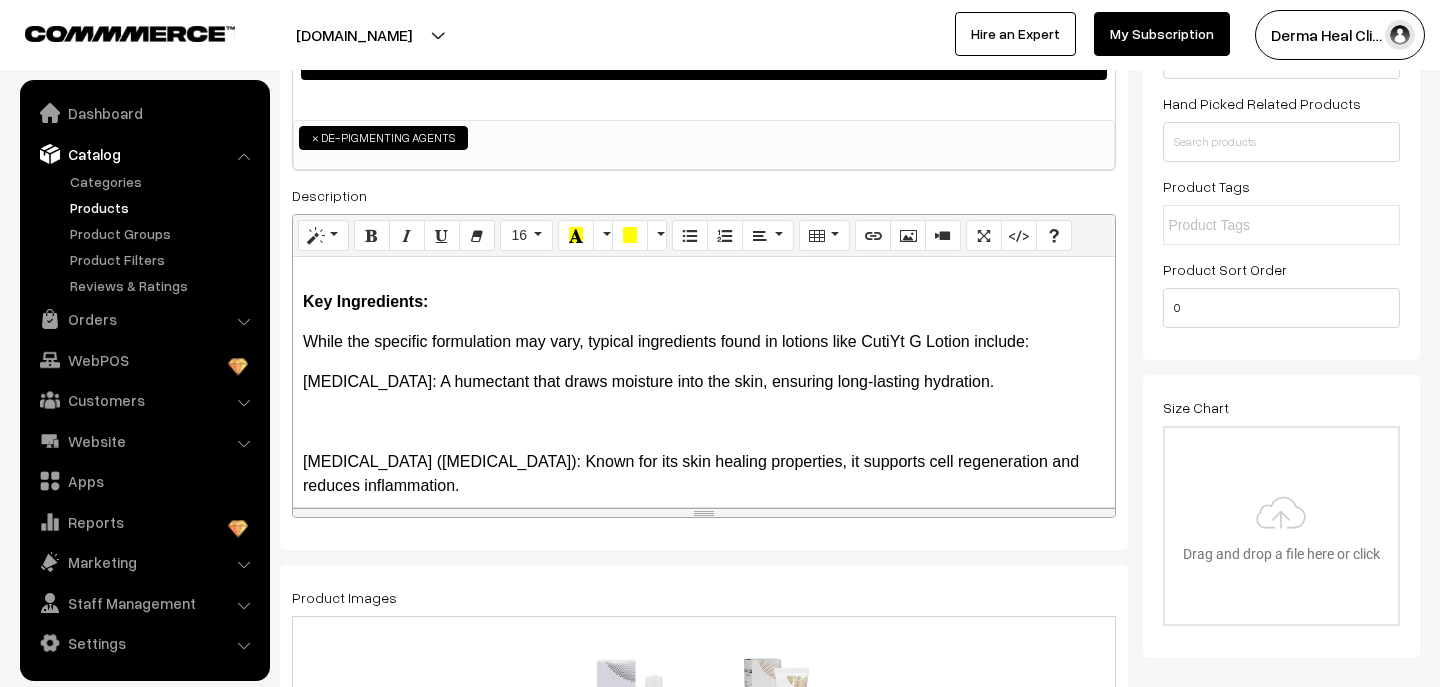click at bounding box center (704, 422) 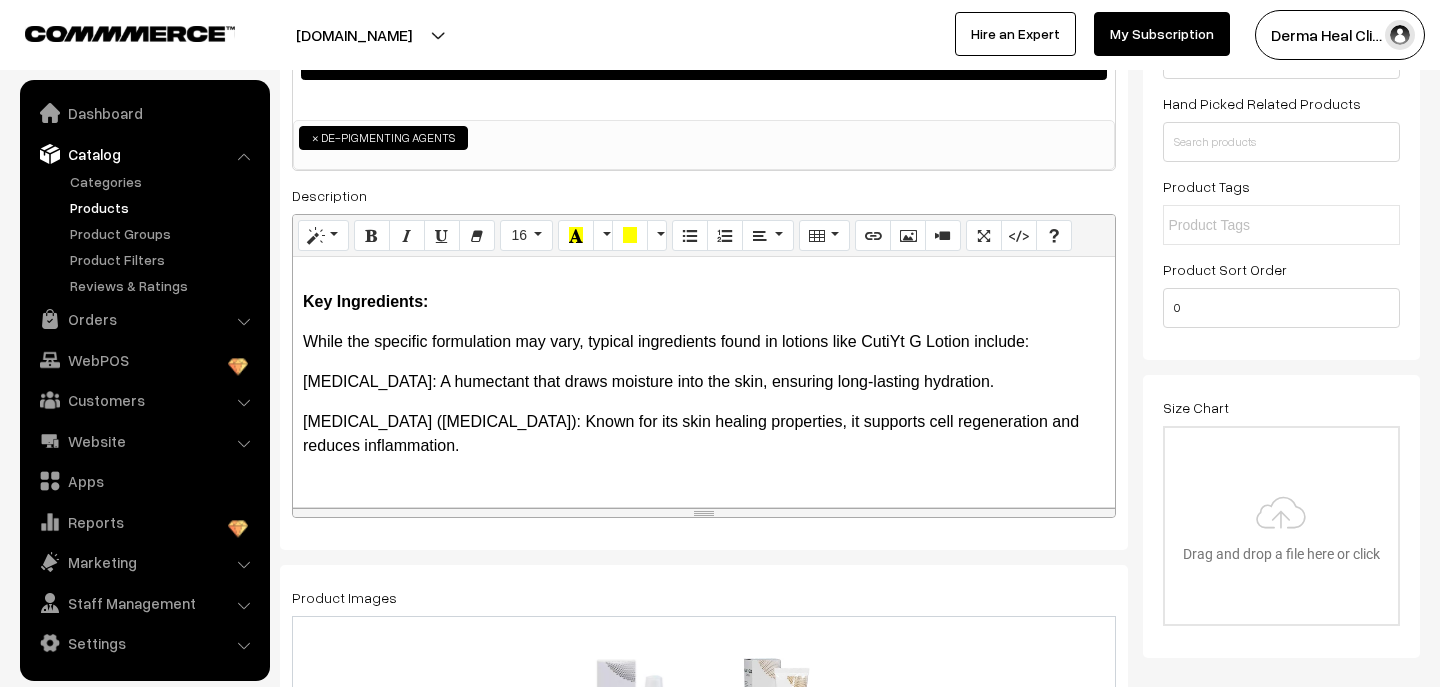 click at bounding box center (704, 486) 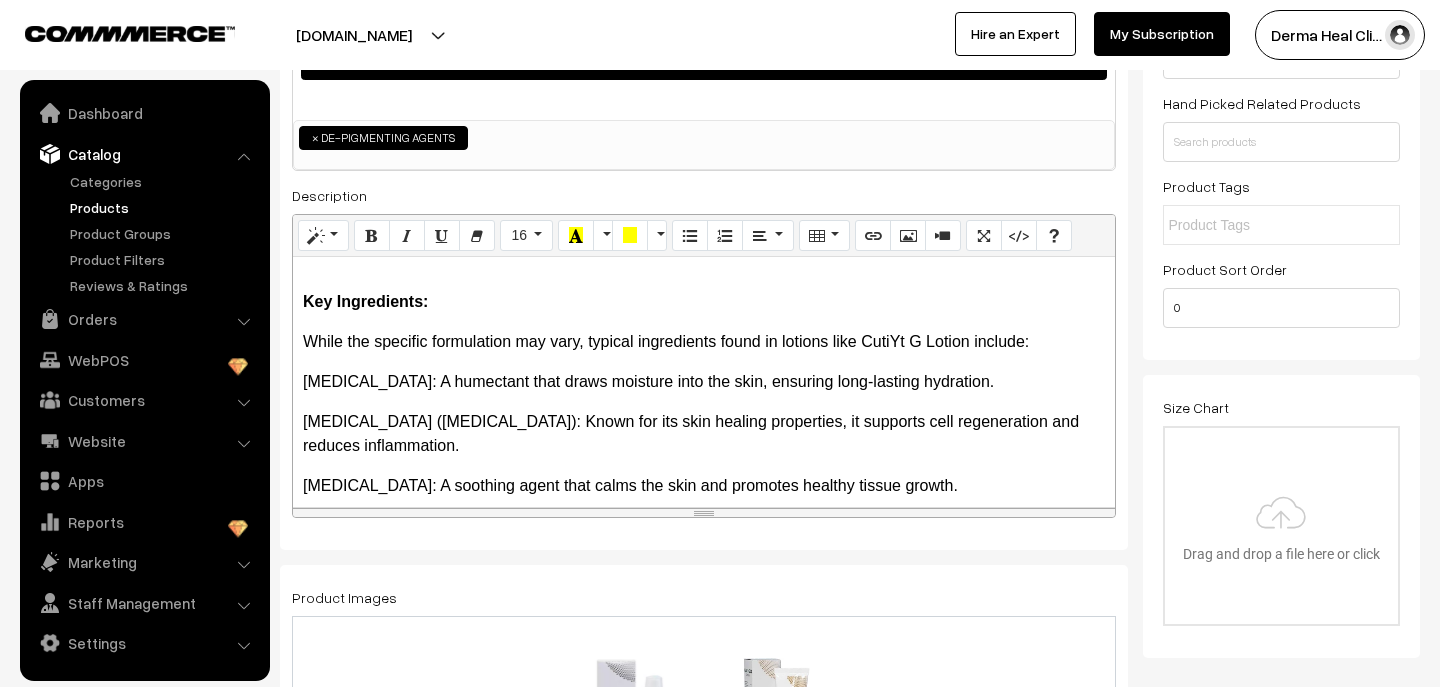 scroll, scrollTop: 873, scrollLeft: 0, axis: vertical 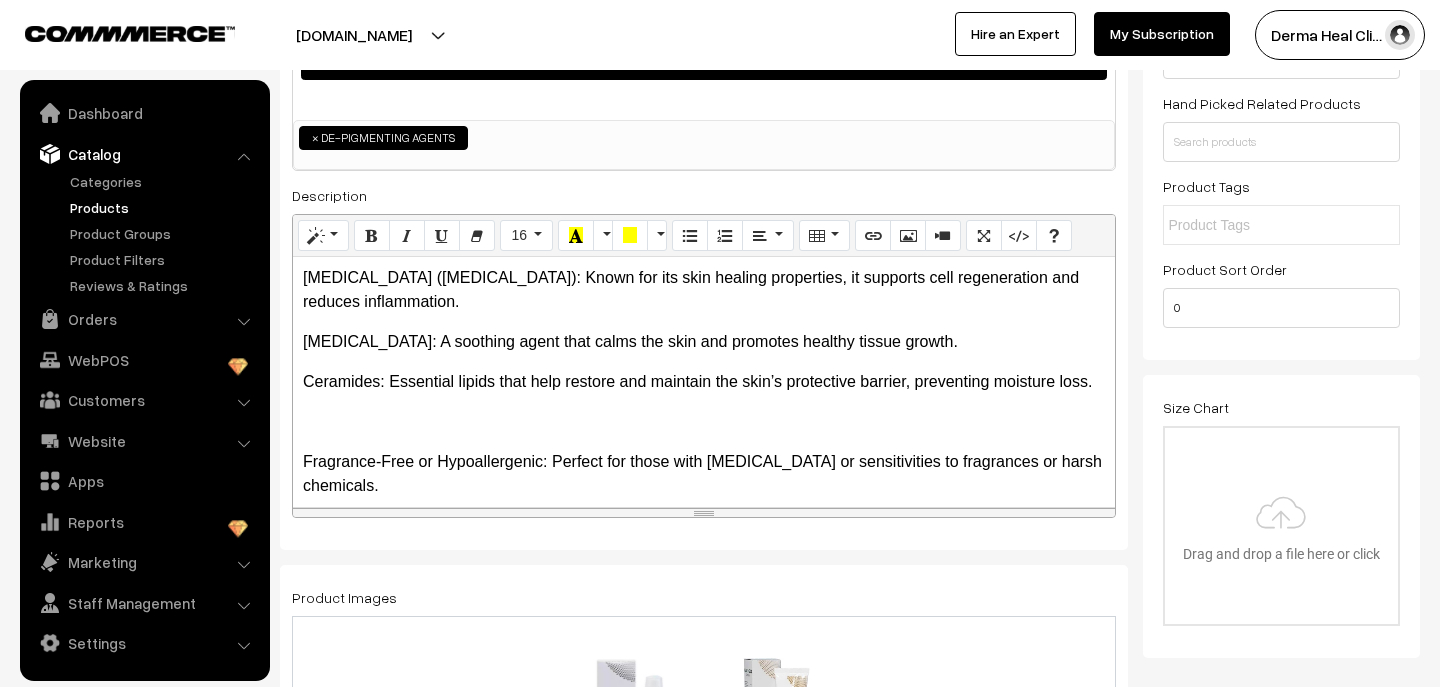 click at bounding box center (704, 422) 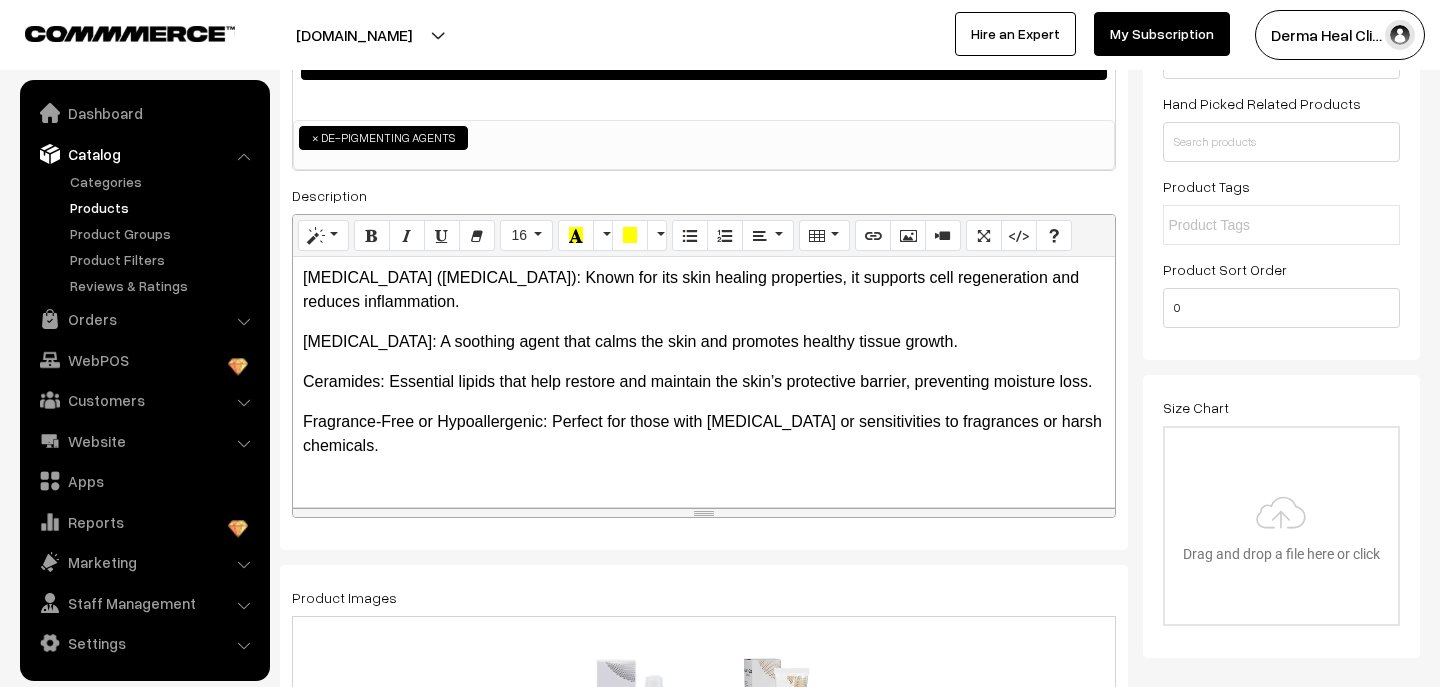 click on "CutiYt G Lotion is a premium, dermatologically formulated topical treatment designed to hydrate, soothe, and repair the skin’s natural barrier. Whether you’re battling [MEDICAL_DATA], irritation, or the discomfort of various skin conditions, CutiYt G Lotion offers a gentle yet highly effective solution that works to restore skin health. Key Benefits: Deep Hydration: CutiYt G Lotion is enriched with powerful moisturizers that provide long-lasting hydration. It penetrates deep into the skin, locking in moisture and preventing dehydration, making it an essential part of your daily skincare routine. Soothing and Calming: Ideal [MEDICAL_DATA], this lotion has a calming effect, helping to reduce redness, irritation, and discomfort caused by environmental factors, [MEDICAL_DATA], or other inflammatory conditions. Gentle Formula: With its non-greasy texture, CutiYt G Lotion absorbs quickly into the skin without leaving a sticky or oily residue, providing an immediate sense of comfort and relief. Ideal For: Key Ingredients:" at bounding box center [704, 382] 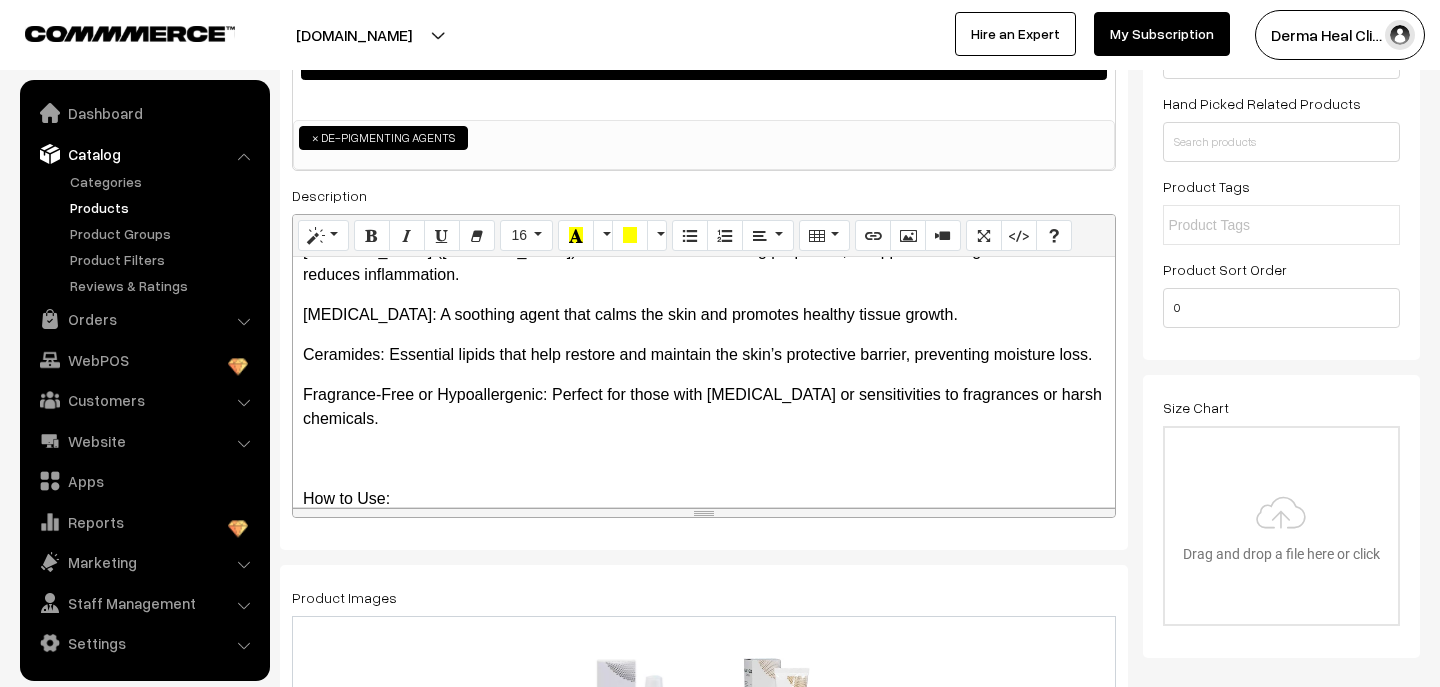 click on "CutiYt G Lotion is a premium, dermatologically formulated topical treatment designed to hydrate, soothe, and repair the skin’s natural barrier. Whether you’re battling [MEDICAL_DATA], irritation, or the discomfort of various skin conditions, CutiYt G Lotion offers a gentle yet highly effective solution that works to restore skin health. Key Benefits: Deep Hydration: CutiYt G Lotion is enriched with powerful moisturizers that provide long-lasting hydration. It penetrates deep into the skin, locking in moisture and preventing dehydration, making it an essential part of your daily skincare routine. Soothing and Calming: Ideal [MEDICAL_DATA], this lotion has a calming effect, helping to reduce redness, irritation, and discomfort caused by environmental factors, [MEDICAL_DATA], or other inflammatory conditions. Gentle Formula: With its non-greasy texture, CutiYt G Lotion absorbs quickly into the skin without leaving a sticky or oily residue, providing an immediate sense of comfort and relief. Ideal For: Key Ingredients:" at bounding box center [704, 382] 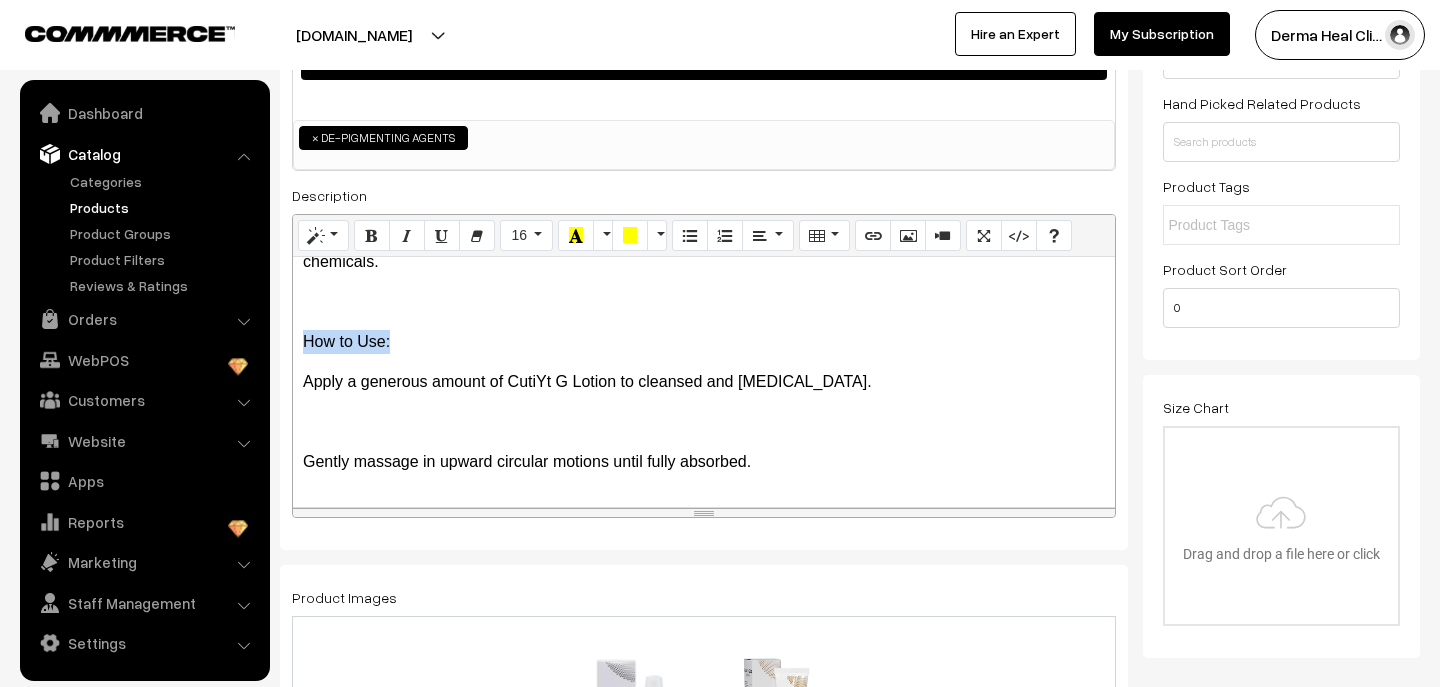 drag, startPoint x: 406, startPoint y: 334, endPoint x: 289, endPoint y: 328, distance: 117.15375 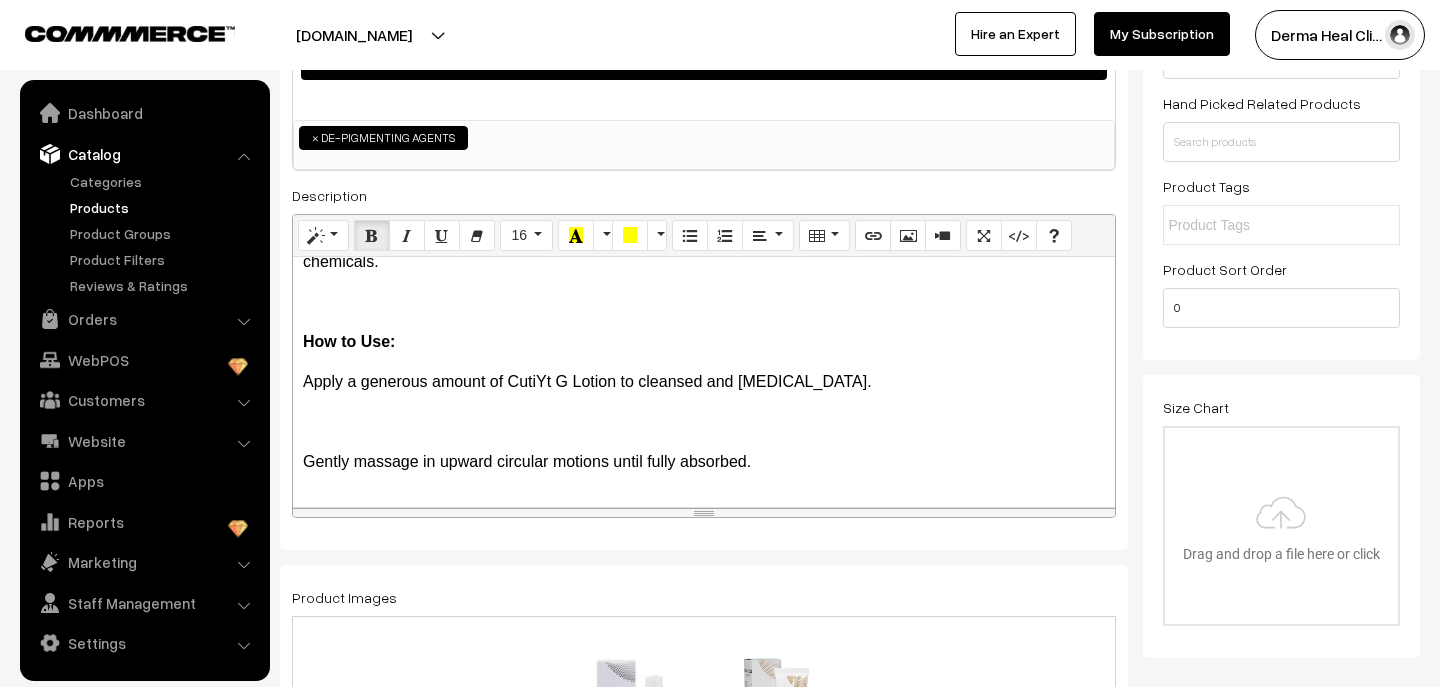 click at bounding box center (704, 422) 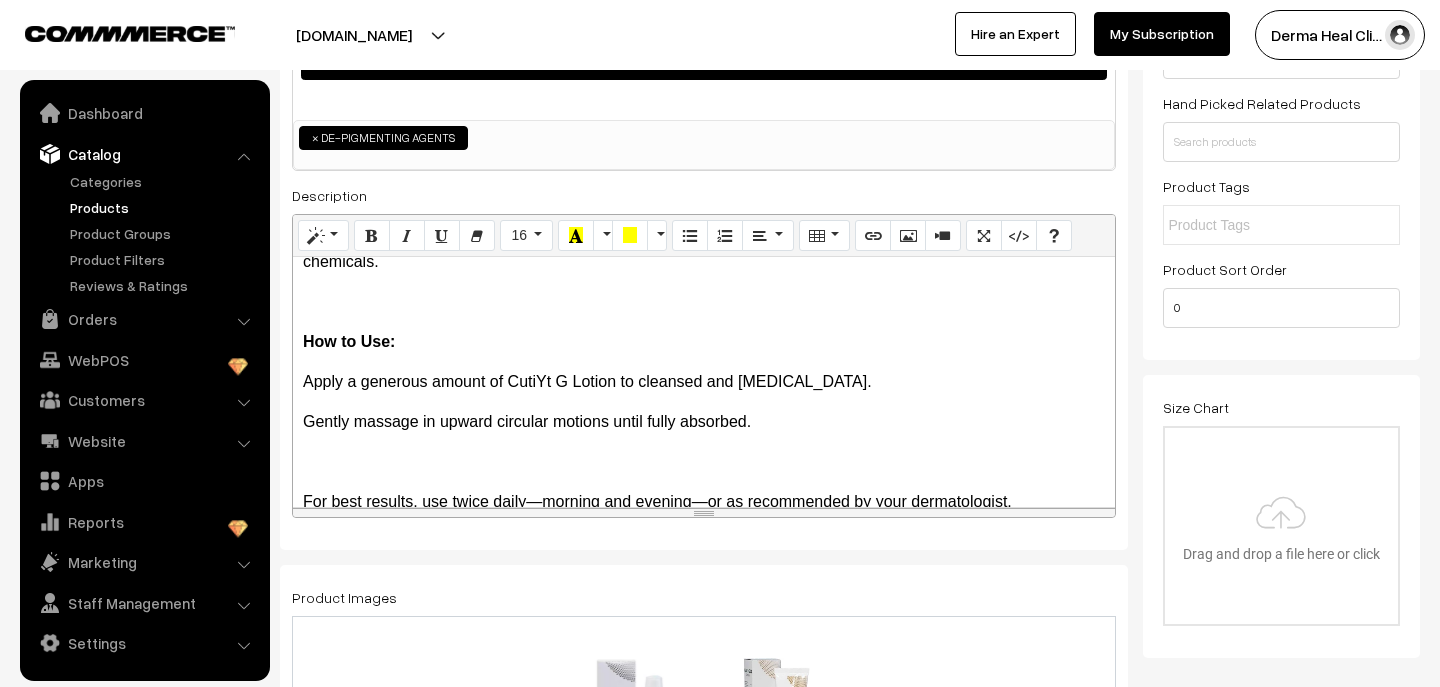 click on "CutiYt G Lotion is a premium, dermatologically formulated topical treatment designed to hydrate, soothe, and repair the skin’s natural barrier. Whether you’re battling [MEDICAL_DATA], irritation, or the discomfort of various skin conditions, CutiYt G Lotion offers a gentle yet highly effective solution that works to restore skin health. Key Benefits: Deep Hydration: CutiYt G Lotion is enriched with powerful moisturizers that provide long-lasting hydration. It penetrates deep into the skin, locking in moisture and preventing dehydration, making it an essential part of your daily skincare routine. Soothing and Calming: Ideal [MEDICAL_DATA], this lotion has a calming effect, helping to reduce redness, irritation, and discomfort caused by environmental factors, [MEDICAL_DATA], or other inflammatory conditions. Gentle Formula: With its non-greasy texture, CutiYt G Lotion absorbs quickly into the skin without leaving a sticky or oily residue, providing an immediate sense of comfort and relief. Ideal For: Key Ingredients:" at bounding box center (704, 382) 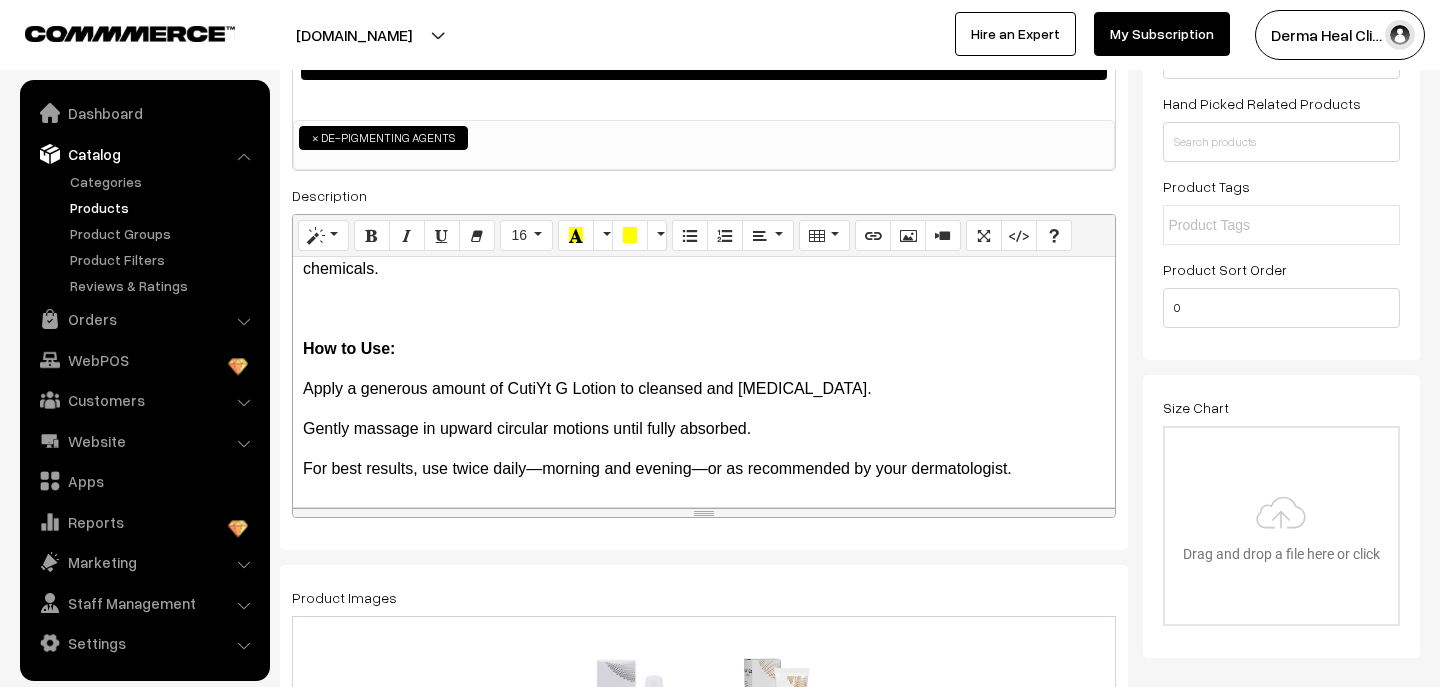 click on "For best results, use twice daily—morning and evening—or as recommended by your dermatologist." at bounding box center [704, 469] 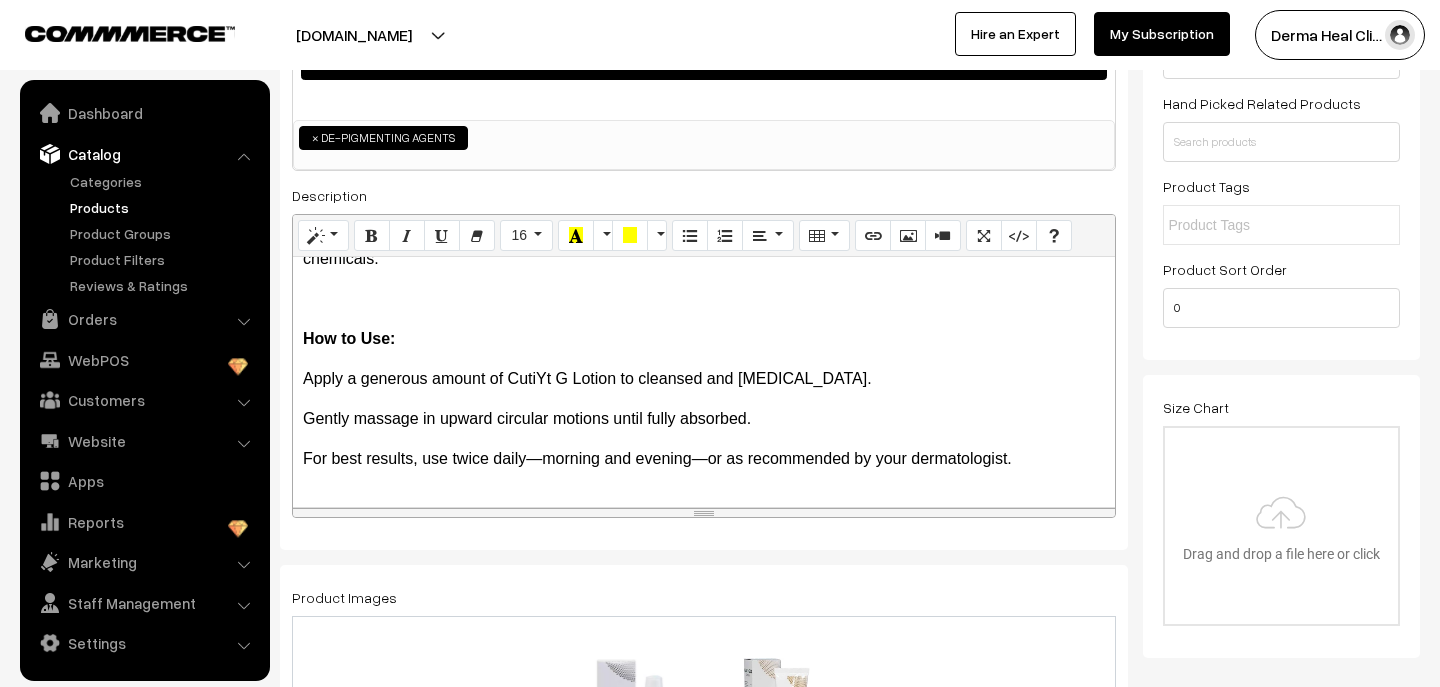 scroll, scrollTop: 1100, scrollLeft: 0, axis: vertical 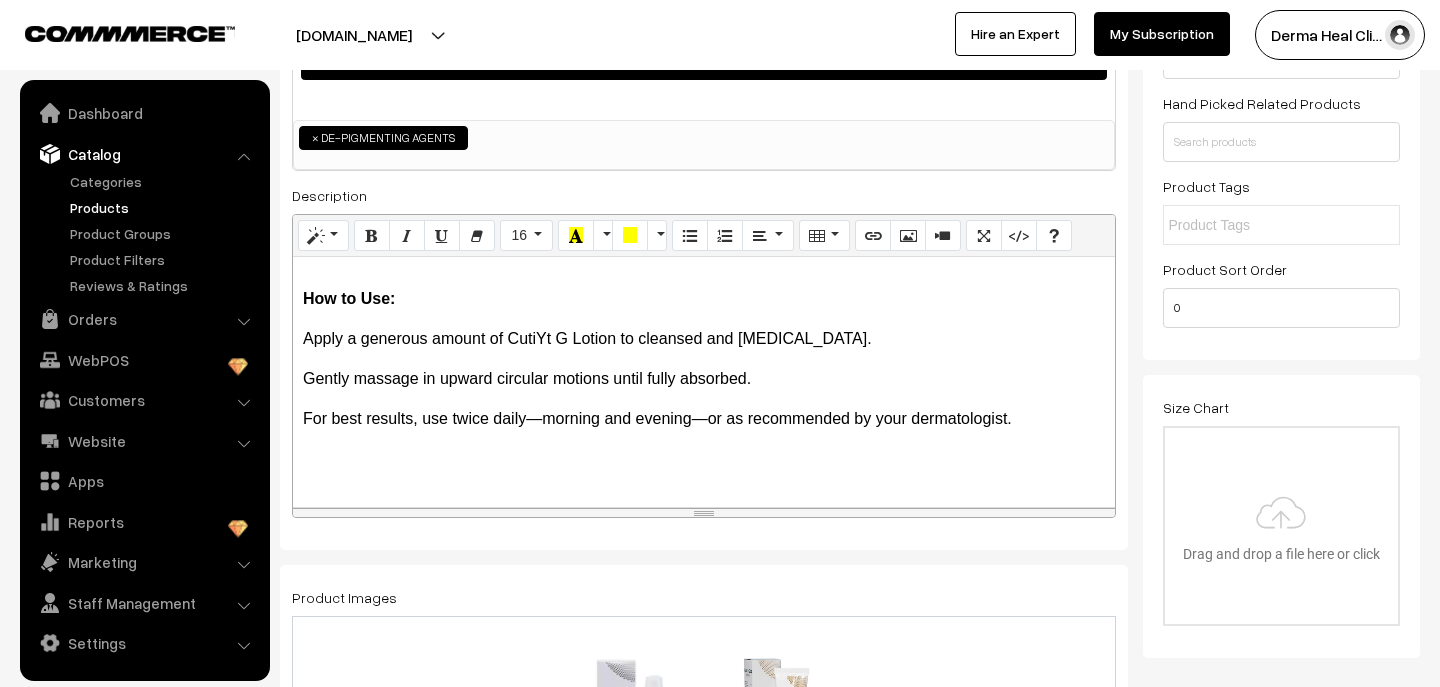 click at bounding box center (704, 459) 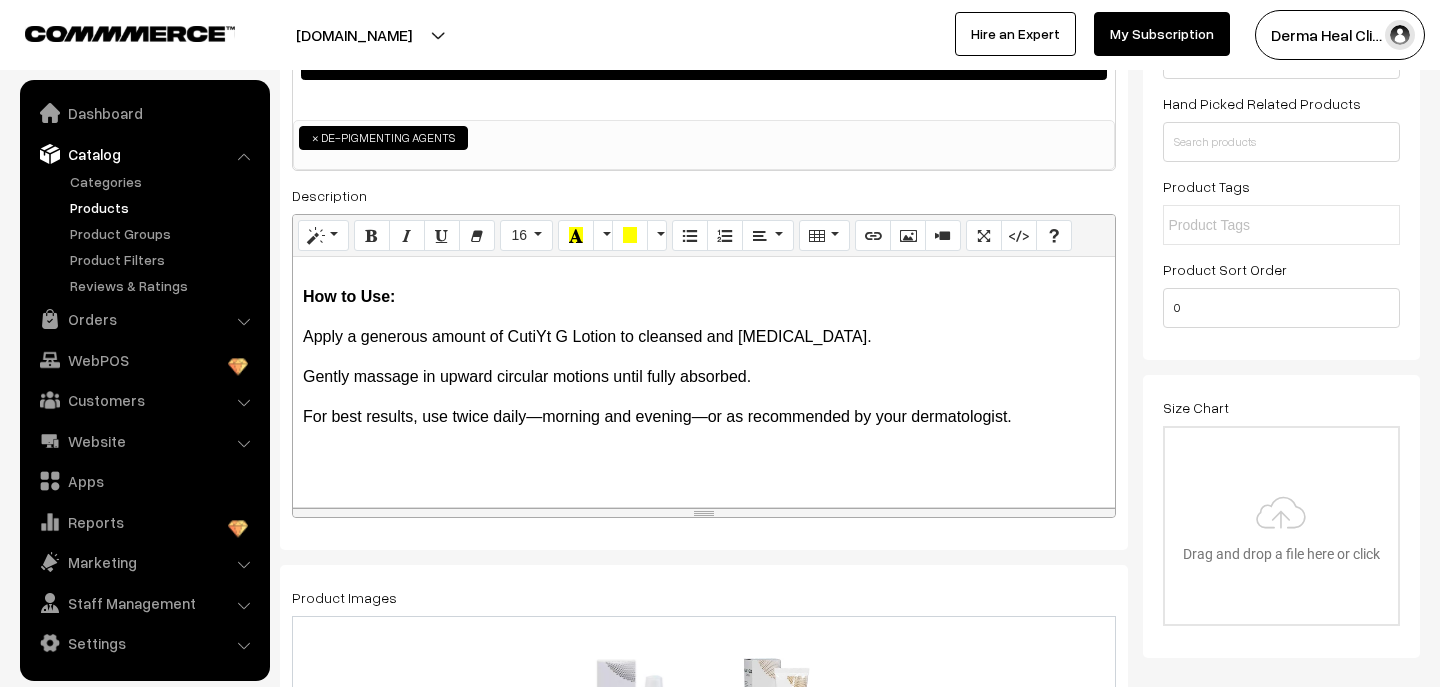 click on "Product Images
0.1  MB      9.png                         Check                                                      Error                                                           Remove file            0.2  MB      44.png                         Check                                                      Error                                                           Remove file
Product Videos
Upgrade  to use this feature" at bounding box center (704, 749) 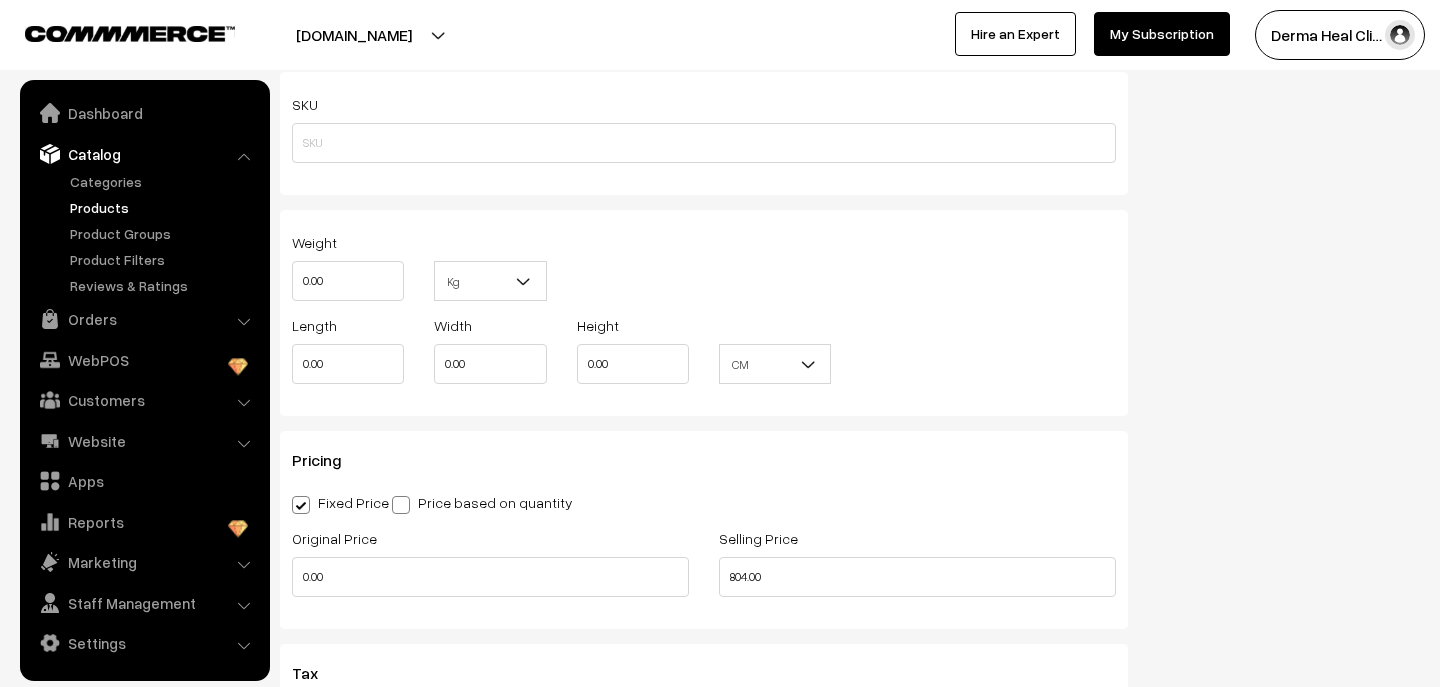 scroll, scrollTop: 1160, scrollLeft: 0, axis: vertical 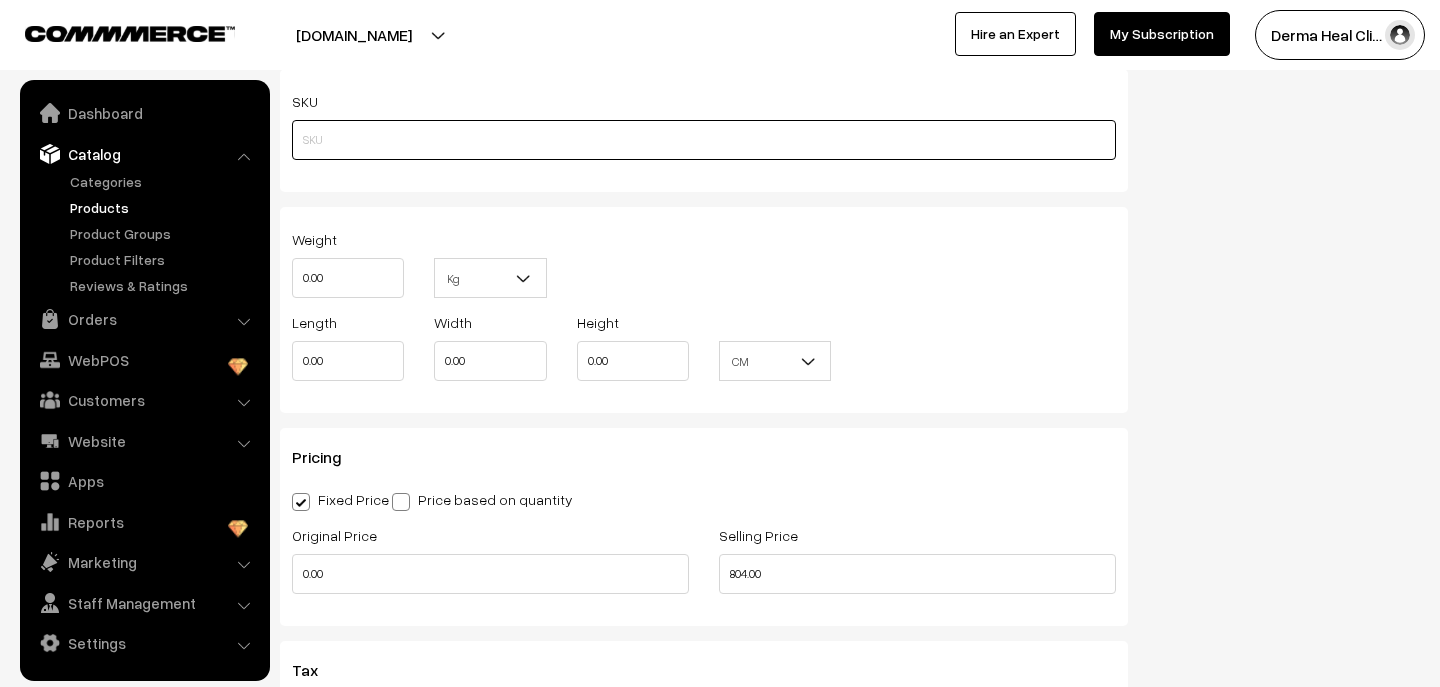 click at bounding box center [704, 140] 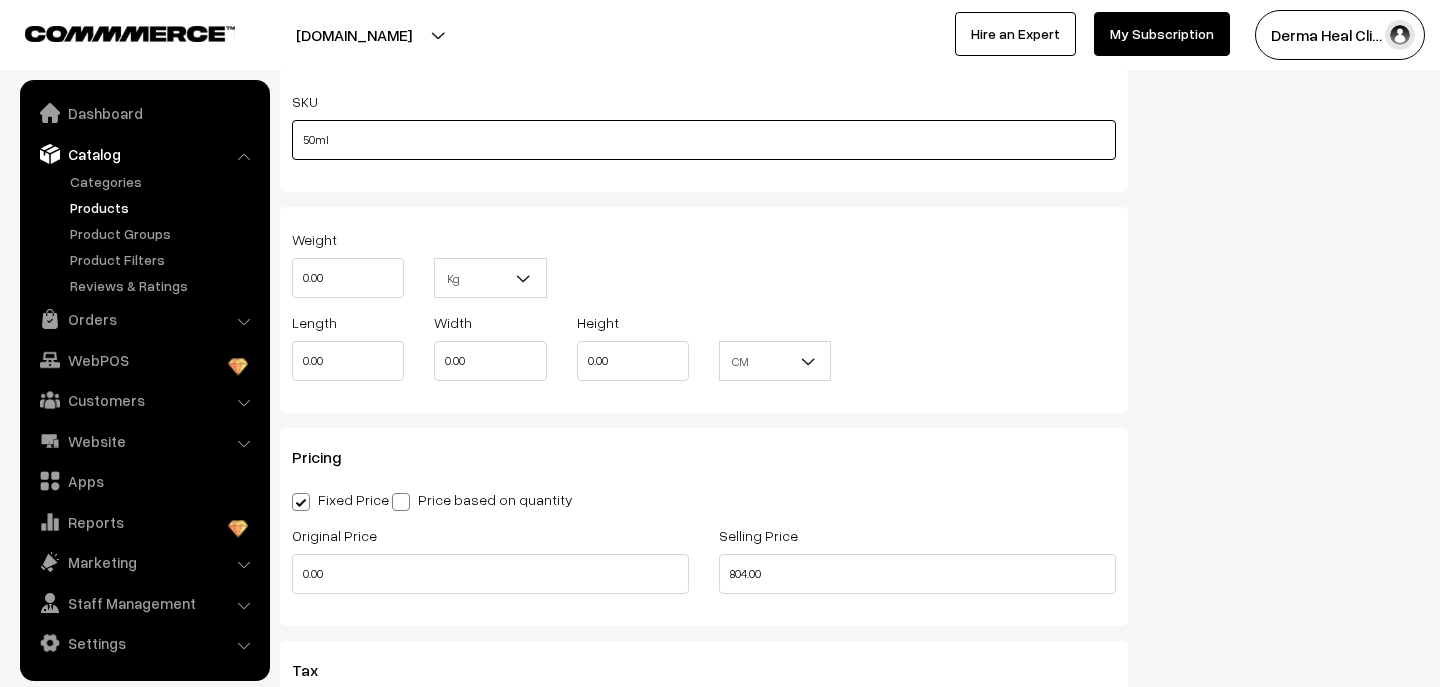 type on "50ml" 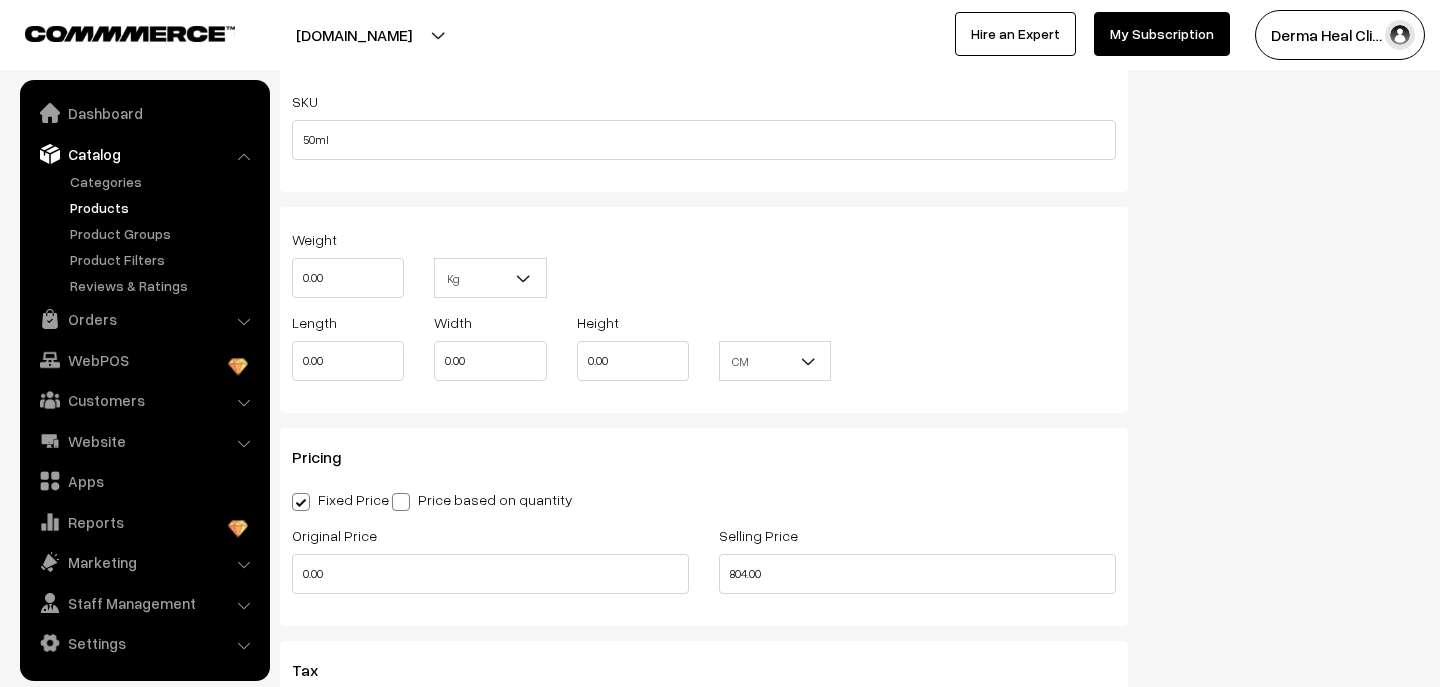 click on "SKU
50ml" at bounding box center [704, 124] 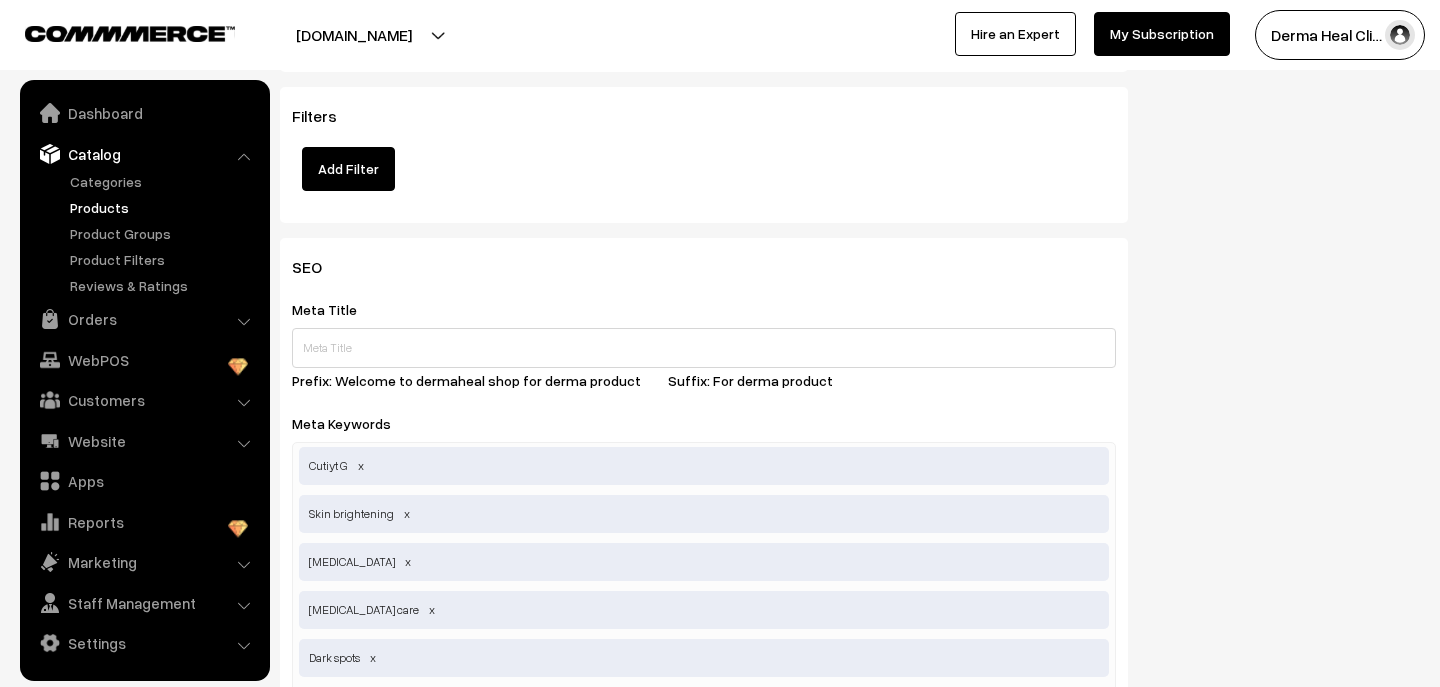 scroll, scrollTop: 2280, scrollLeft: 0, axis: vertical 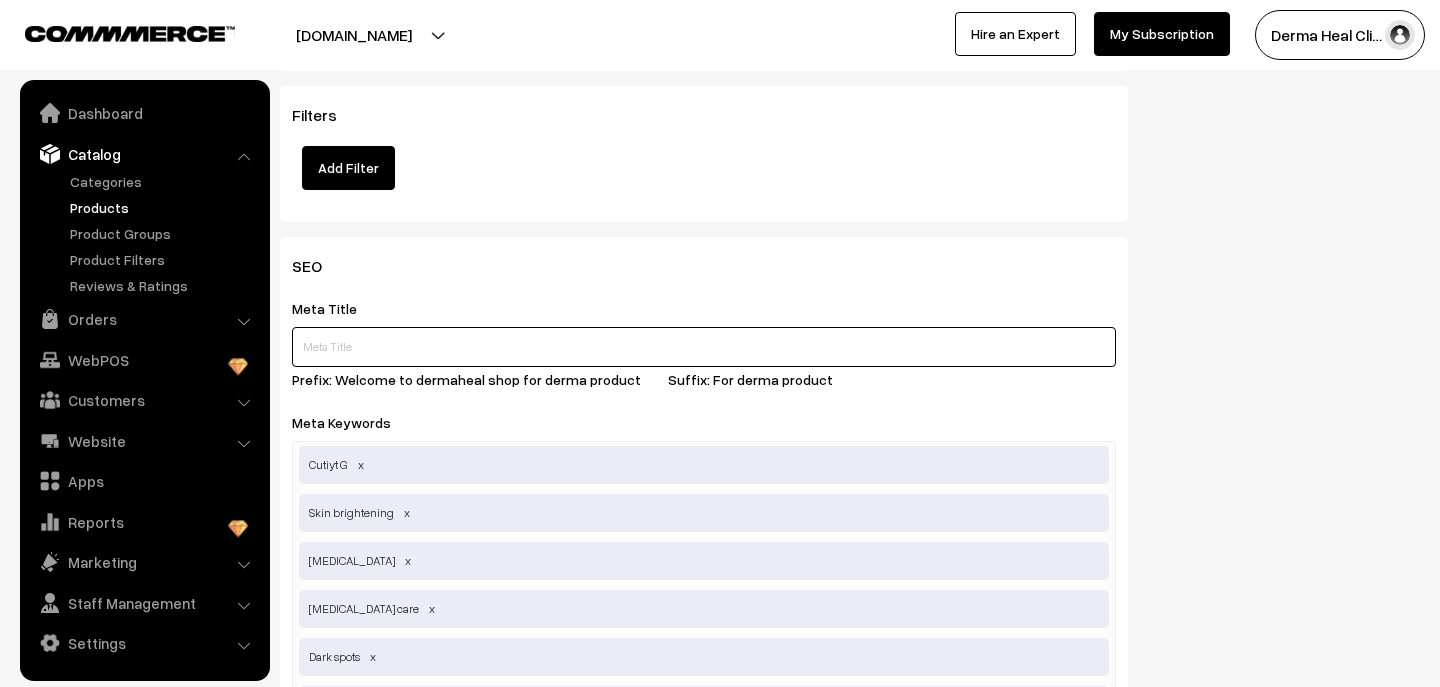 click at bounding box center [704, 347] 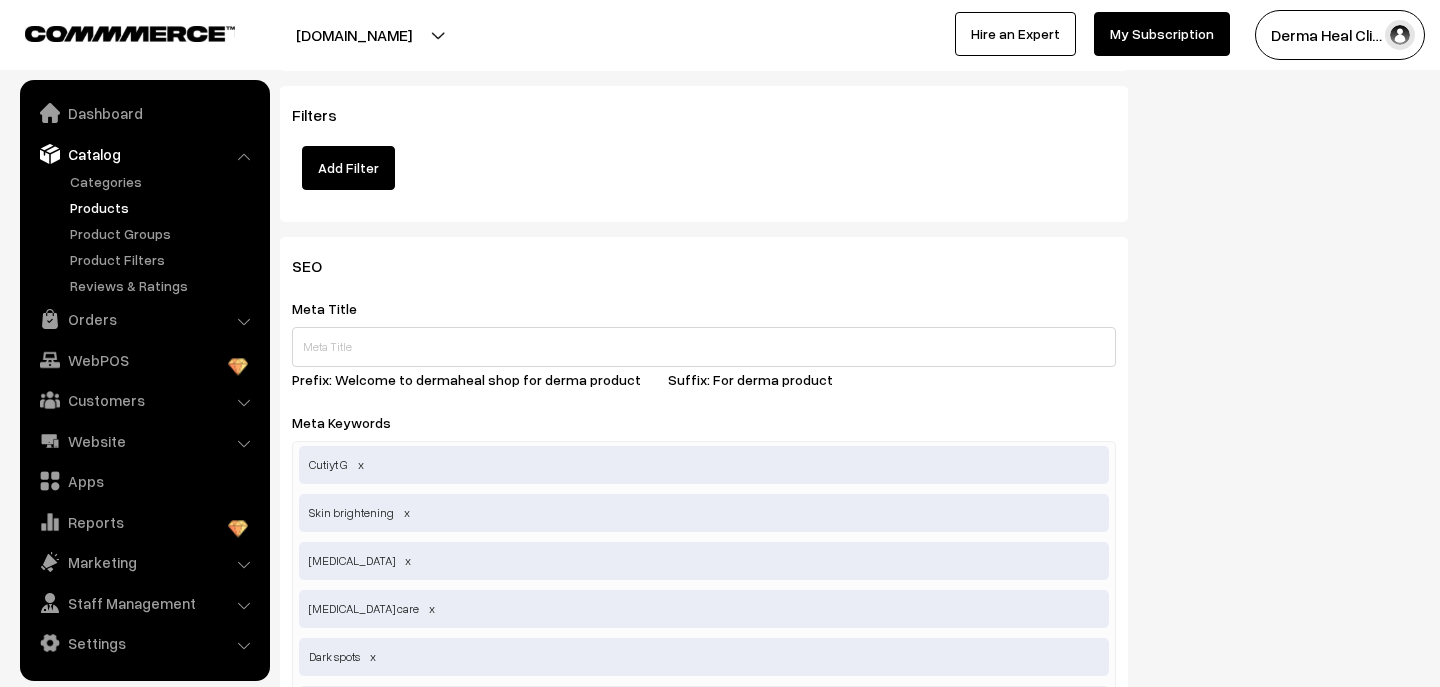 click on "SEO
Meta Title
Prefix: Welcome to dermaheal shop for derma product
Suffix: For derma product
Meta Keywords
Cutiyt G,Skin brightening,[MEDICAL_DATA],[MEDICAL_DATA] care,Dark spots,Pigmentation cream Cutiyt G   Skin brightening   [MEDICAL_DATA]   [MEDICAL_DATA] care   Dark spots   Pigmentation cream
Meta Description
Meta Image
Drag and drop a file here or click Ooops, something wrong appended.   173632183152399.png Drag and drop or click to replace
URL" at bounding box center [704, 760] 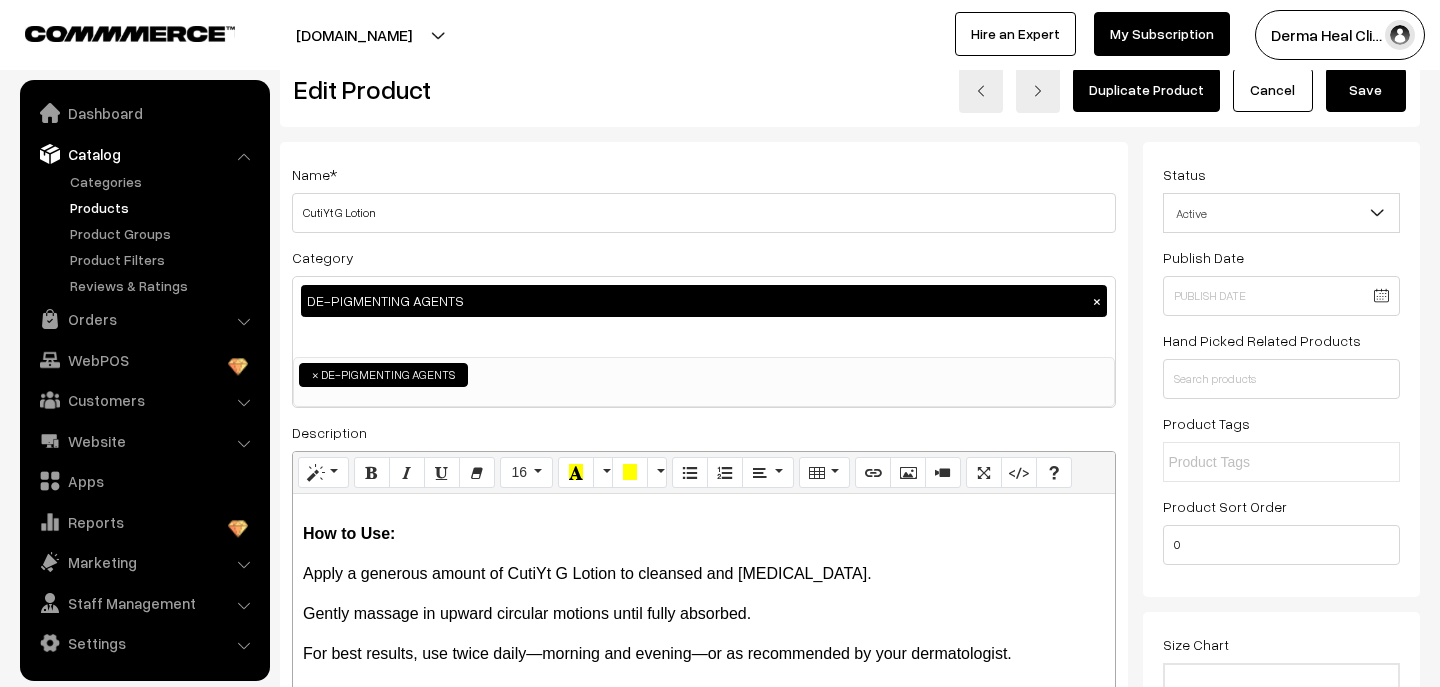 scroll, scrollTop: 40, scrollLeft: 0, axis: vertical 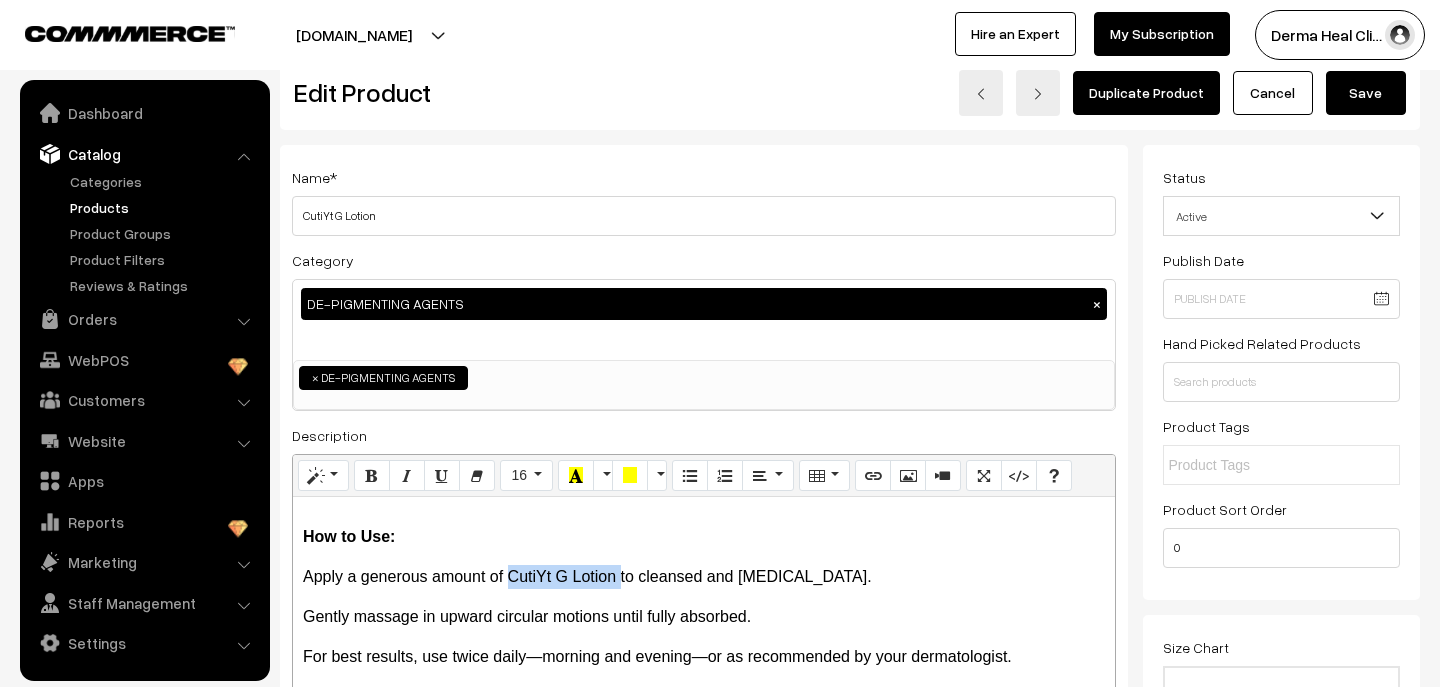 drag, startPoint x: 507, startPoint y: 576, endPoint x: 619, endPoint y: 578, distance: 112.01785 